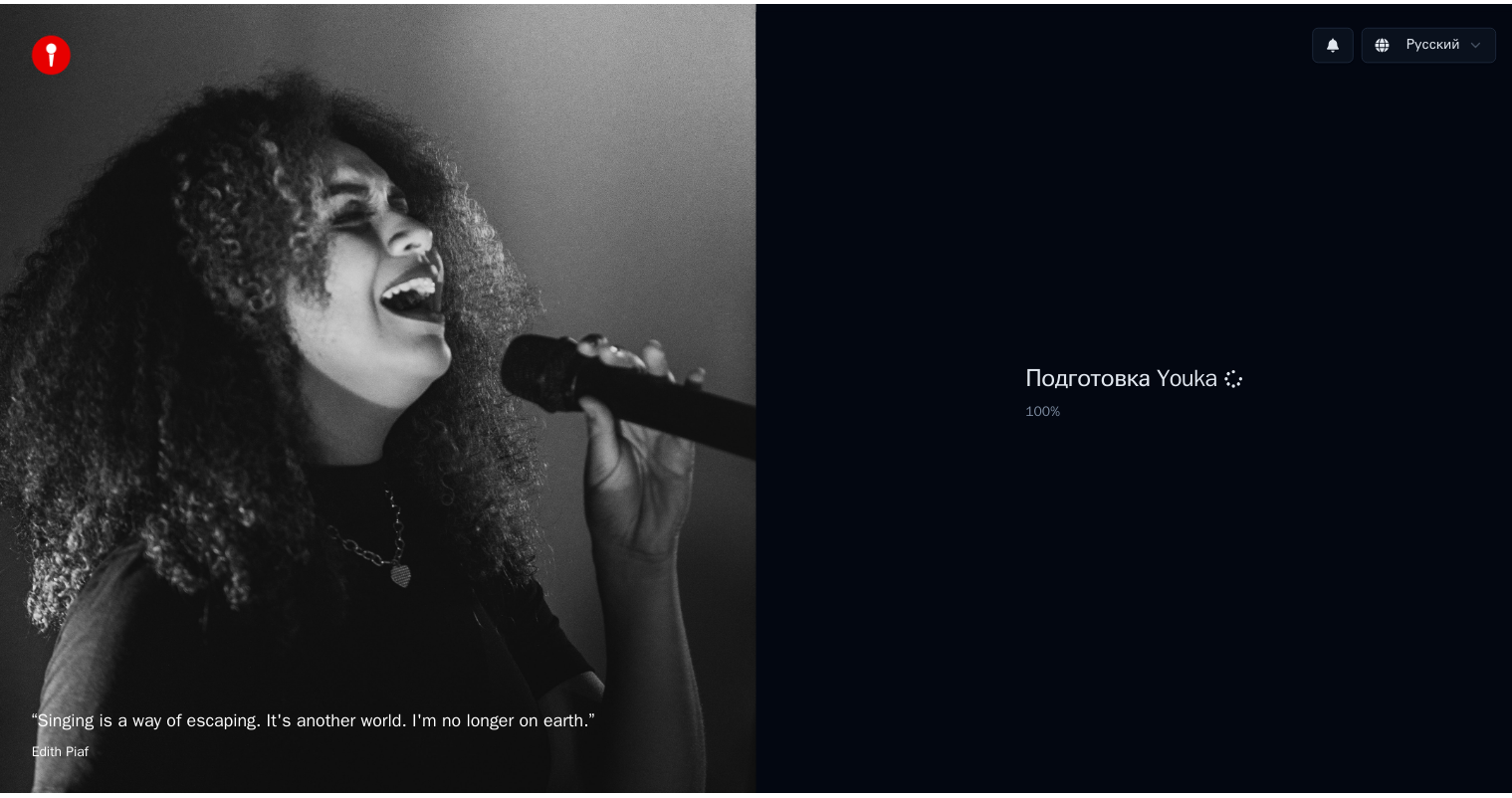 scroll, scrollTop: 0, scrollLeft: 0, axis: both 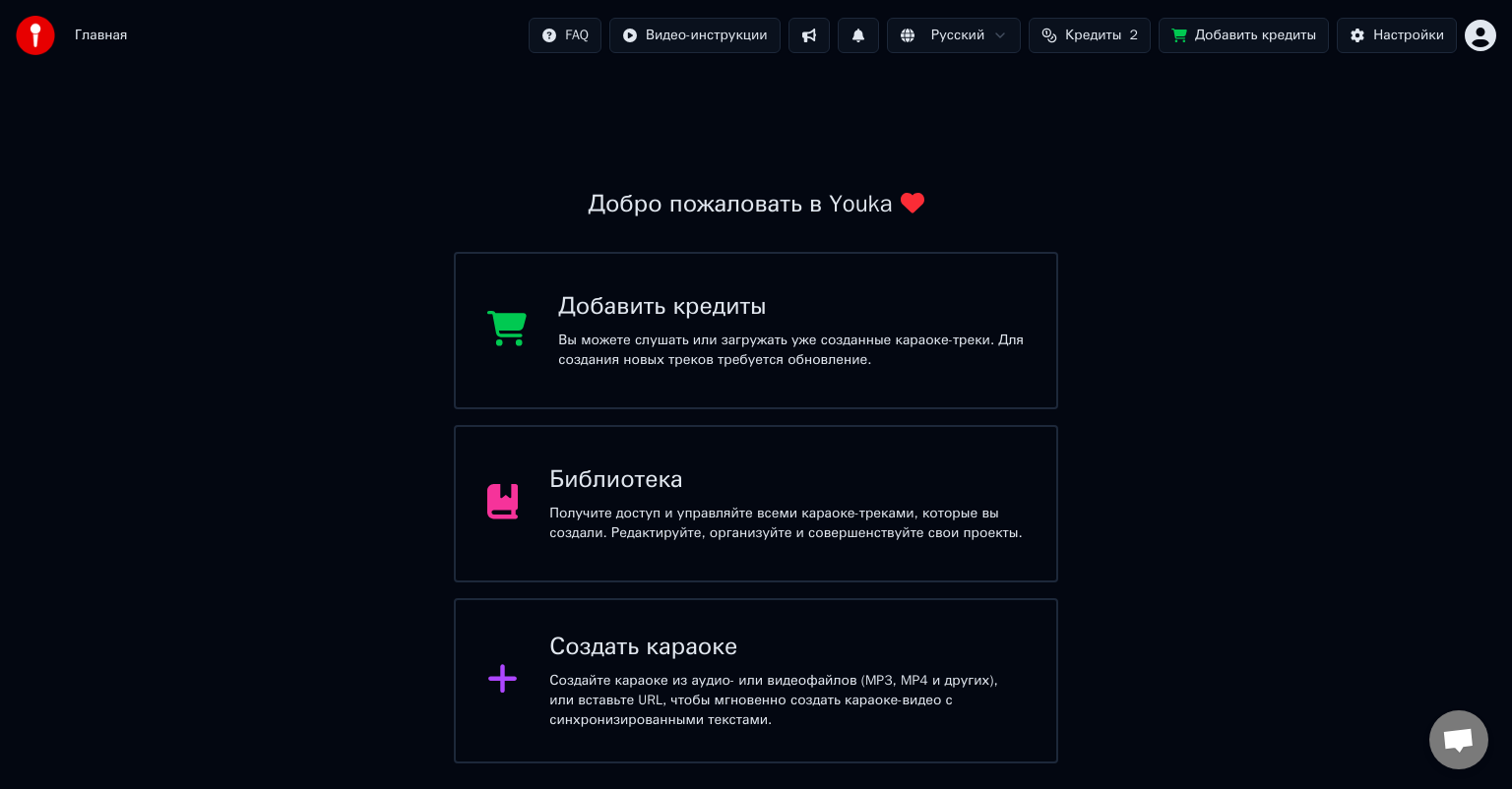 click on "Библиотека Получите доступ и управляйте всеми караоке-треками, которые вы создали. Редактируйте, организуйте и совершенствуйте свои проекты." at bounding box center [756, 504] 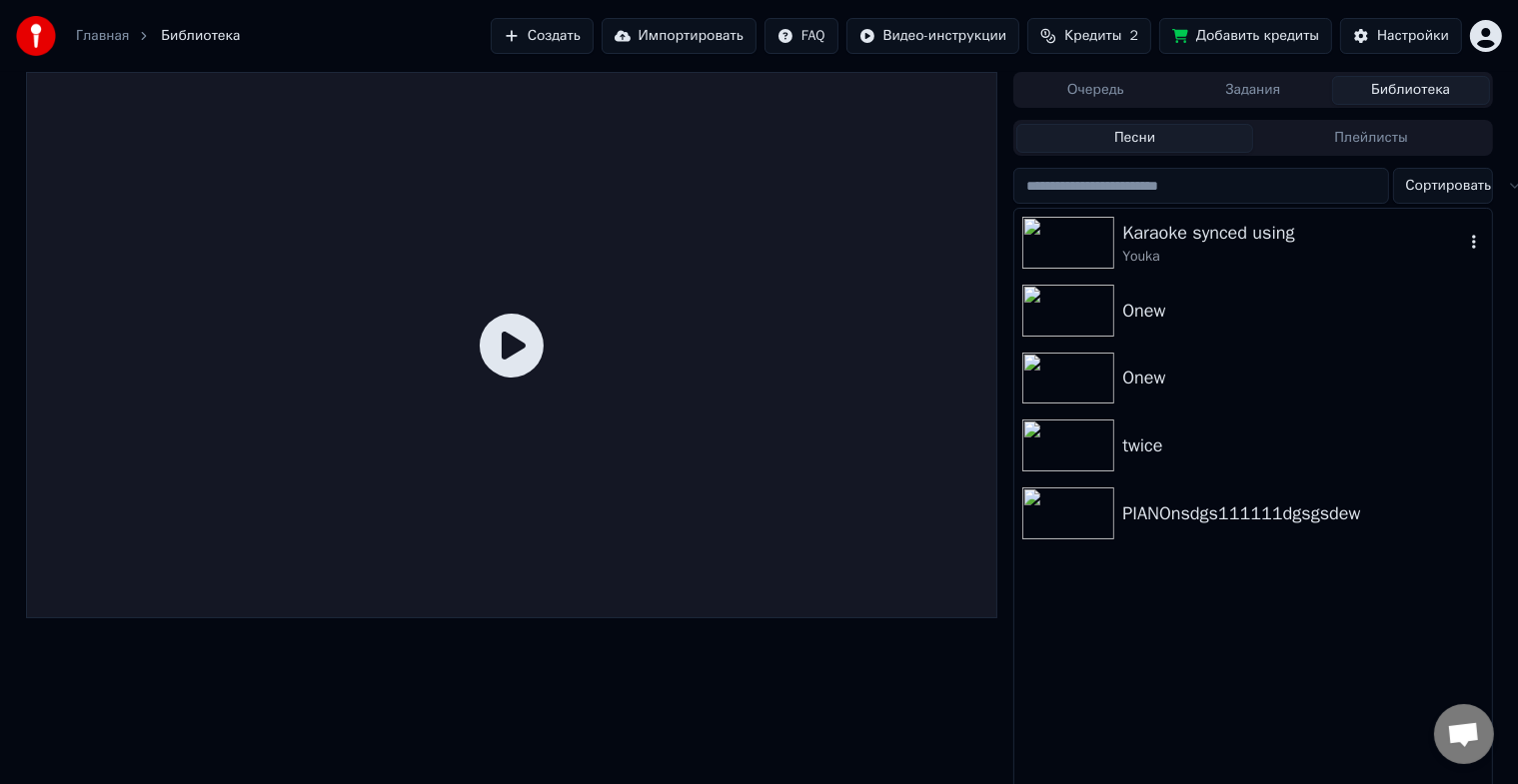 click on "Youka" at bounding box center [1292, 257] 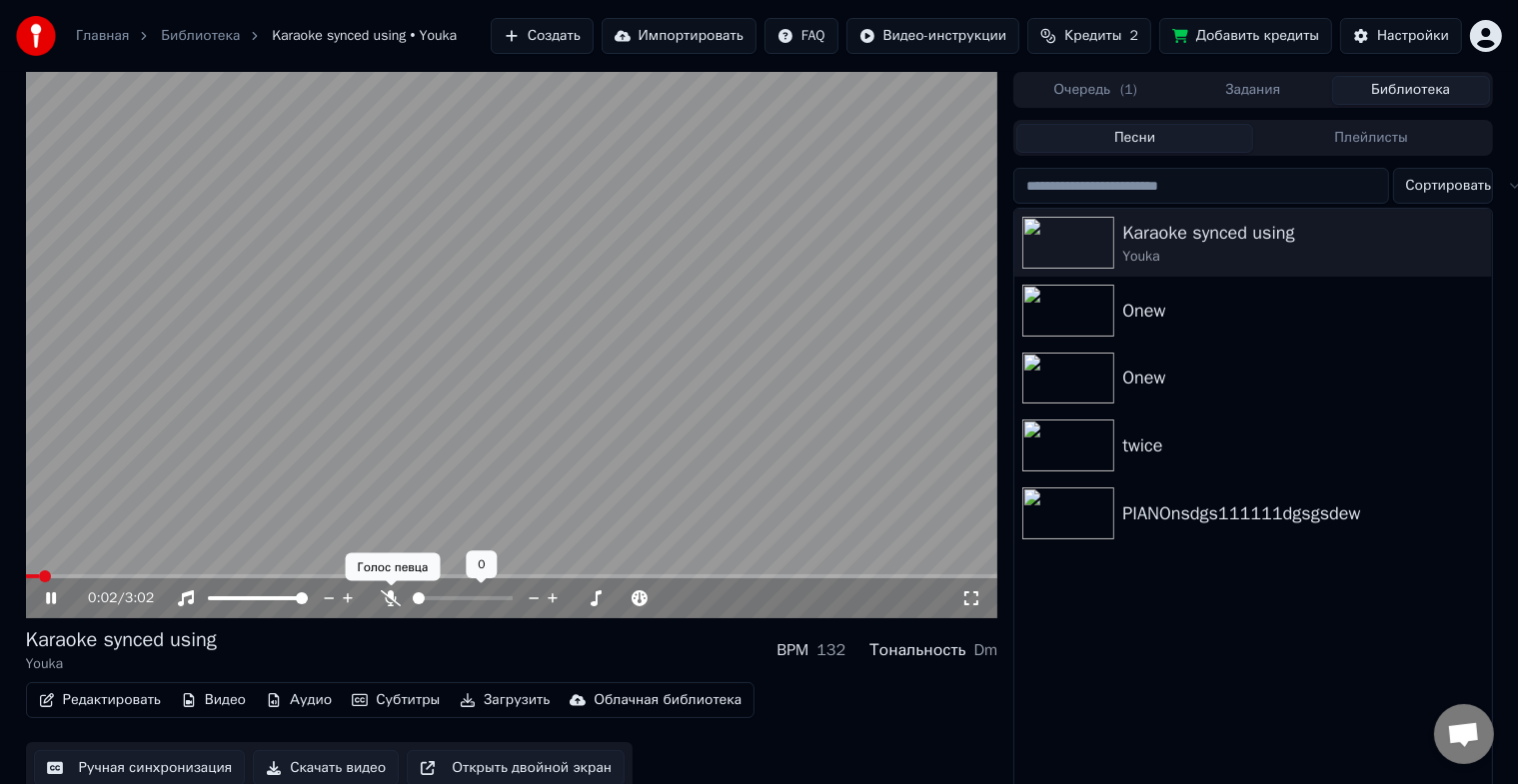 click 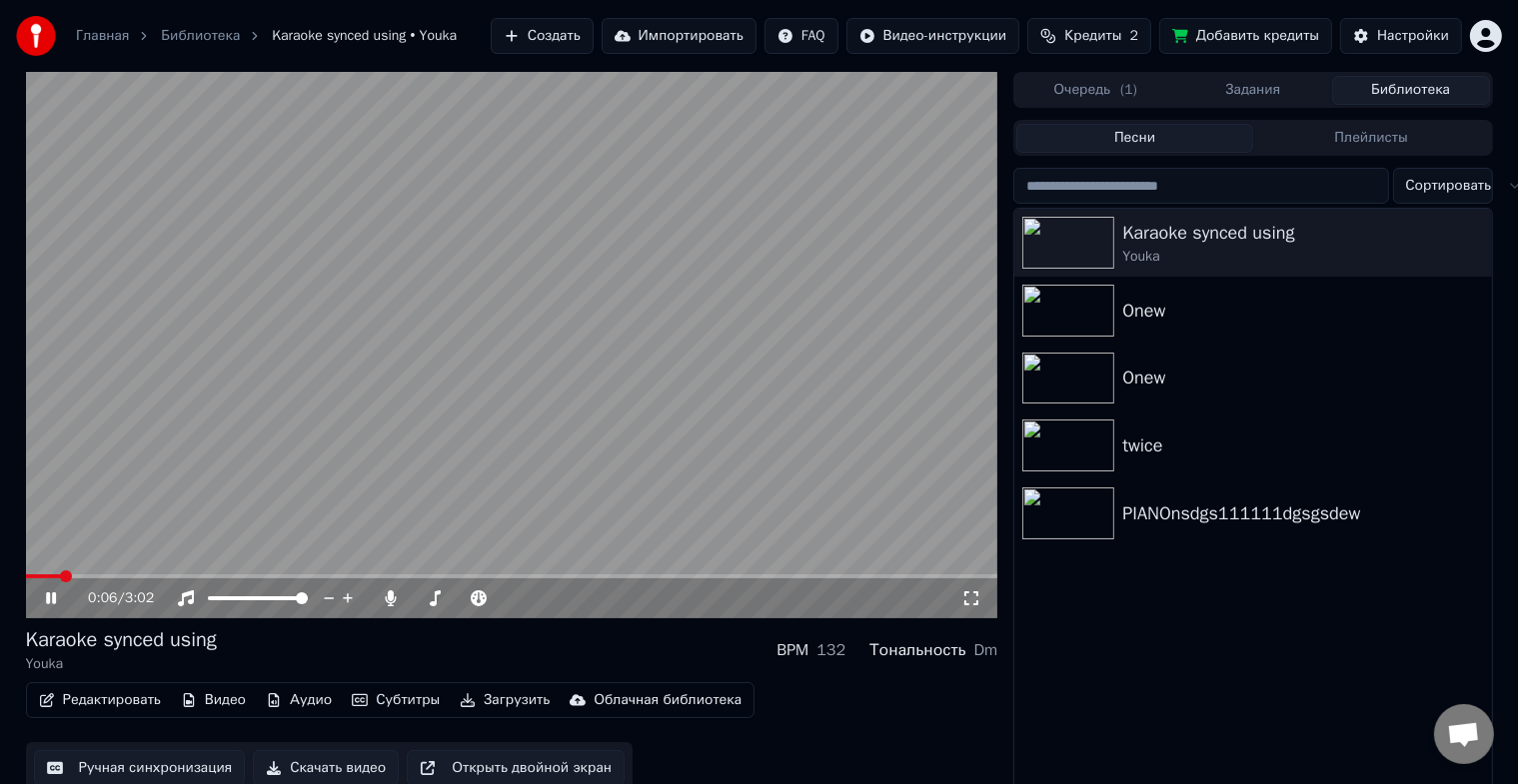 click on "Редактировать" at bounding box center (100, 700) 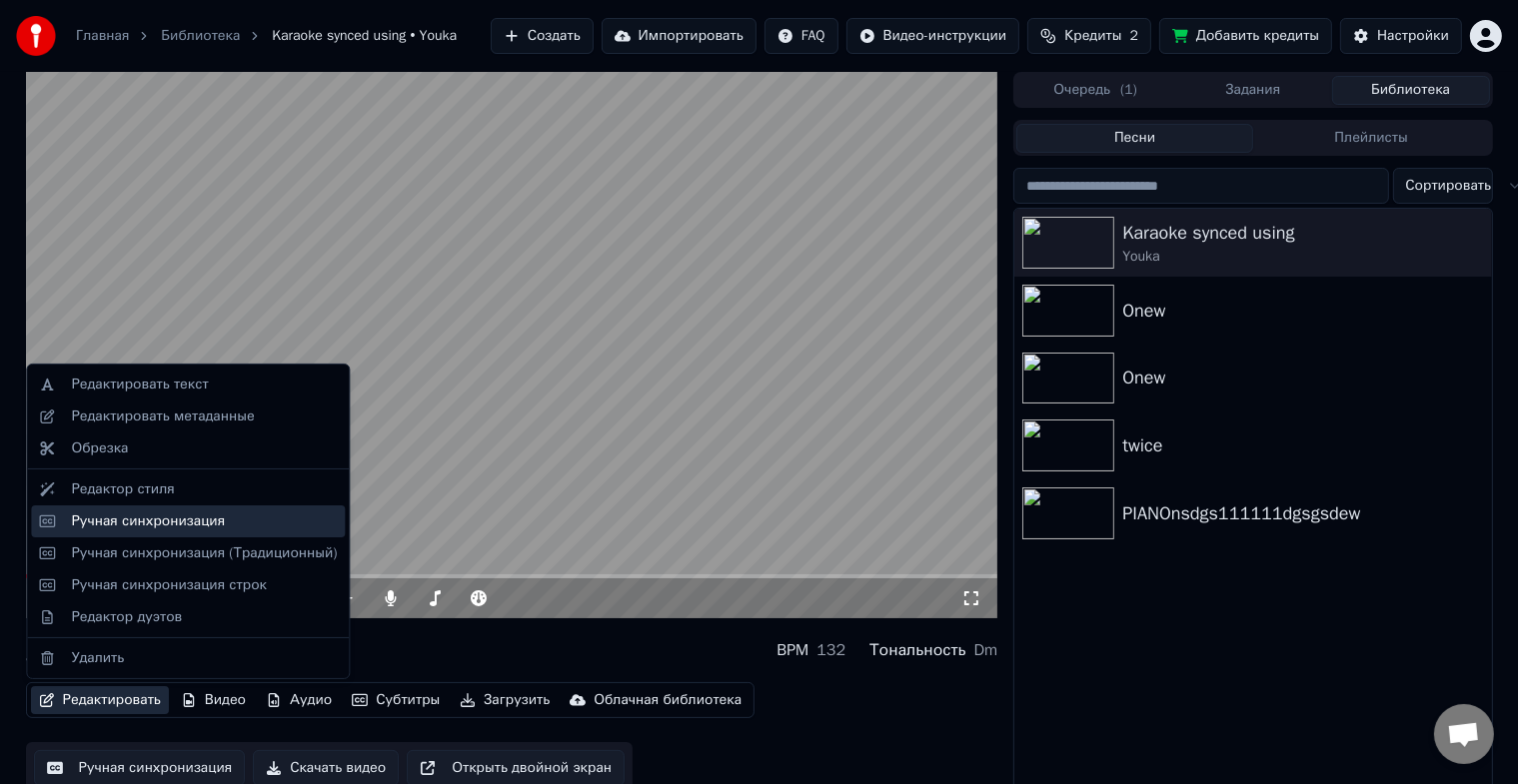 click on "Ручная синхронизация" at bounding box center [148, 521] 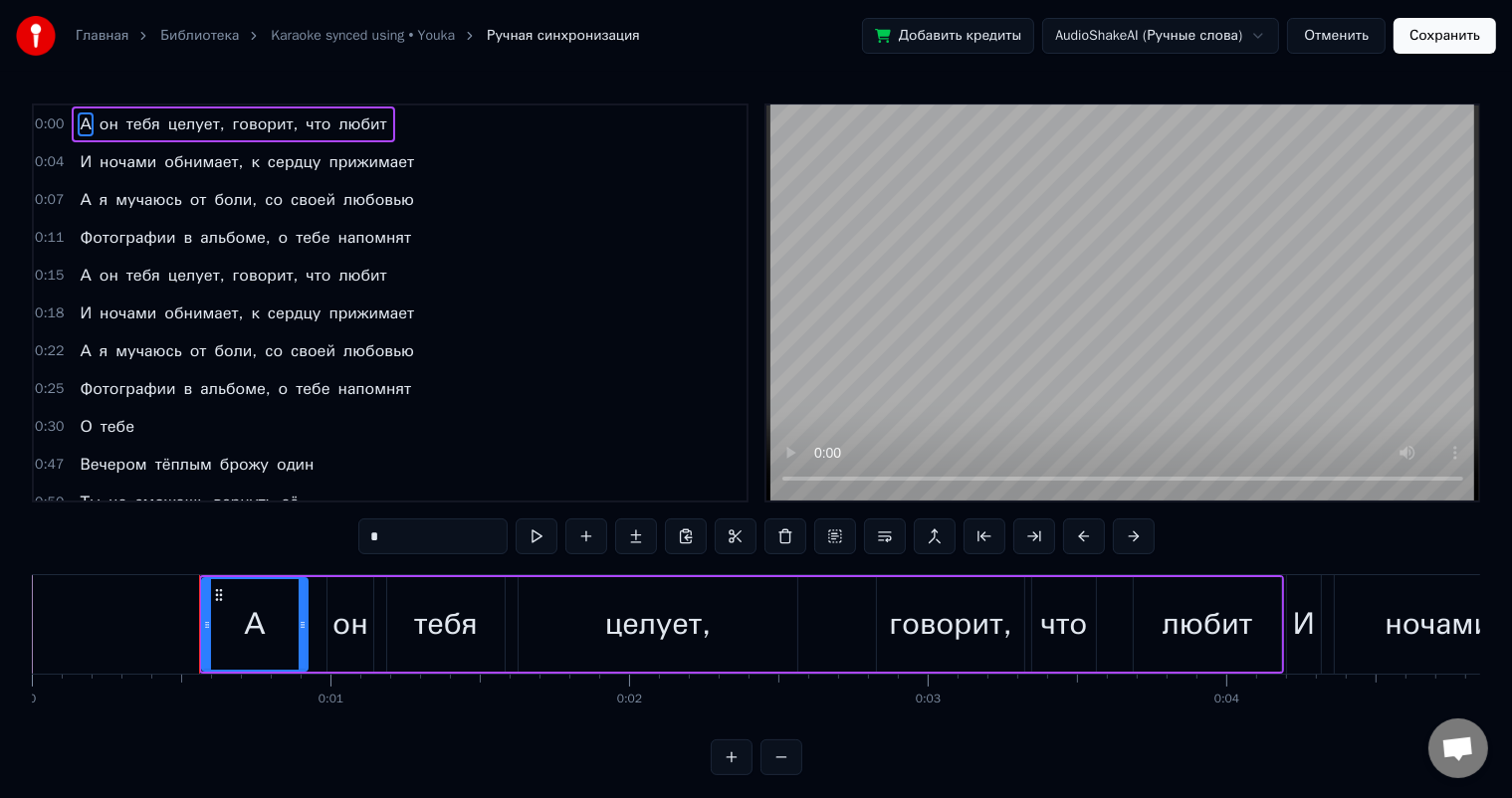 click on "0:00 А он тебя целует, говорит, что любит 0:04 И ночами обнимает, к сердцу прижимает 0:07 А я мучаюсь от боли, со своей любовью 0:11 Фотографии в альбоме, о тебе напомнят 0:15 А он тебя целует, говорит, что любит 0:18 И ночами обнимает, к сердцу прижимает 0:22 А я мучаюсь от боли, со своей любовью 0:25 Фотографии в альбоме, о тебе напомнят 0:30 О тебе 0:47 Вечером тёплым брожу один 0:50 Ты не сможешь вернуть её 0:52 Шепчет мне нежно дождь 0:54 Знаю, что встречу тебя с другим 0:57 Лучше это была б не ты 0:59 Но рядом с ним ты идёшь 1:01 Я ж тебя так любил, так любил 1:05 Думал, что ты ждала меня 1:07 Что же" at bounding box center (756, 439) 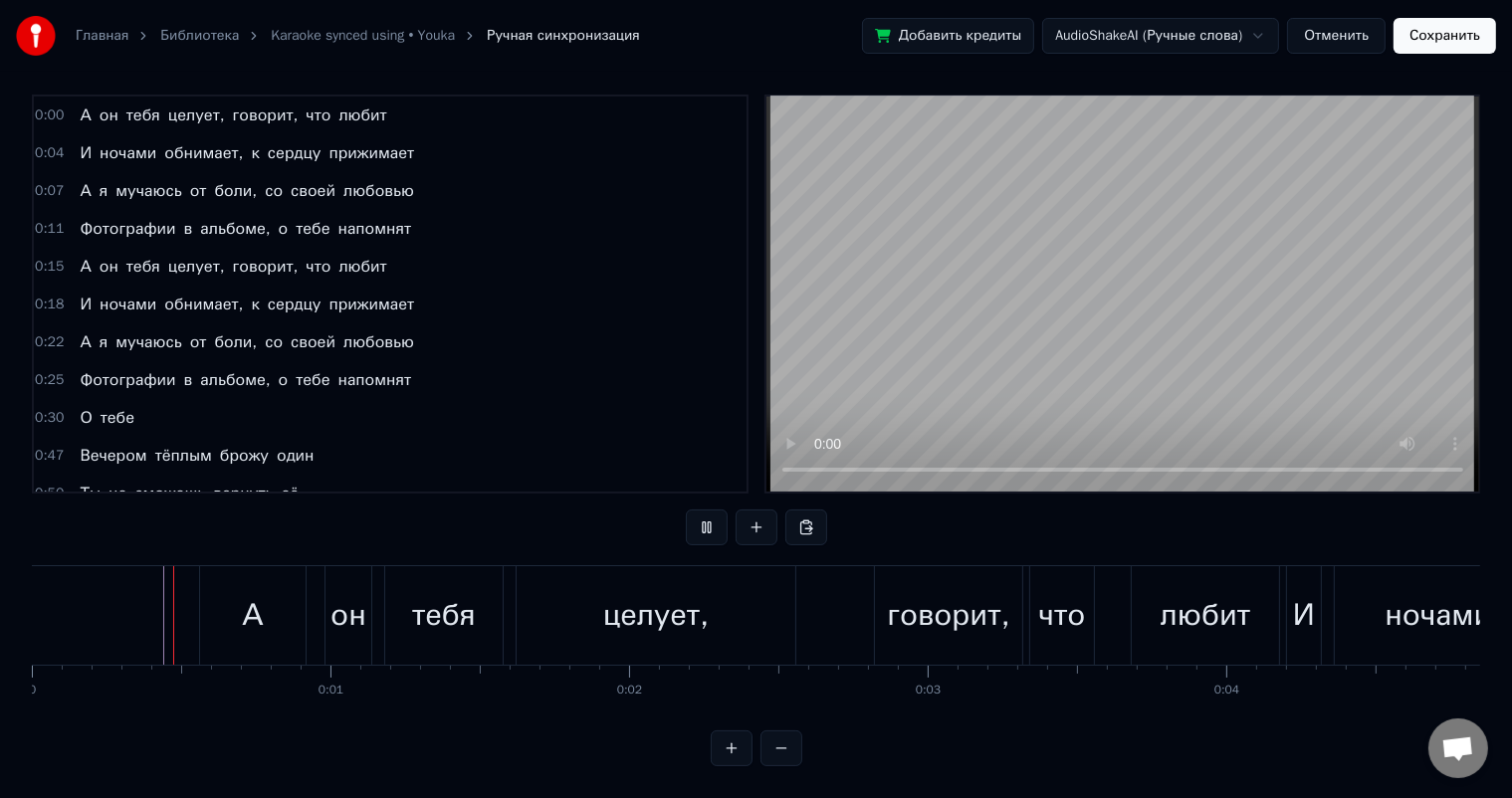 scroll, scrollTop: 26, scrollLeft: 0, axis: vertical 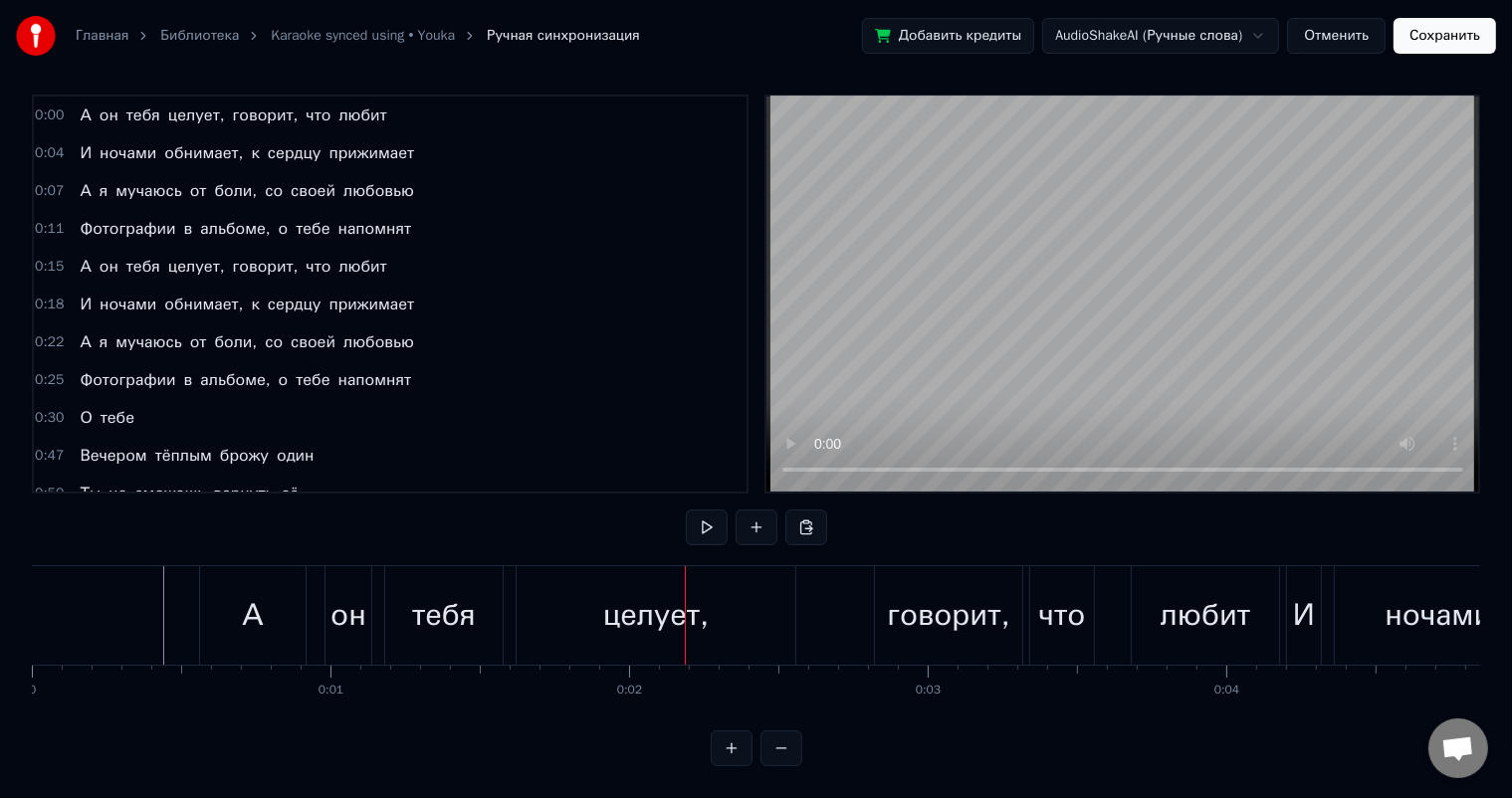 click on "целует," at bounding box center [656, 615] 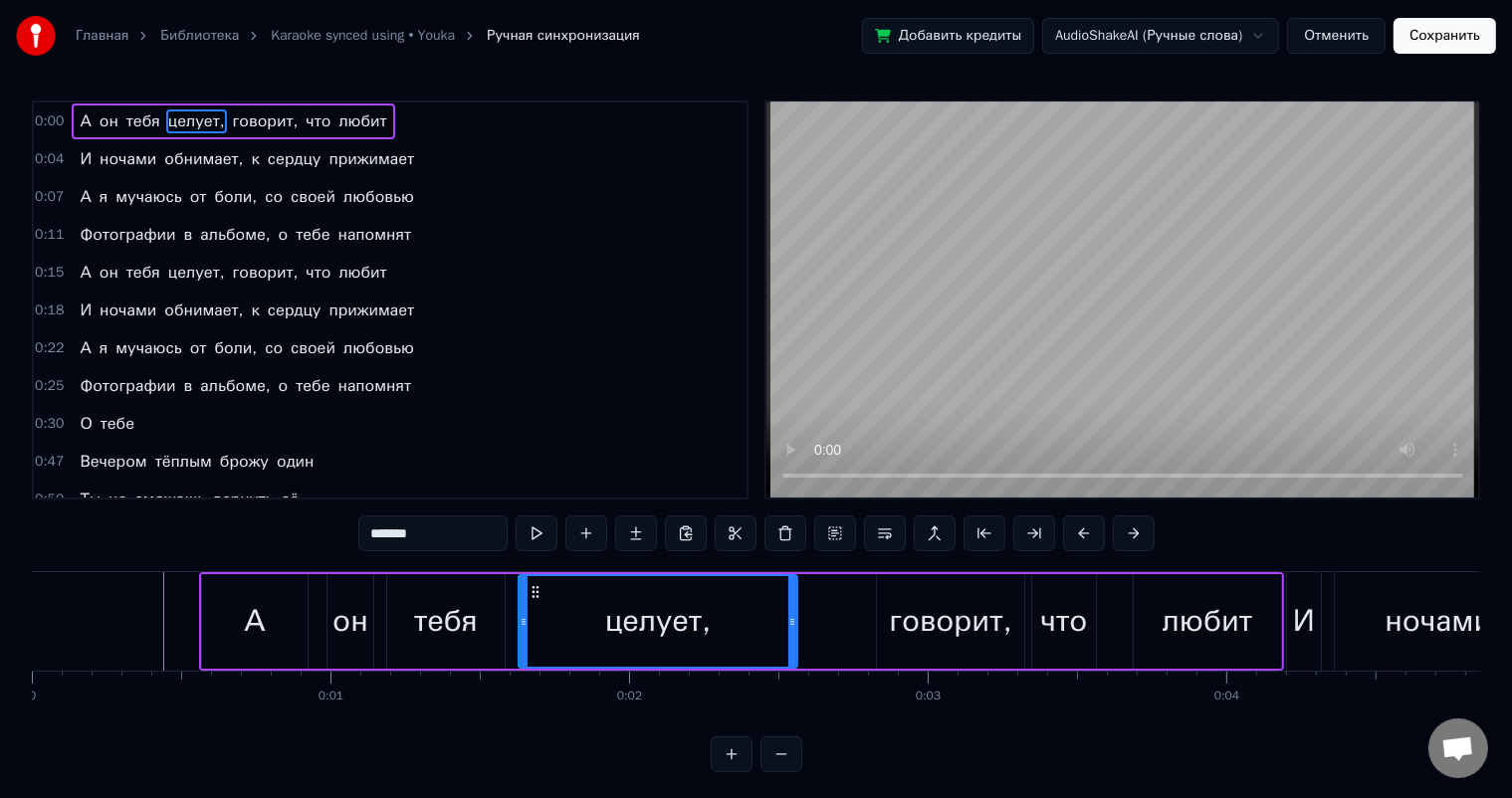 scroll, scrollTop: 0, scrollLeft: 0, axis: both 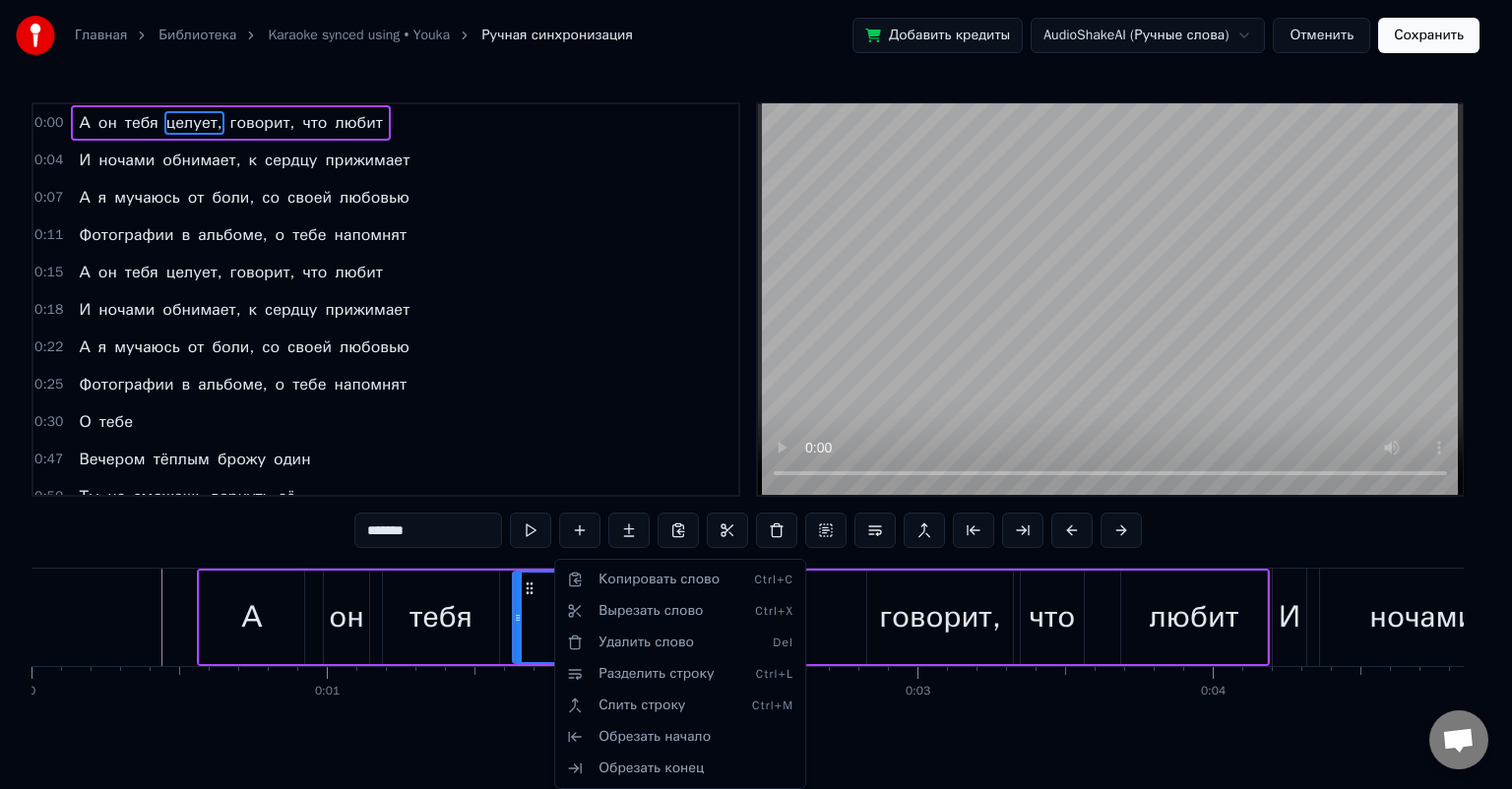 click on "Главная Библиотека Karaoke synced using • Youka Ручная синхронизация Добавить кредиты AudioShakeAI (Ручные слова) Отменить Сохранить 0:00 А он тебя целует, говорит, что любит 0:04 И ночами обнимает, к сердцу прижимает 0:07 А я мучаюсь от боли, со своей любовью 0:11 Фотографии в альбоме, о тебе напомнят 0:15 А он тебя целует, говорит, что любит 0:18 И ночами обнимает, к сердцу прижимает 0:22 А я мучаюсь от боли, со своей любовью 0:25 Фотографии в альбоме, о тебе напомнят 0:30 О тебе 0:47 Вечером тёплым брожу один 0:50 Ты не сможешь вернуть её 0:52 Шепчет мне нежно дождь 0:54 Знаю, что встречу тебя с другим 0" at bounding box center (756, 398) 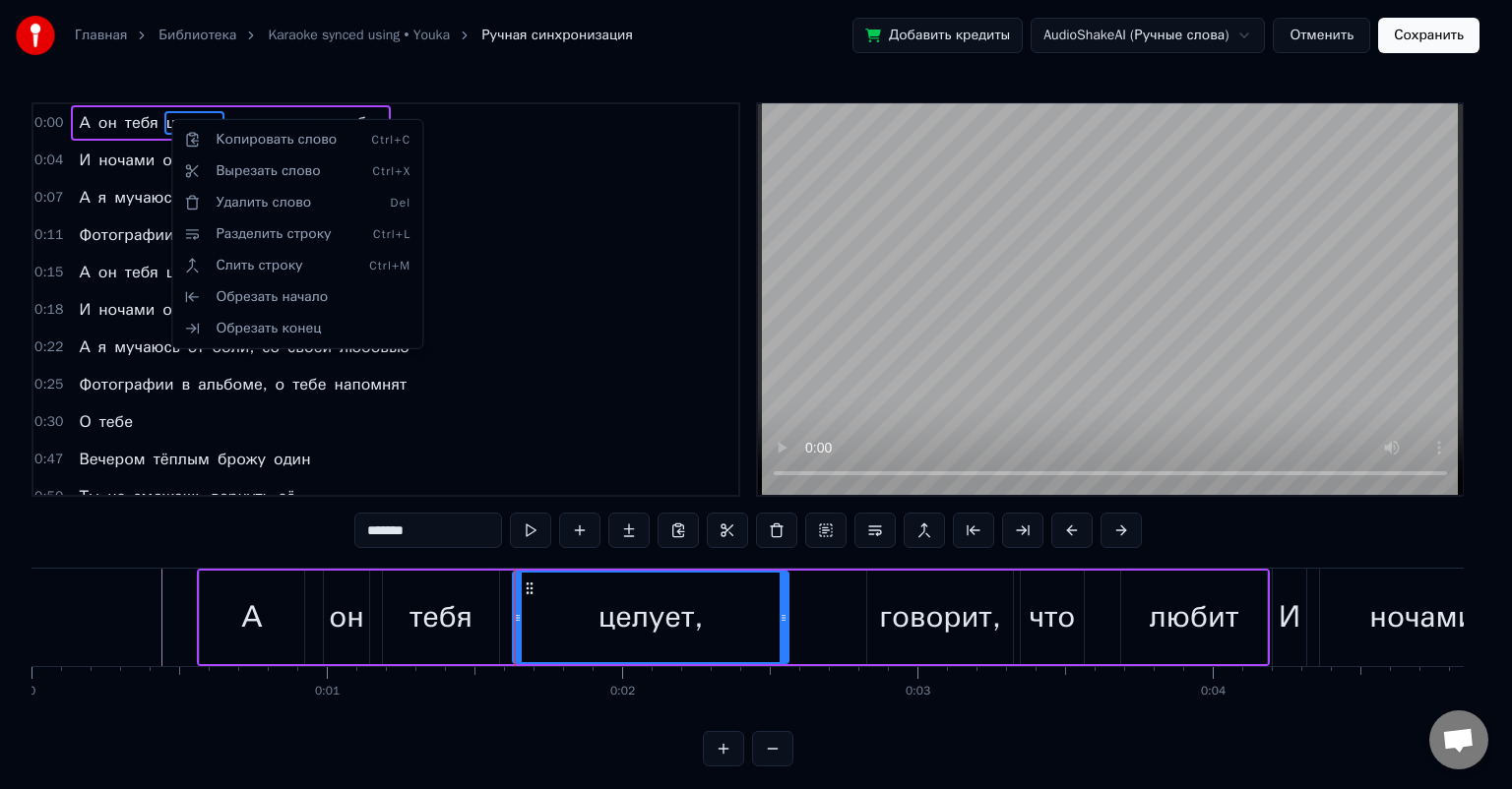 click on "Главная Библиотека Karaoke synced using • Youka Ручная синхронизация Добавить кредиты AudioShakeAI (Ручные слова) Отменить Сохранить 0:00 А он тебя целует, говорит, что любит 0:04 И ночами обнимает, к сердцу прижимает 0:07 А я мучаюсь от боли, со своей любовью 0:11 Фотографии в альбоме, о тебе напомнят 0:15 А он тебя целует, говорит, что любит 0:18 И ночами обнимает, к сердцу прижимает 0:22 А я мучаюсь от боли, со своей любовью 0:25 Фотографии в альбоме, о тебе напомнят 0:30 О тебе 0:47 Вечером тёплым брожу один 0:50 Ты не сможешь вернуть её 0:52 Шепчет мне нежно дождь 0:54 Знаю, что встречу тебя с другим 0" at bounding box center (756, 398) 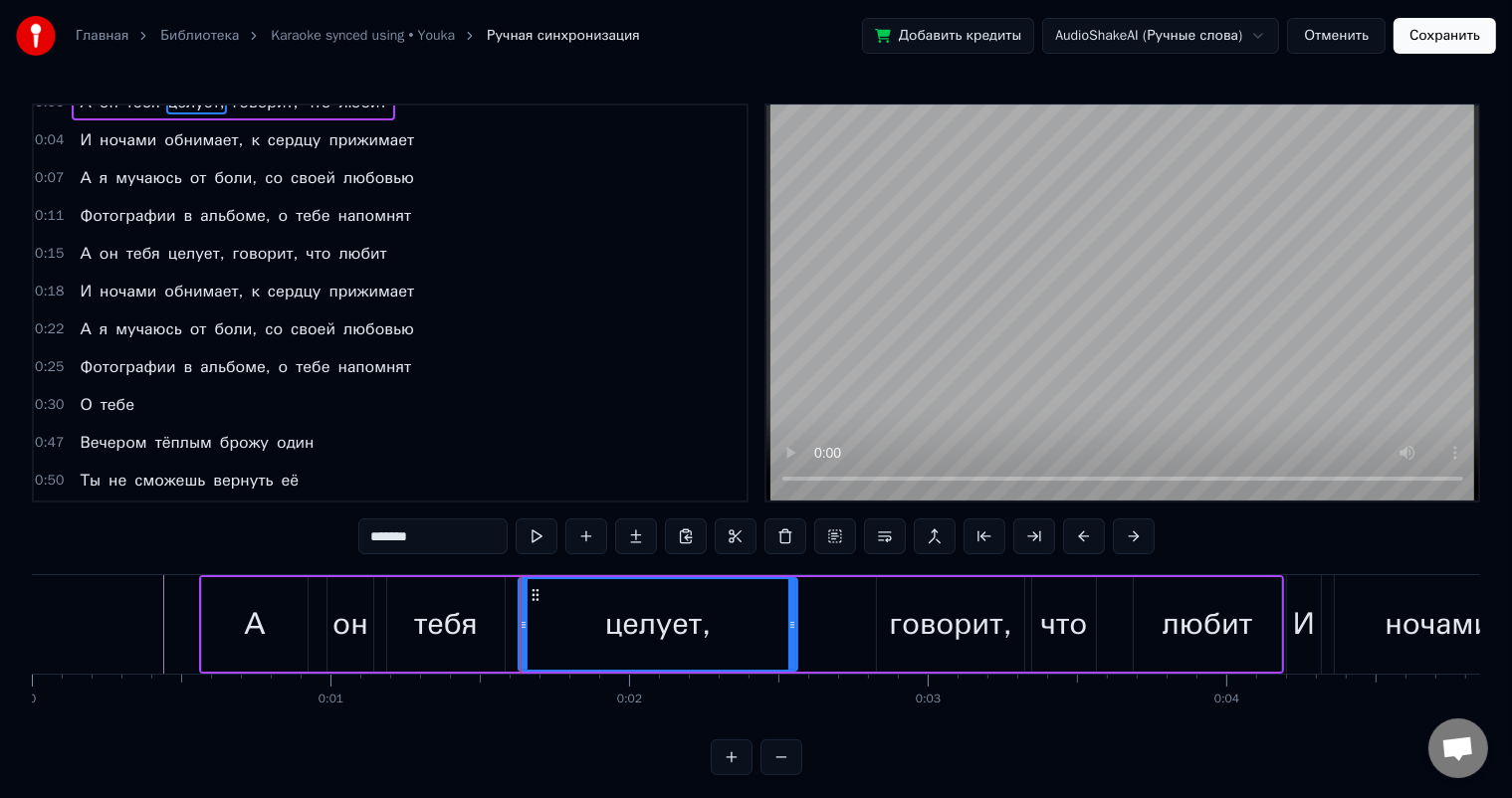 scroll, scrollTop: 0, scrollLeft: 0, axis: both 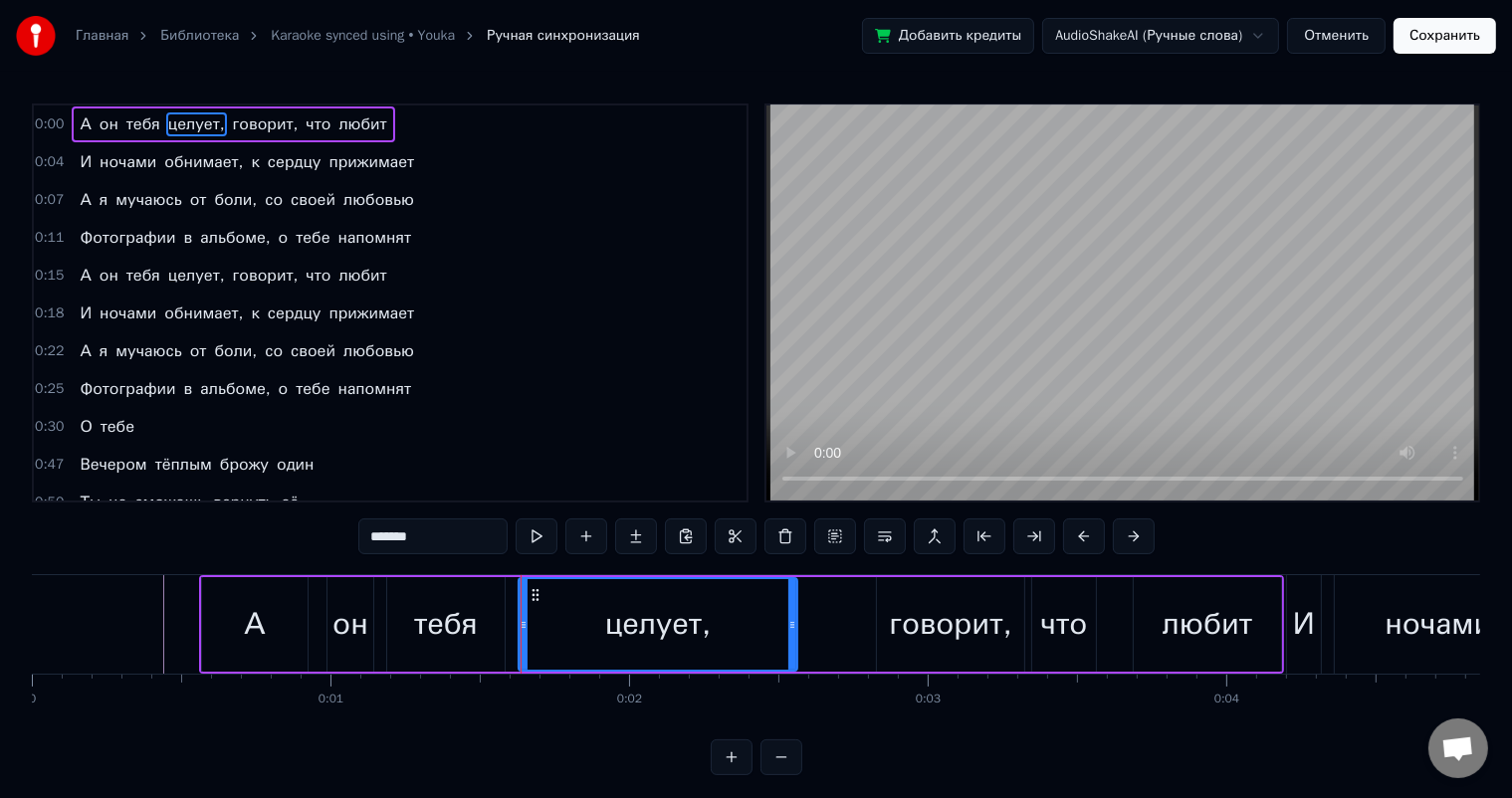 click at bounding box center [781, 757] 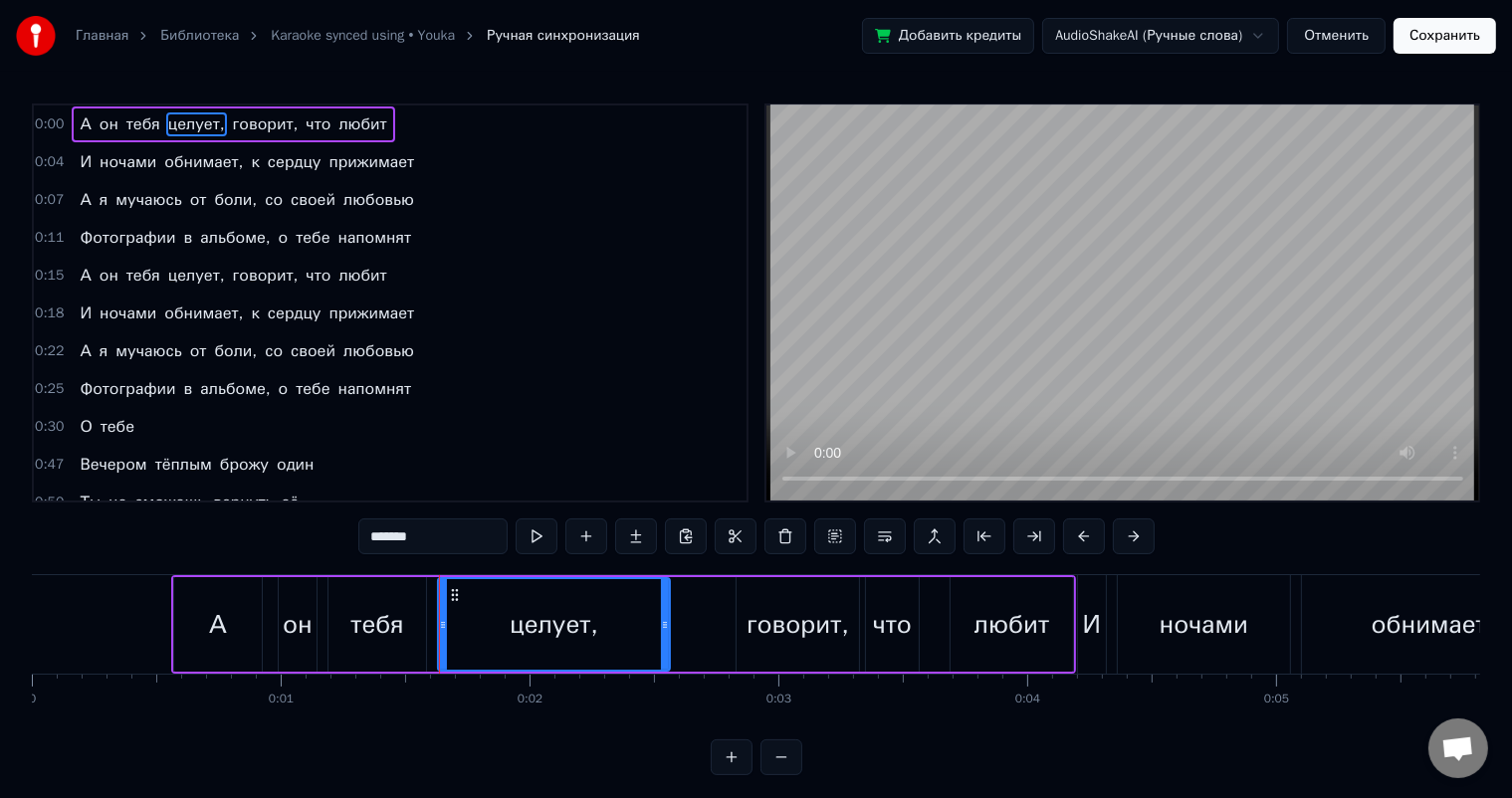 click at bounding box center [781, 757] 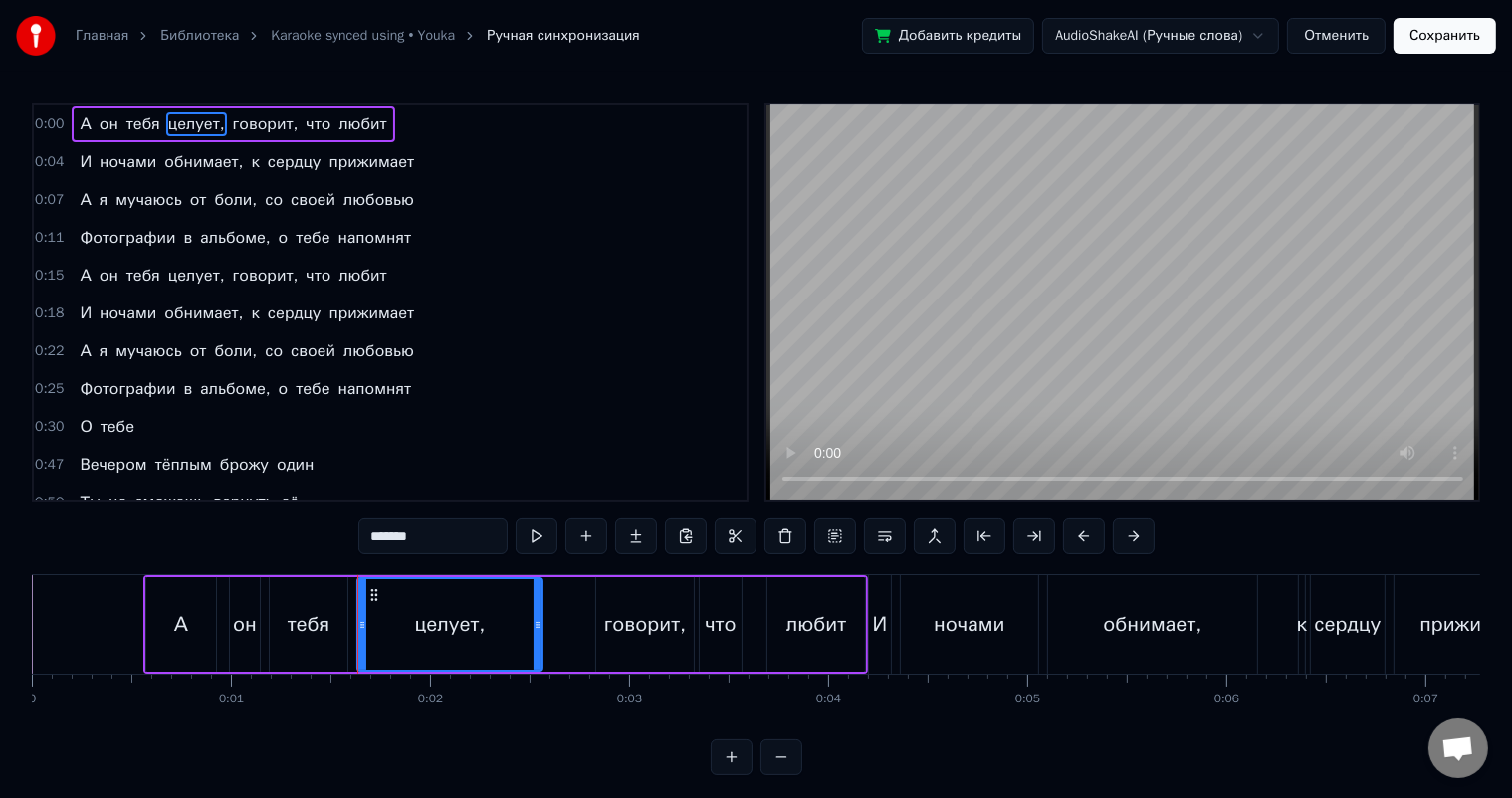 click at bounding box center [781, 757] 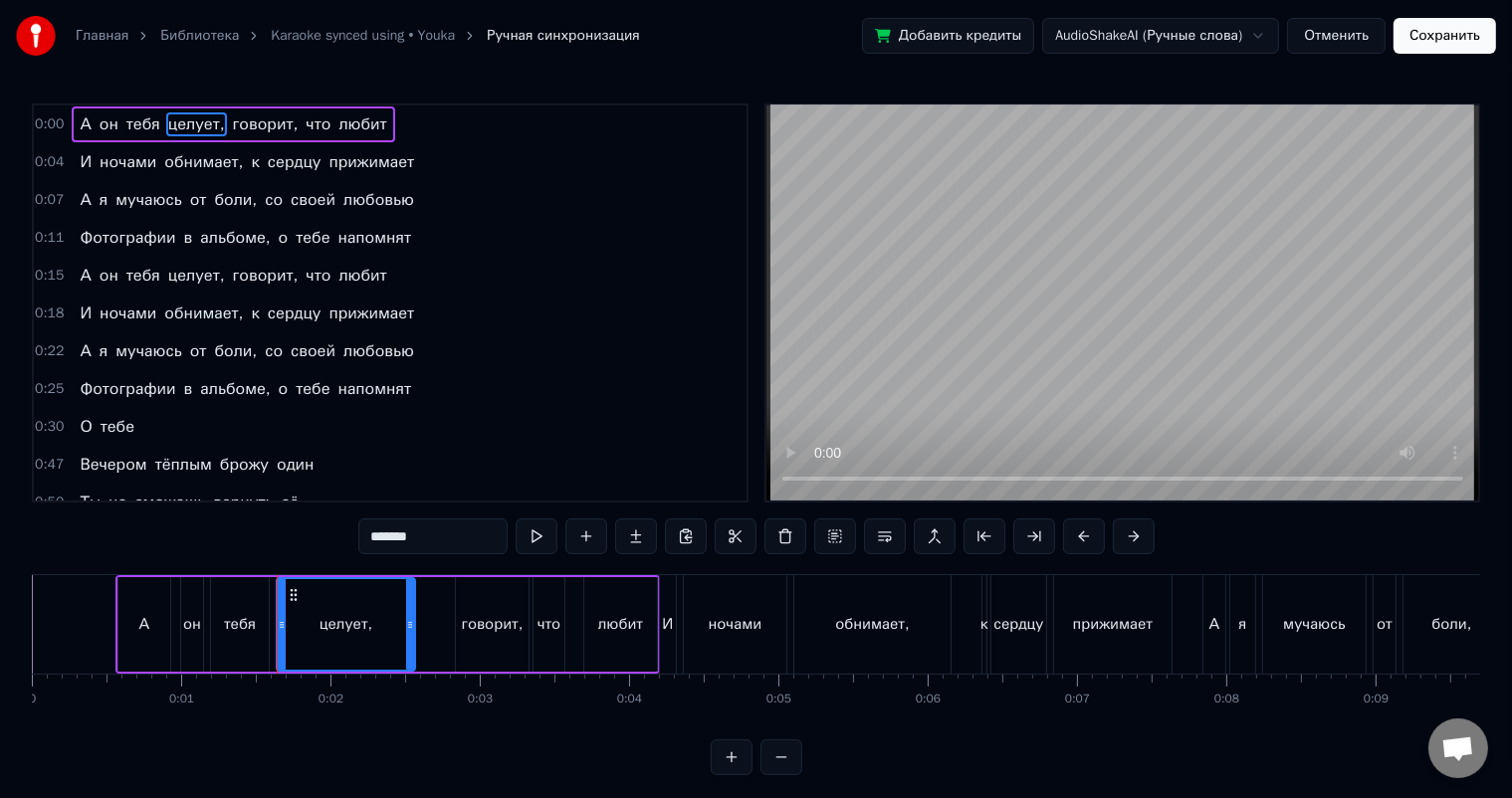 click at bounding box center [781, 757] 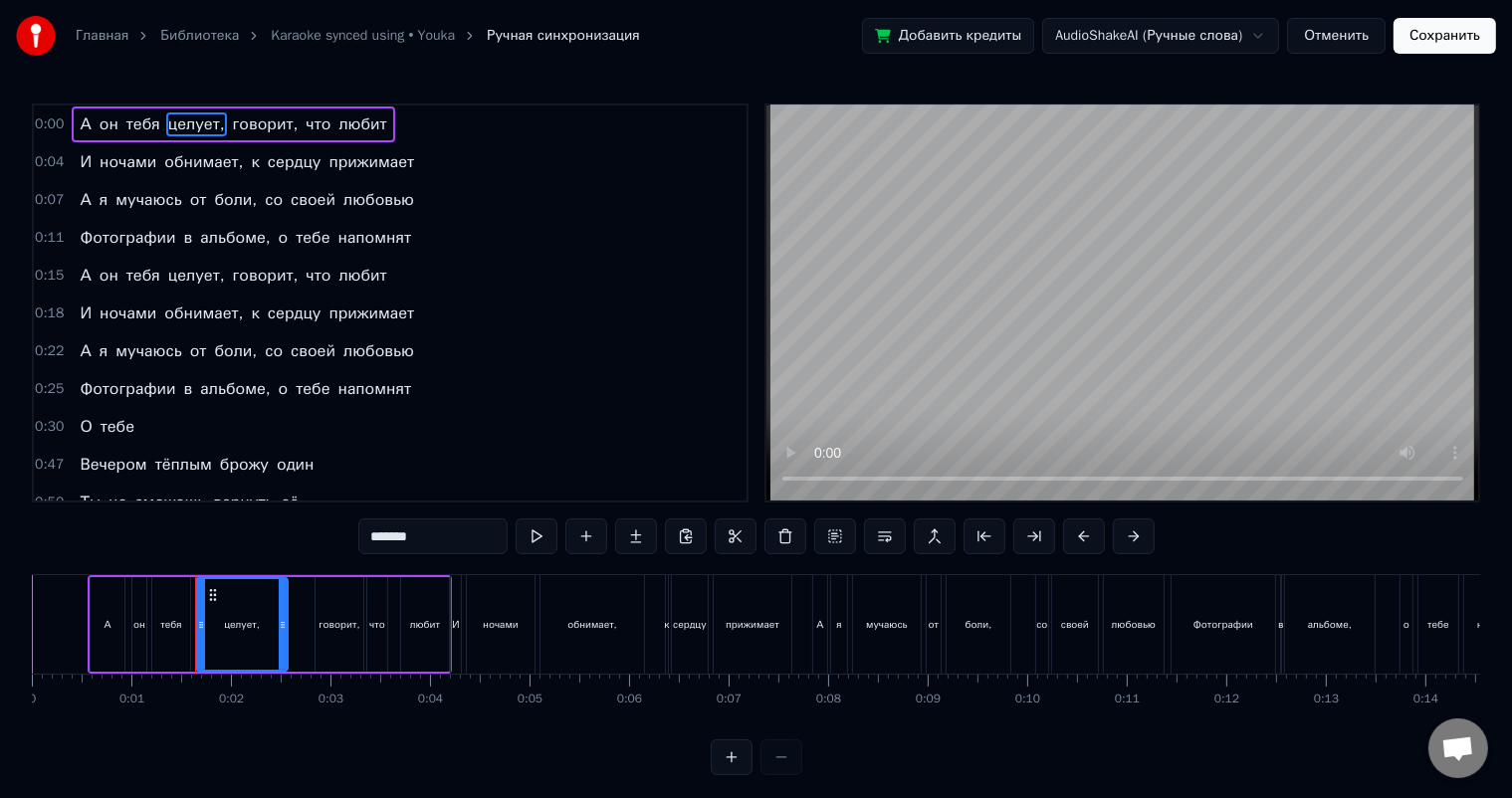 click at bounding box center [756, 757] 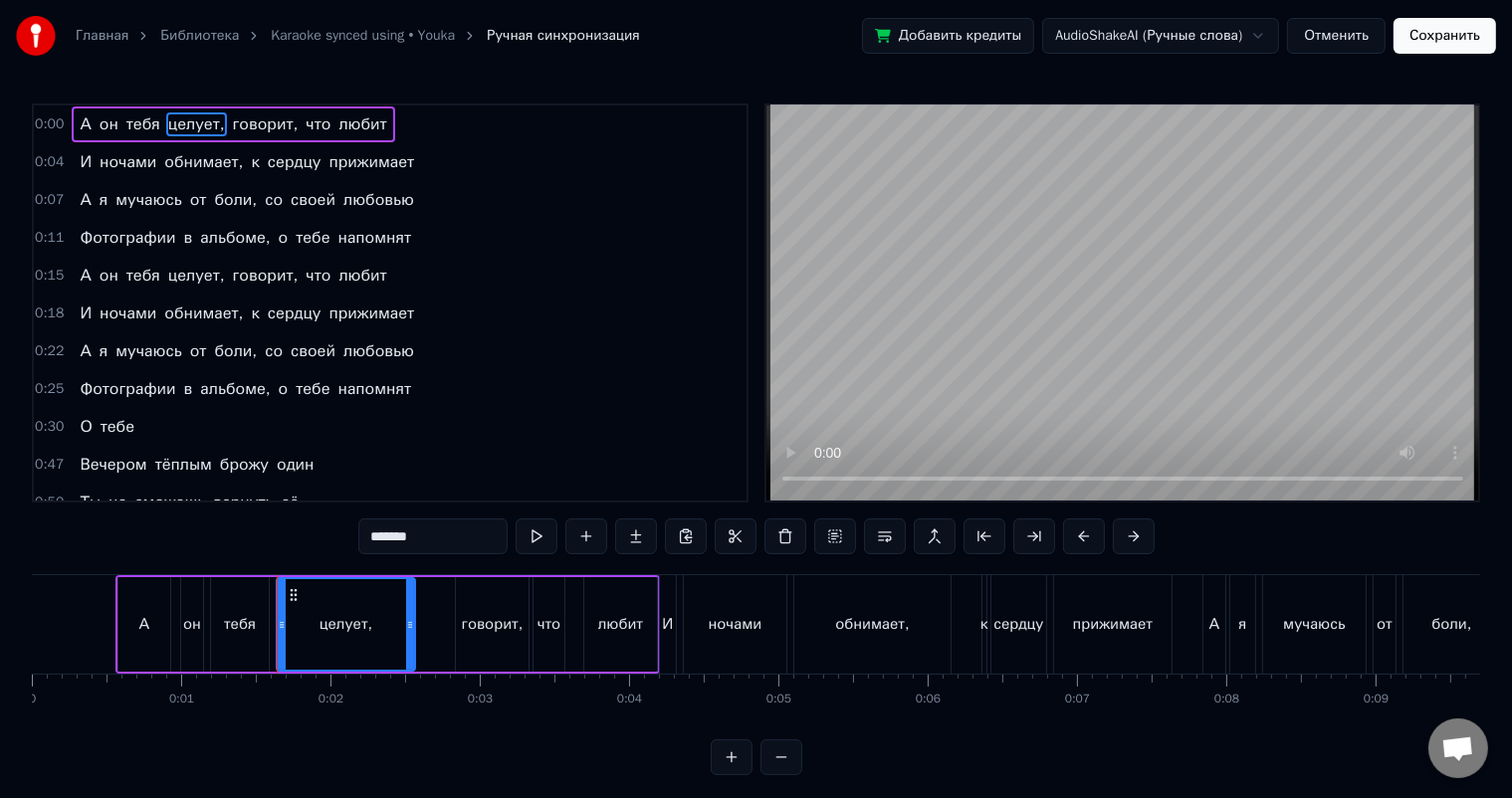 click at bounding box center [732, 757] 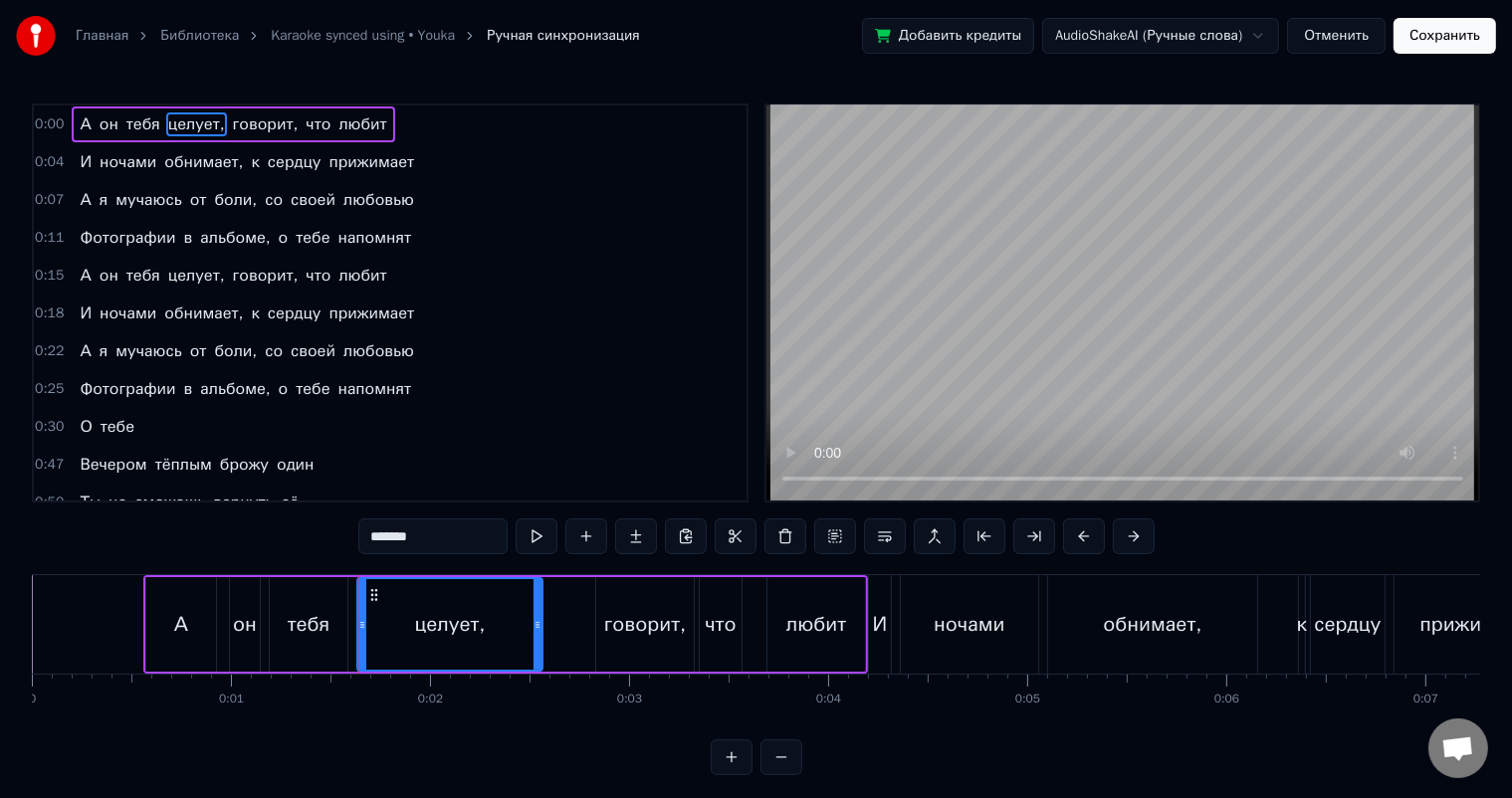 click at bounding box center [732, 757] 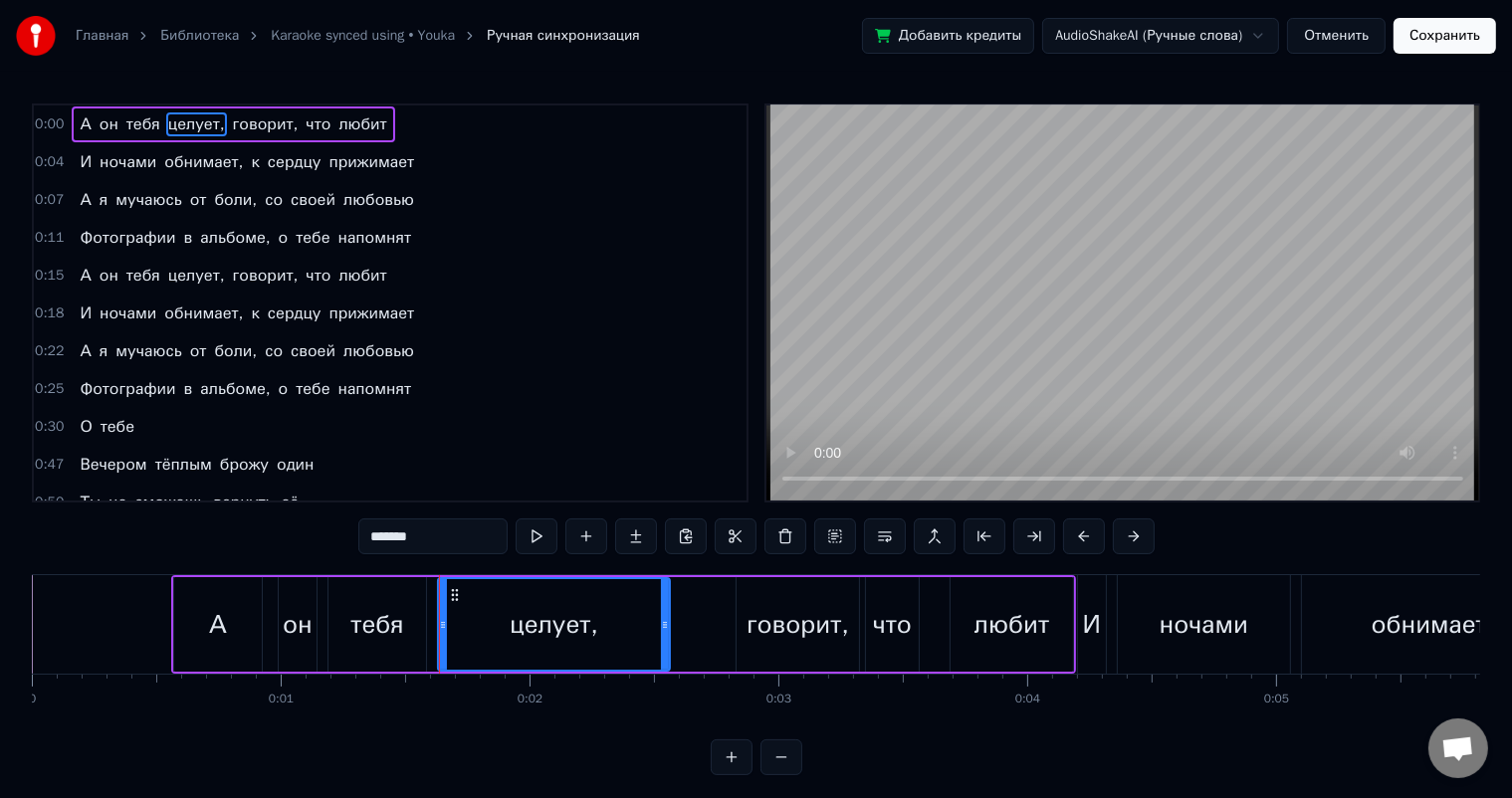 type 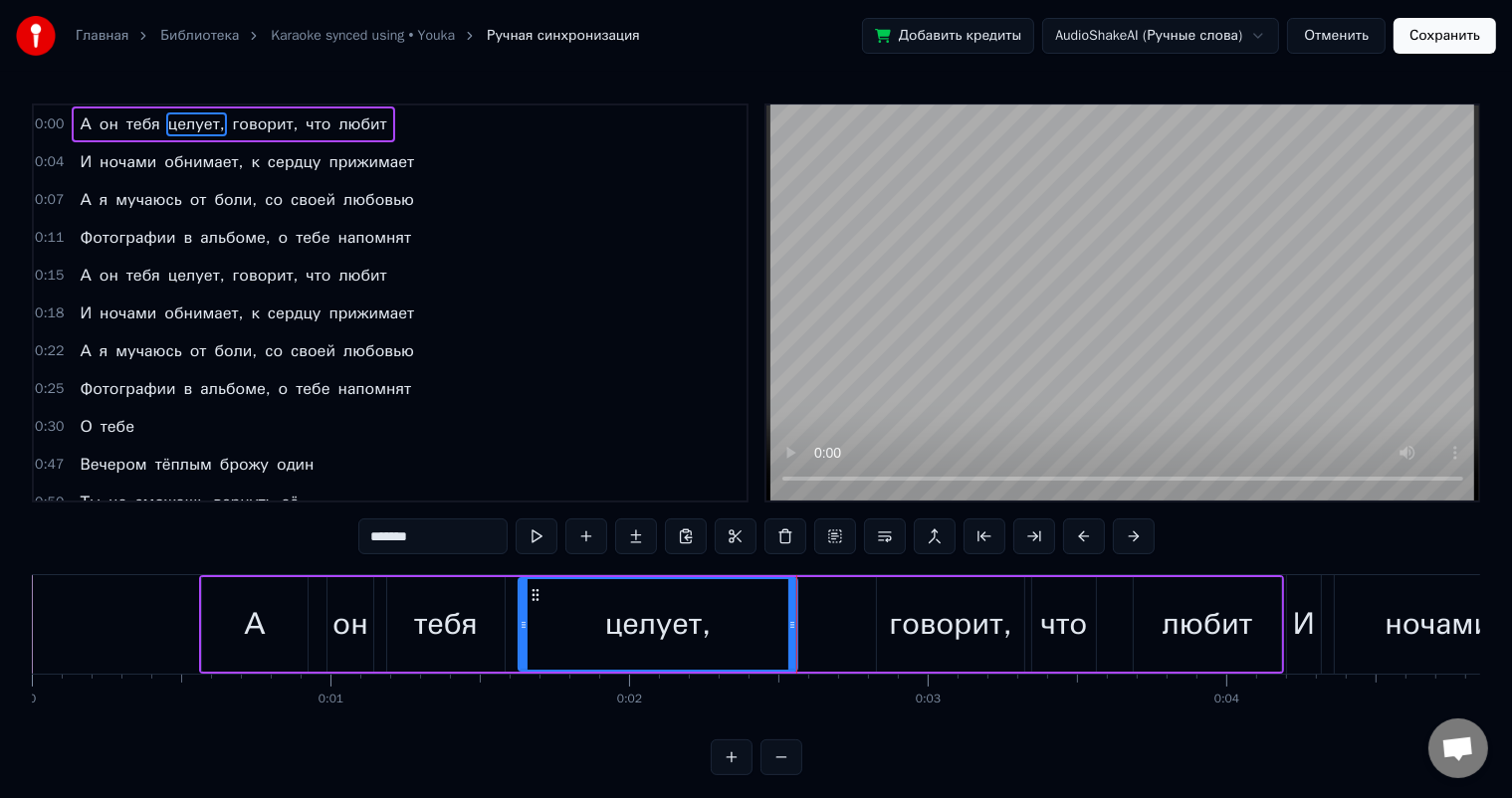 click on "А он тебя целует, говорит, что любит" at bounding box center (742, 624) 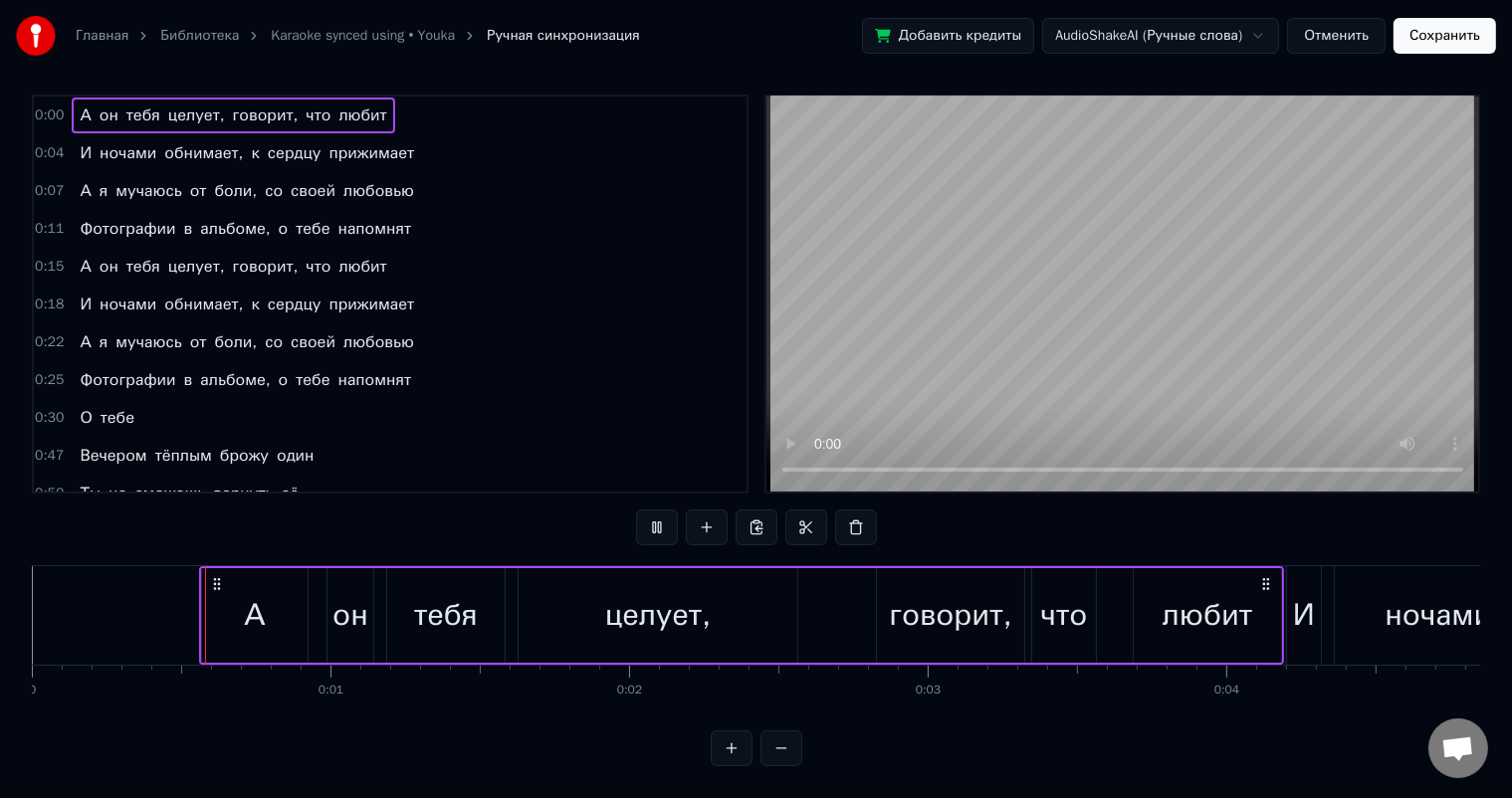 scroll, scrollTop: 26, scrollLeft: 0, axis: vertical 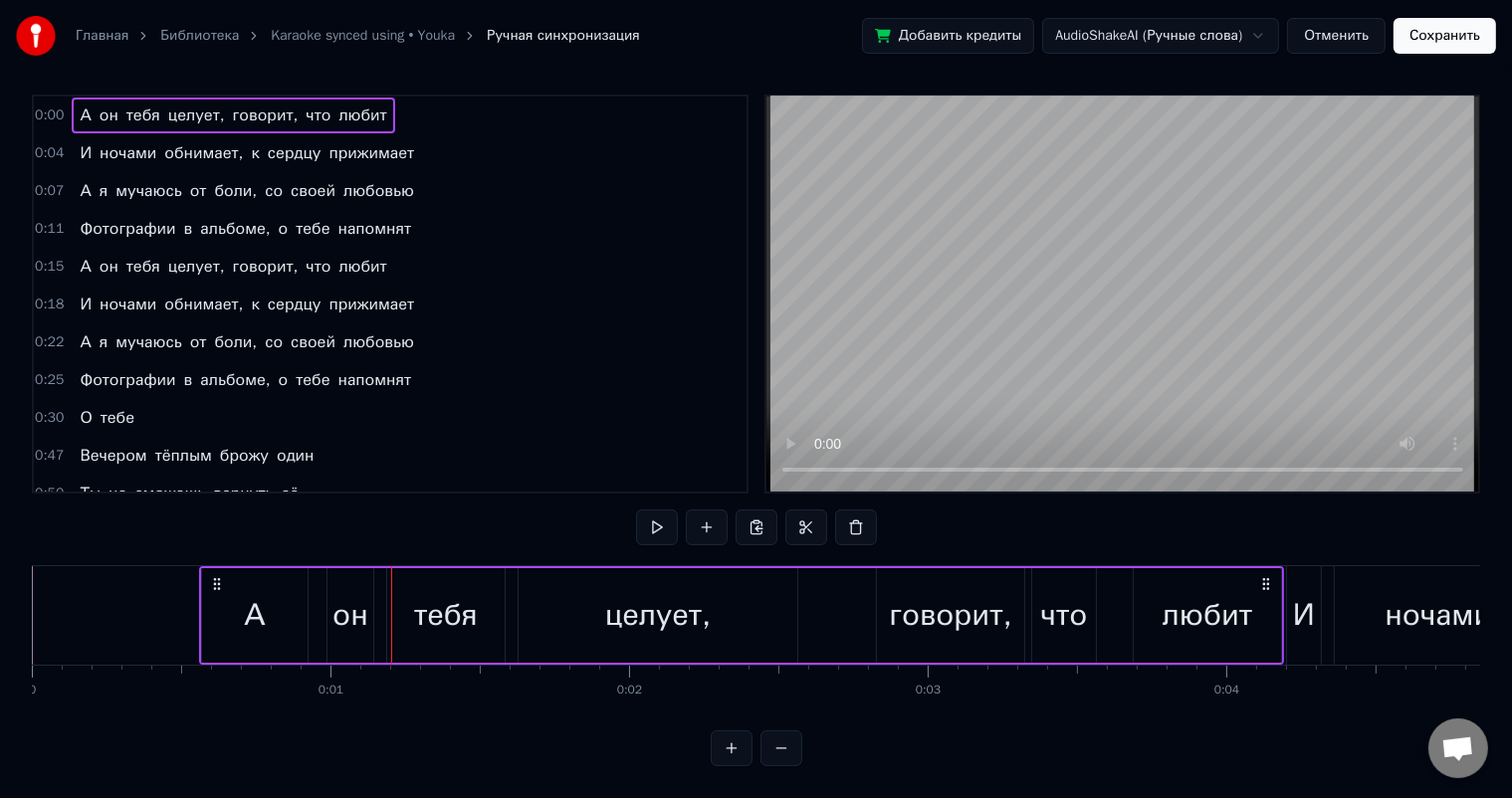 click 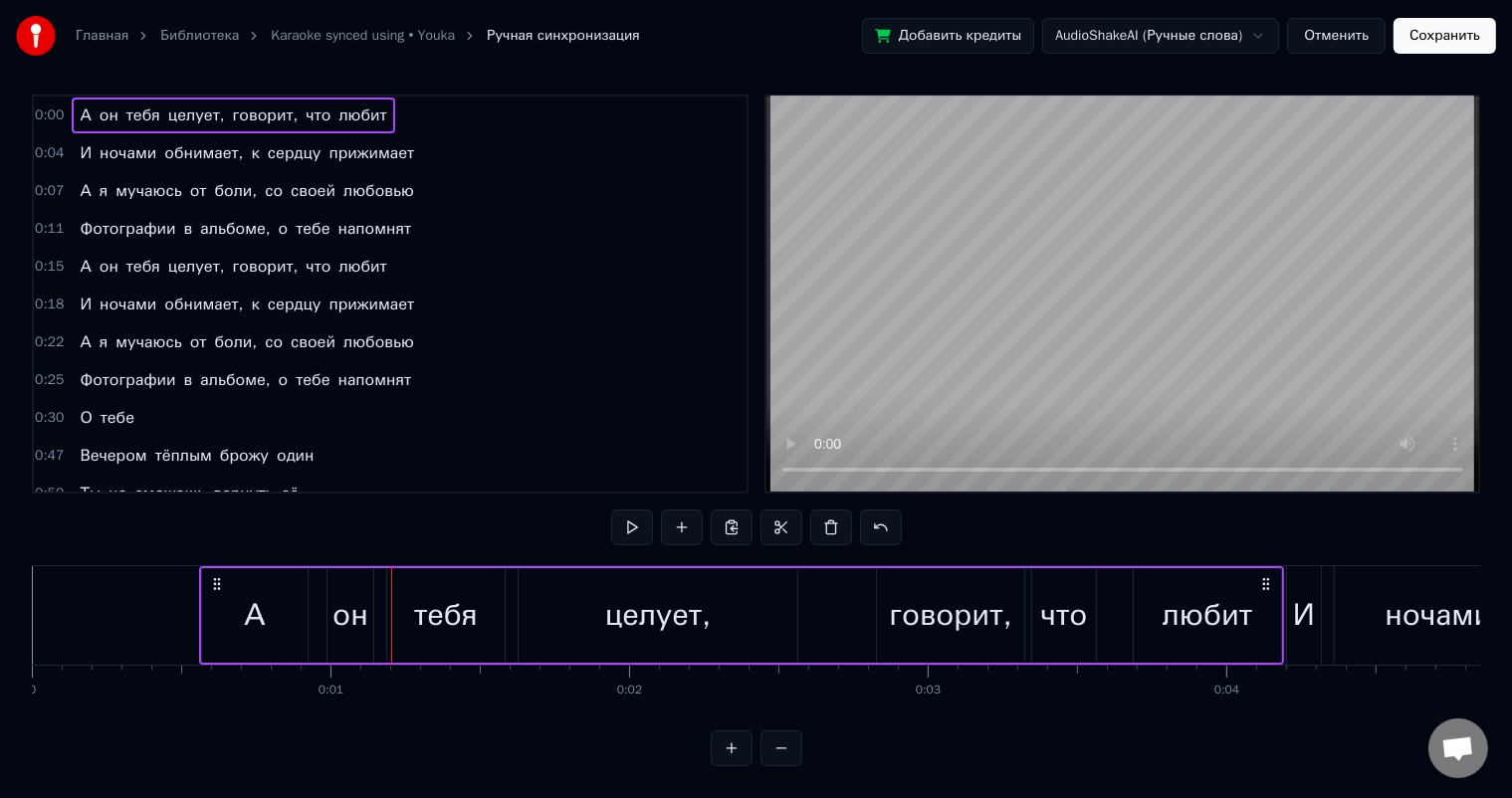click on "И" at bounding box center (1304, 615) 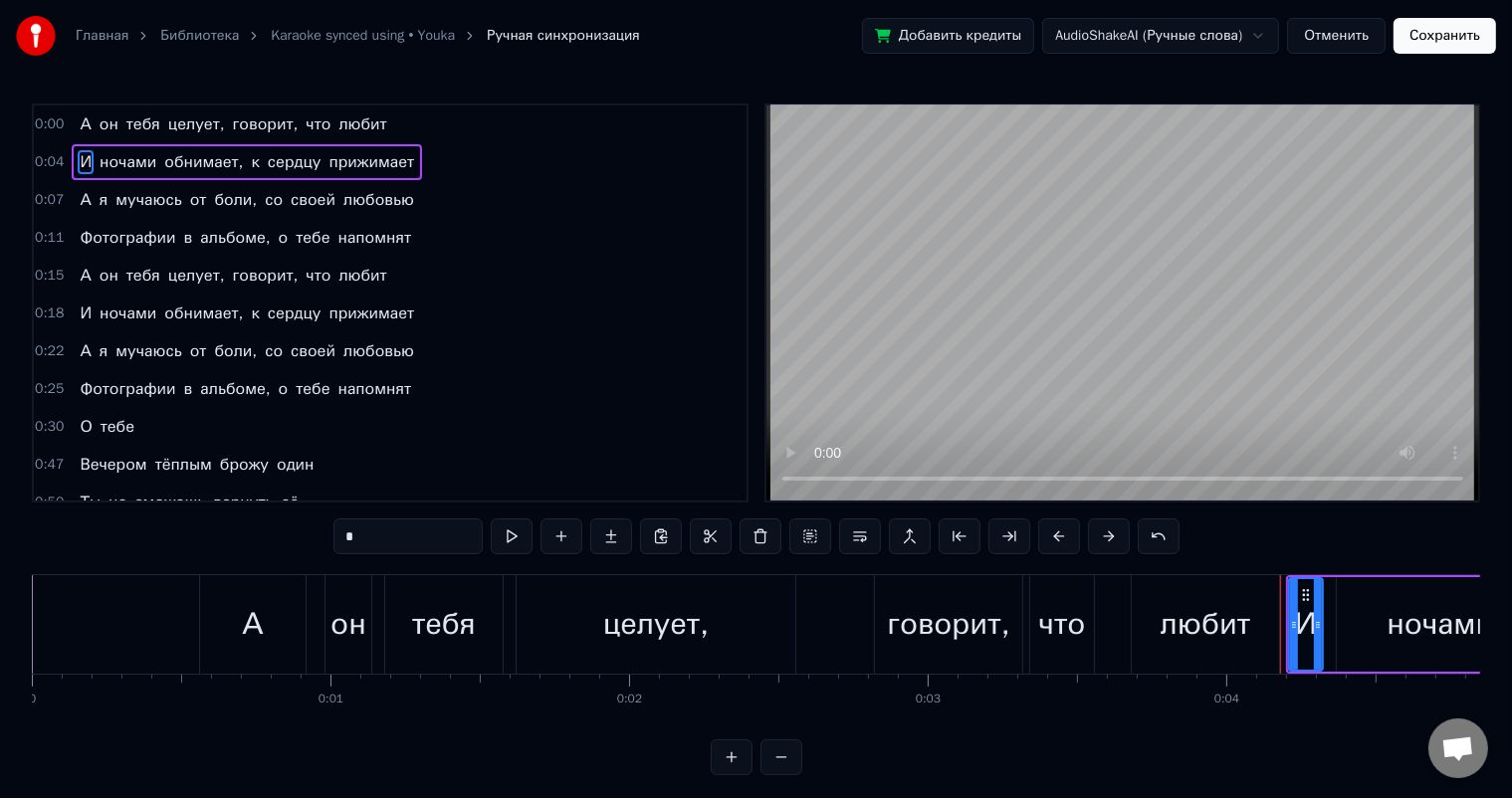 scroll, scrollTop: 26, scrollLeft: 0, axis: vertical 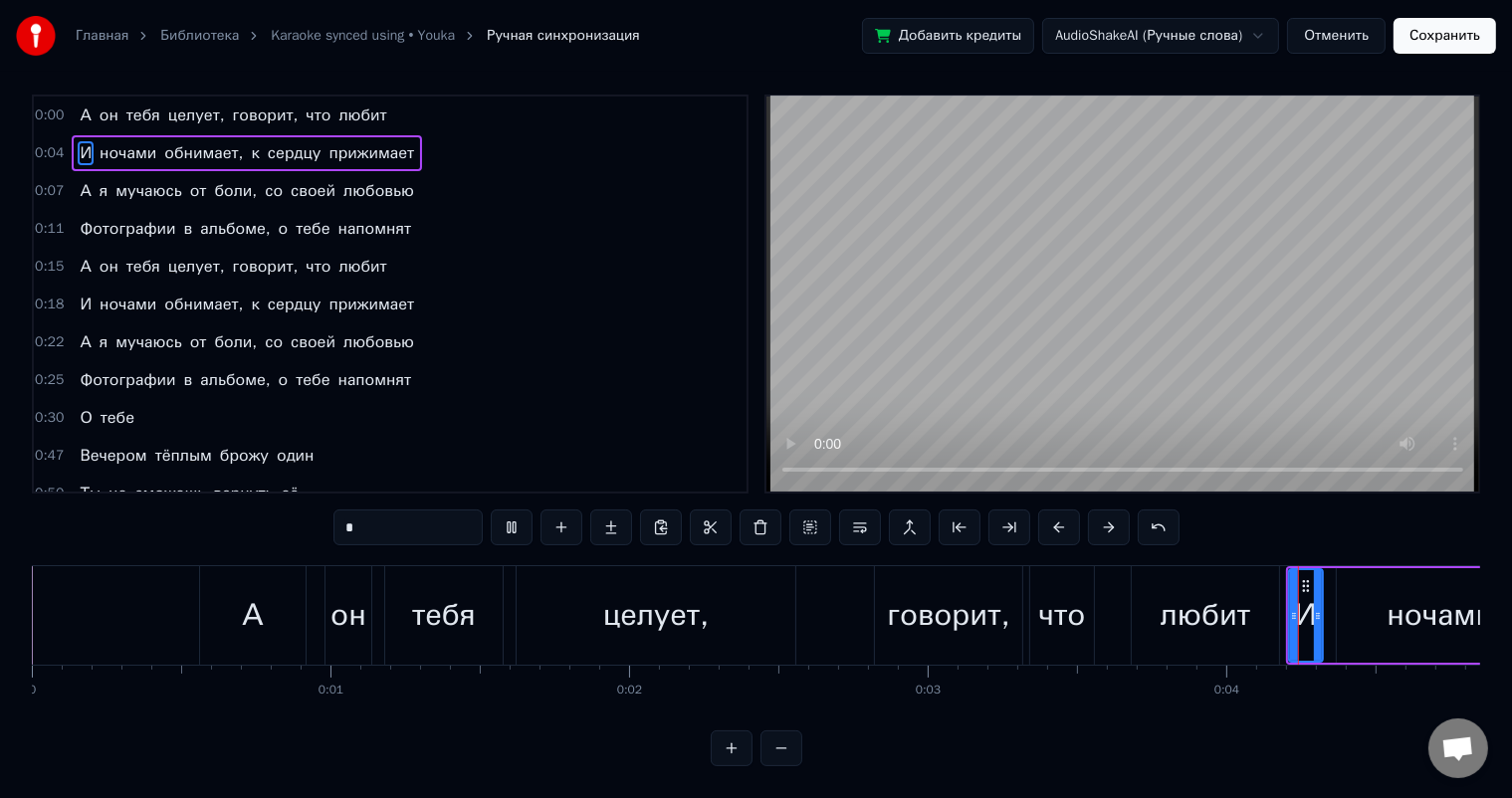 click on "0:00 А он тебя целует, говорит, что любит 0:04 И ночами обнимает, к сердцу прижимает 0:07 А я мучаюсь от боли, со своей любовью 0:11 Фотографии в альбоме, о тебе напомнят 0:15 А он тебя целует, говорит, что любит 0:18 И ночами обнимает, к сердцу прижимает 0:22 А я мучаюсь от боли, со своей любовью 0:25 Фотографии в альбоме, о тебе напомнят 0:30 О тебе 0:47 Вечером тёплым брожу один 0:50 Ты не сможешь вернуть её 0:52 Шепчет мне нежно дождь 0:54 Знаю, что встречу тебя с другим 0:57 Лучше это была б не ты 0:59 Но рядом с ним ты идёшь 1:01 Я ж тебя так любил, так любил 1:05 Думал, что ты ждала меня 1:07 Что же" at bounding box center [756, 430] 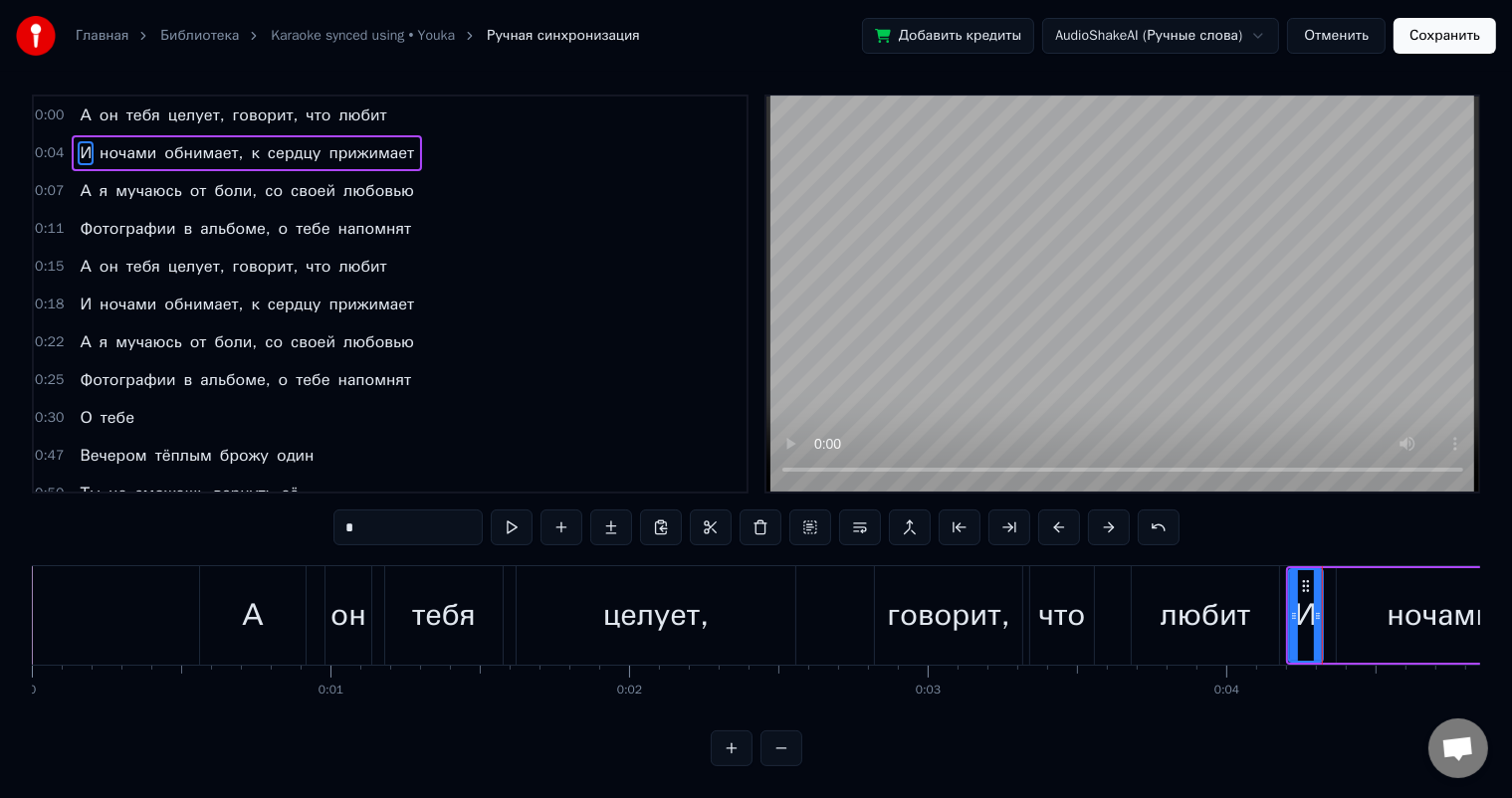 click on "И ночами обнимает, к сердцу прижимает" at bounding box center [1802, 615] 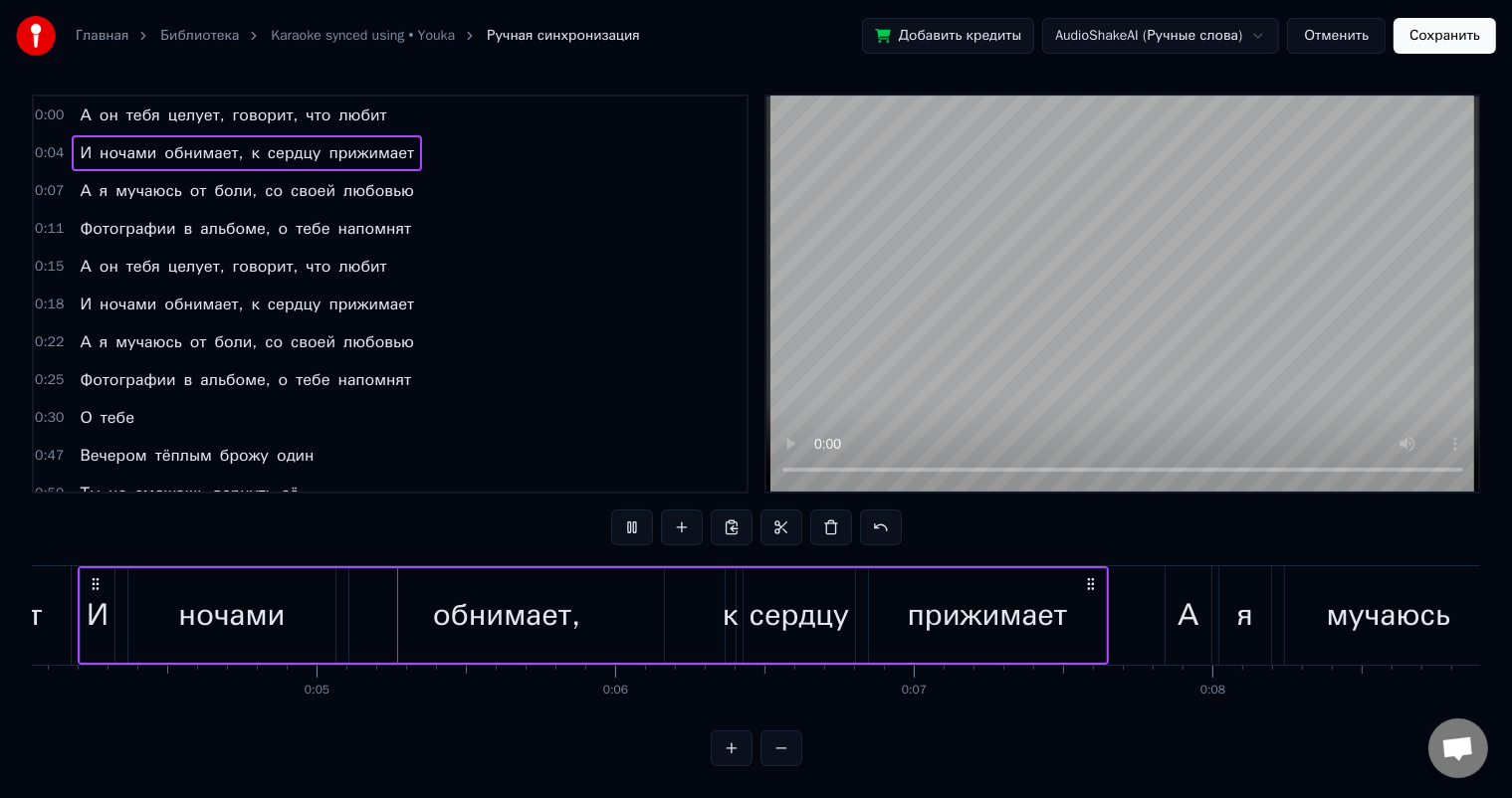 scroll, scrollTop: 0, scrollLeft: 1296, axis: horizontal 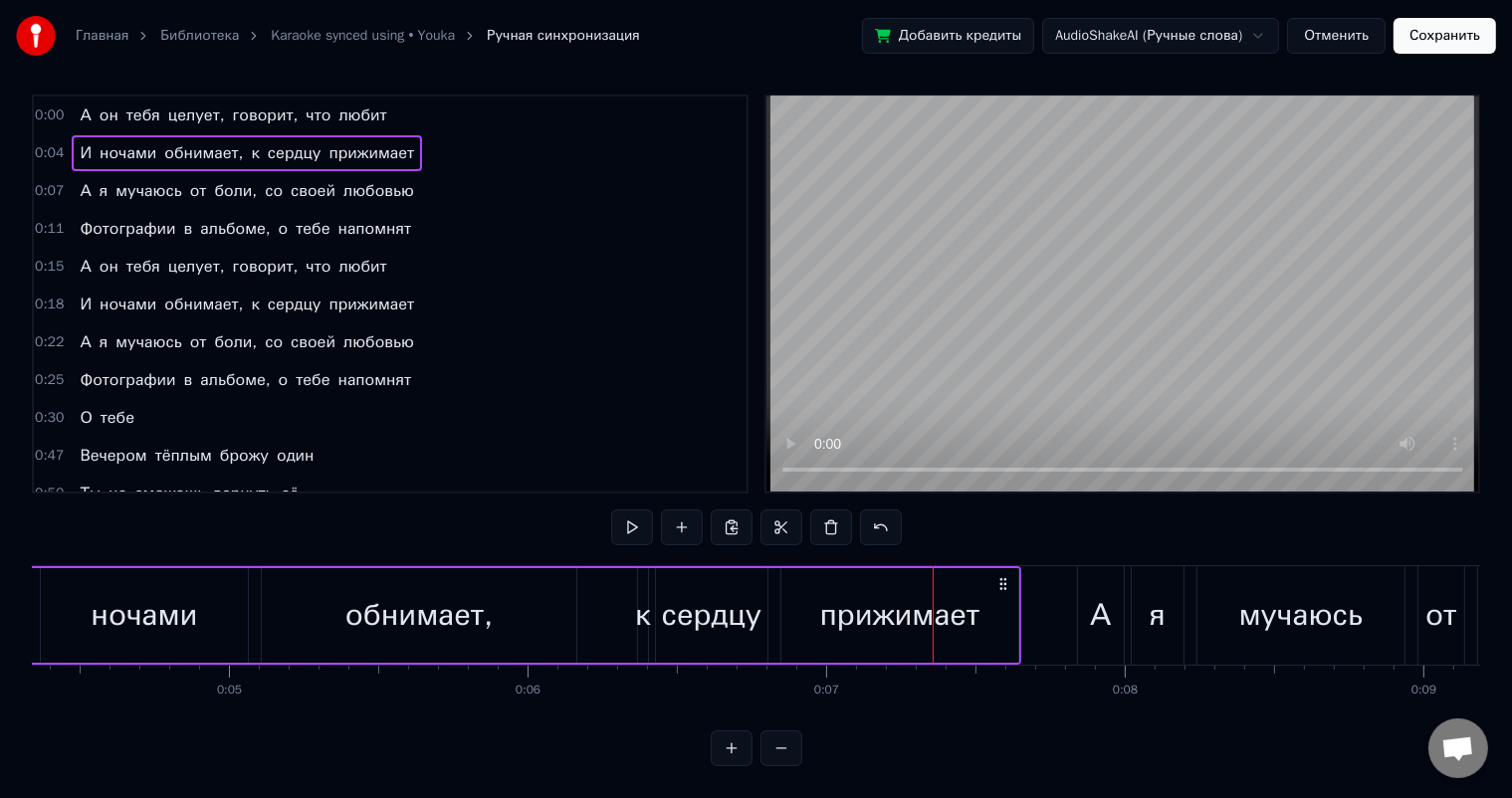 click on "0:00 А он тебя целует, говорит, что любит 0:04 И ночами обнимает, к сердцу прижимает 0:07 А я мучаюсь от боли, со своей любовью 0:11 Фотографии в альбоме, о тебе напомнят 0:15 А он тебя целует, говорит, что любит 0:18 И ночами обнимает, к сердцу прижимает 0:22 А я мучаюсь от боли, со своей любовью 0:25 Фотографии в альбоме, о тебе напомнят 0:30 О тебе 0:47 Вечером тёплым брожу один 0:50 Ты не сможешь вернуть её 0:52 Шепчет мне нежно дождь 0:54 Знаю, что встречу тебя с другим 0:57 Лучше это была б не ты 0:59 Но рядом с ним ты идёшь 1:01 Я ж тебя так любил, так любил 1:05 Думал, что ты ждала меня 1:07 Что же" at bounding box center (756, 430) 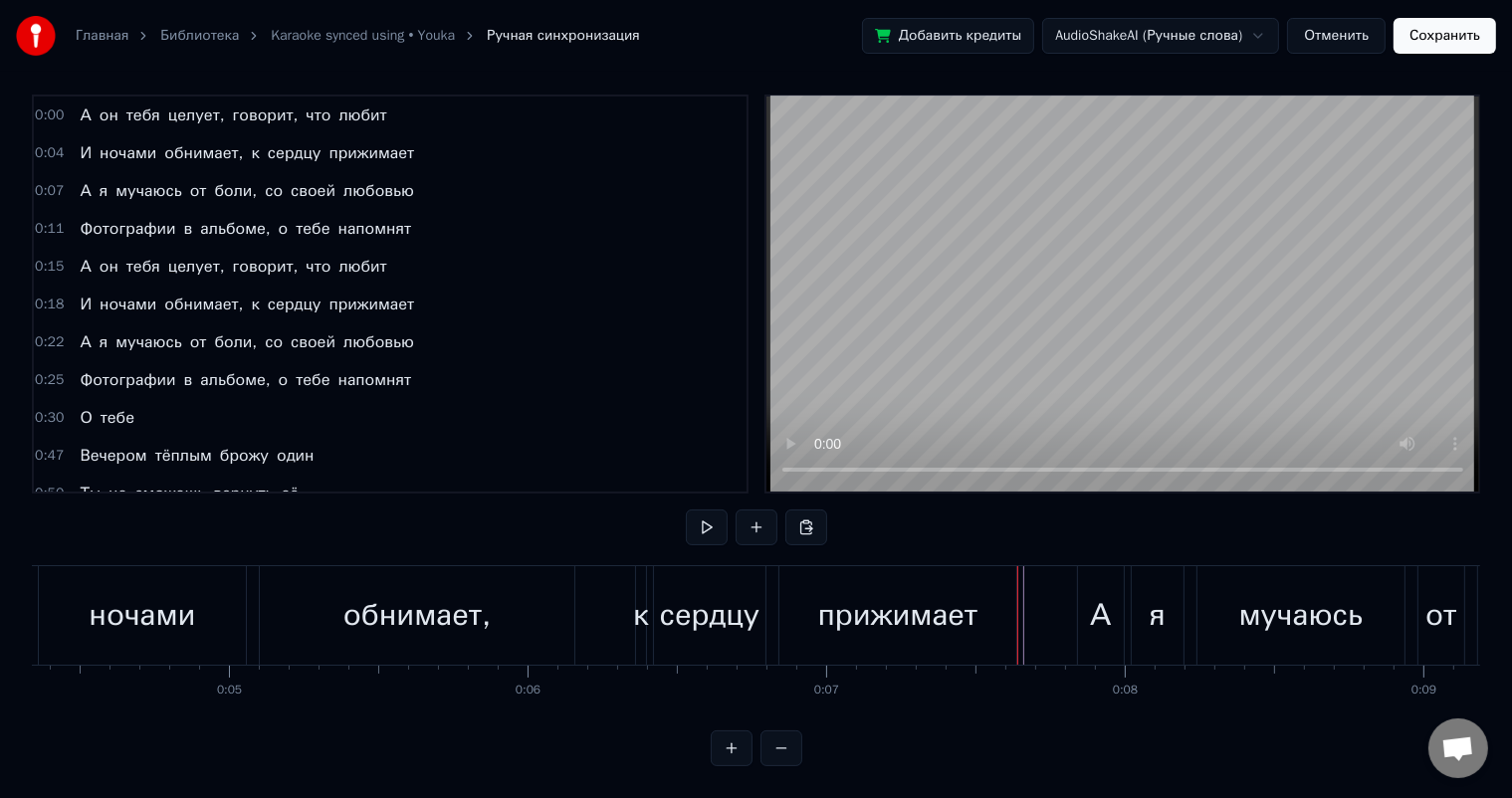 click on "прижимает" at bounding box center (898, 615) 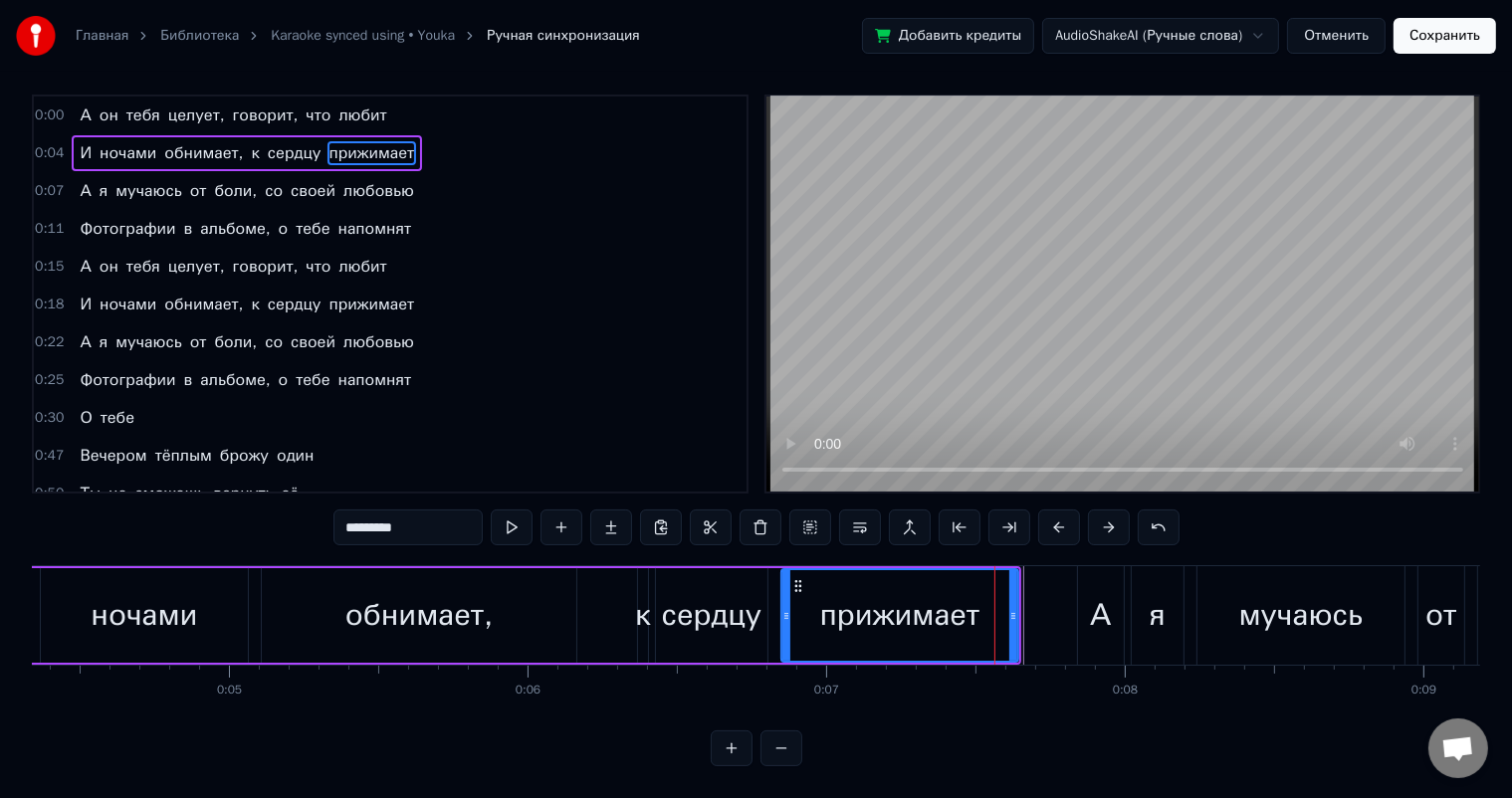 scroll, scrollTop: 0, scrollLeft: 0, axis: both 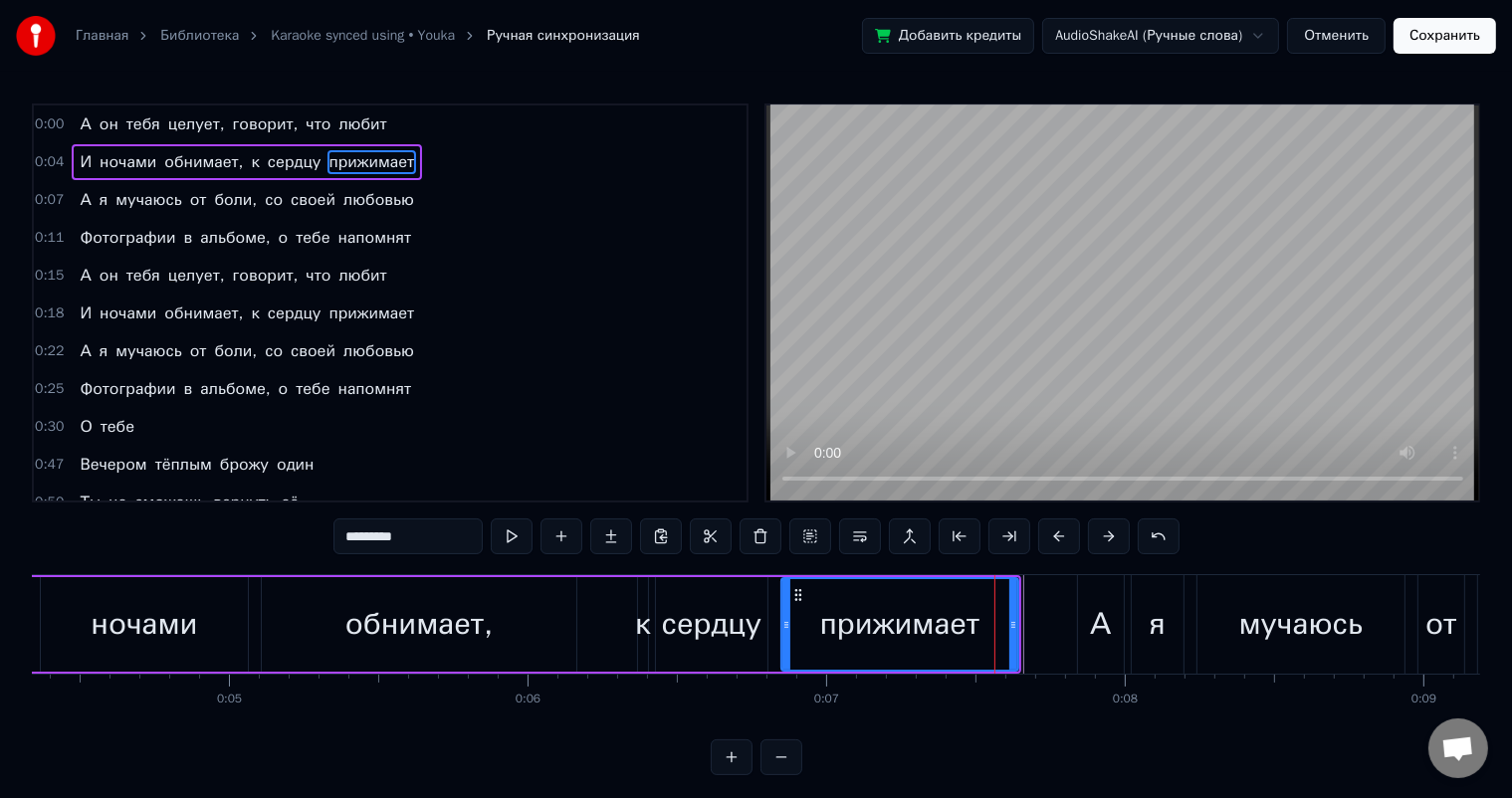 click on "прижимает" at bounding box center (900, 624) 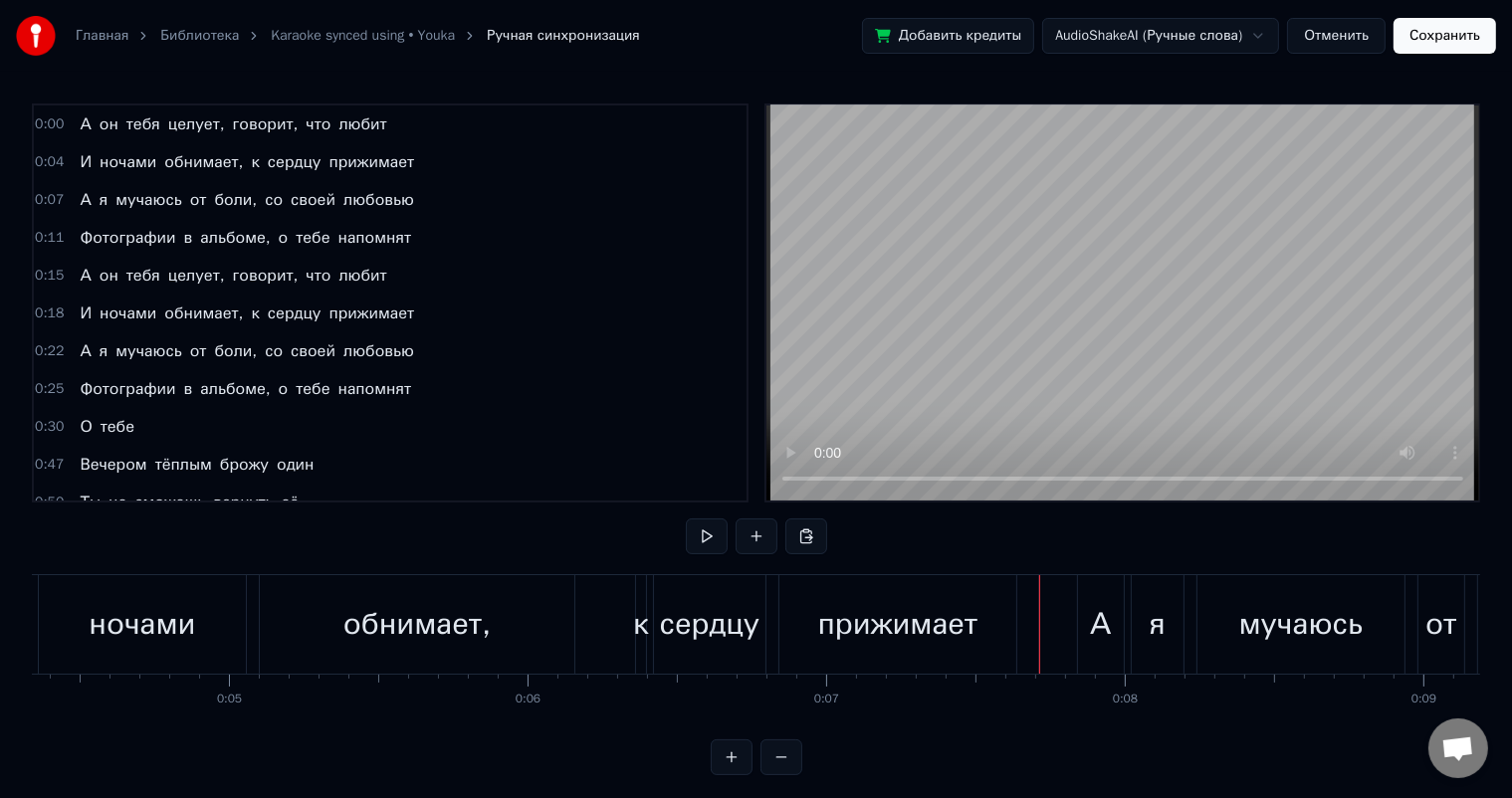 scroll, scrollTop: 26, scrollLeft: 0, axis: vertical 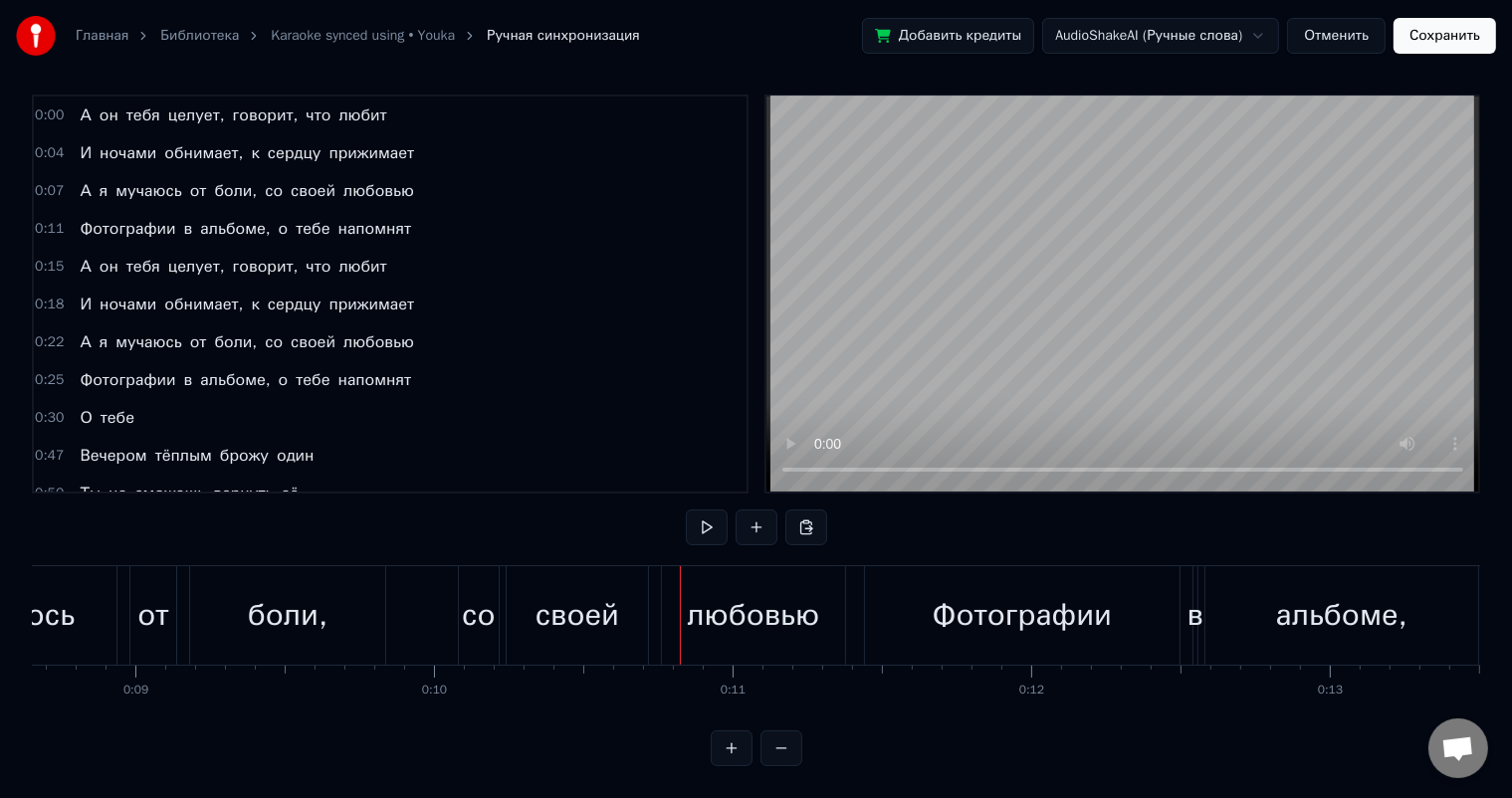 click on "Отменить" at bounding box center (1336, 36) 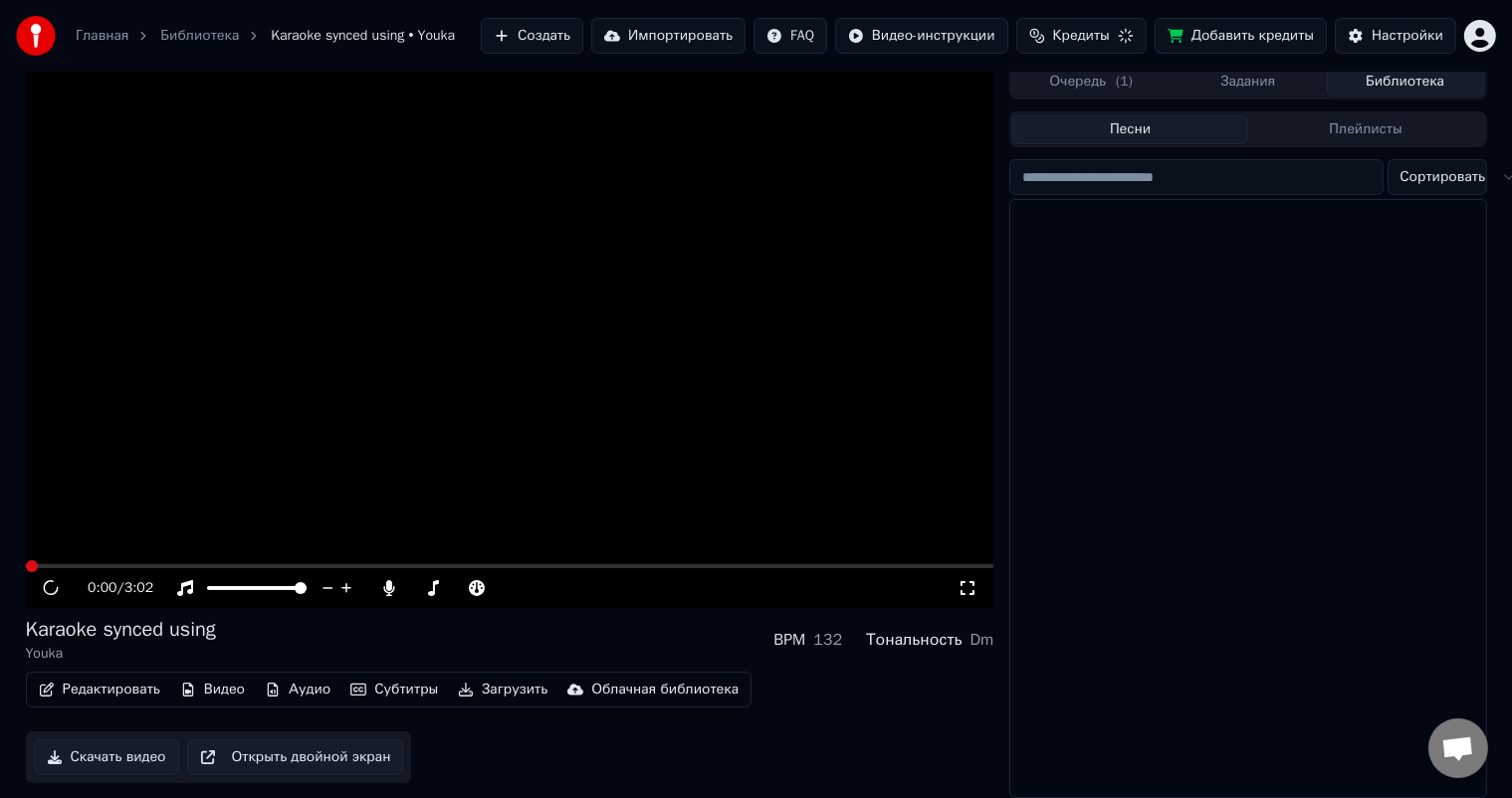 scroll, scrollTop: 0, scrollLeft: 0, axis: both 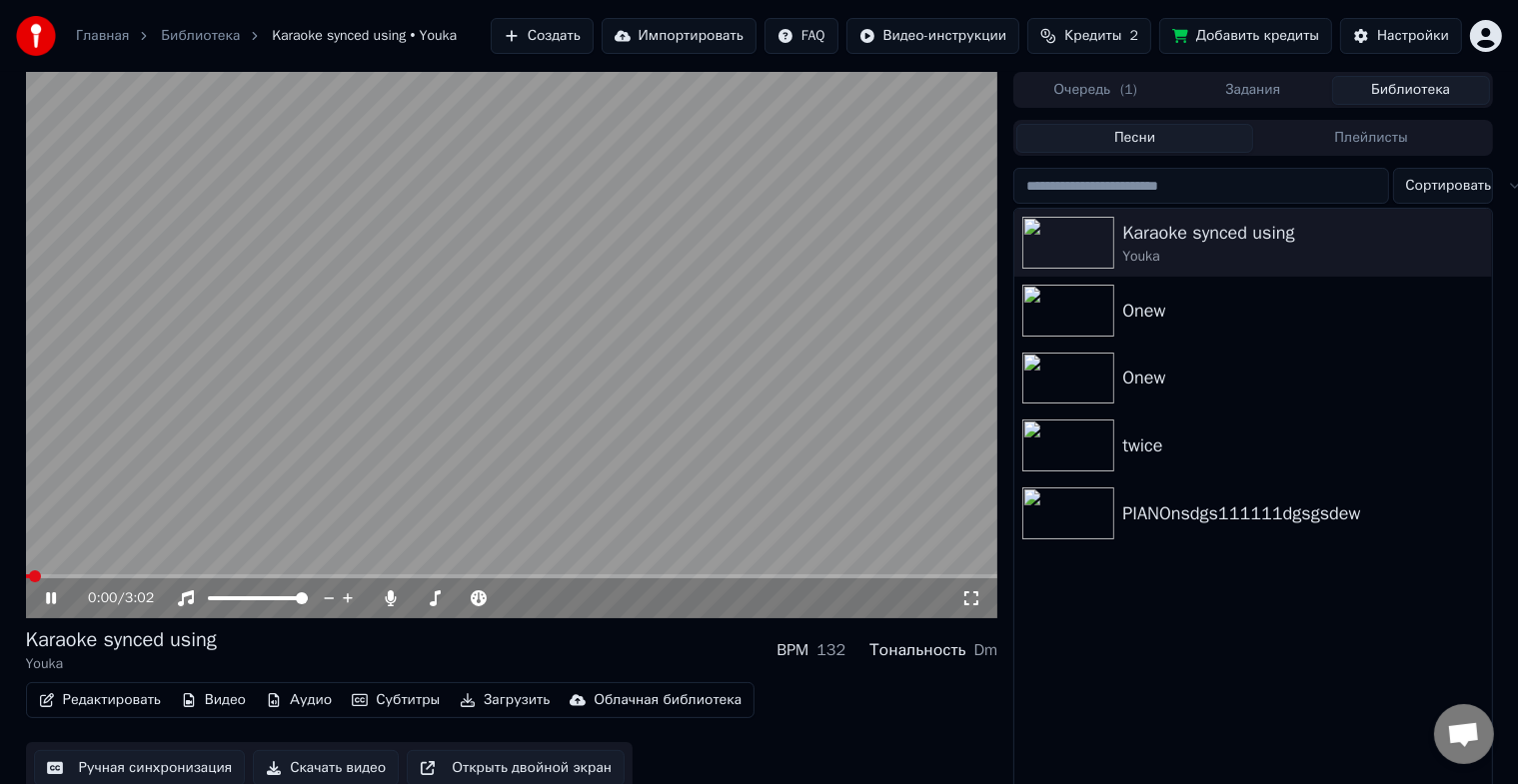 click on "Редактировать" at bounding box center (100, 700) 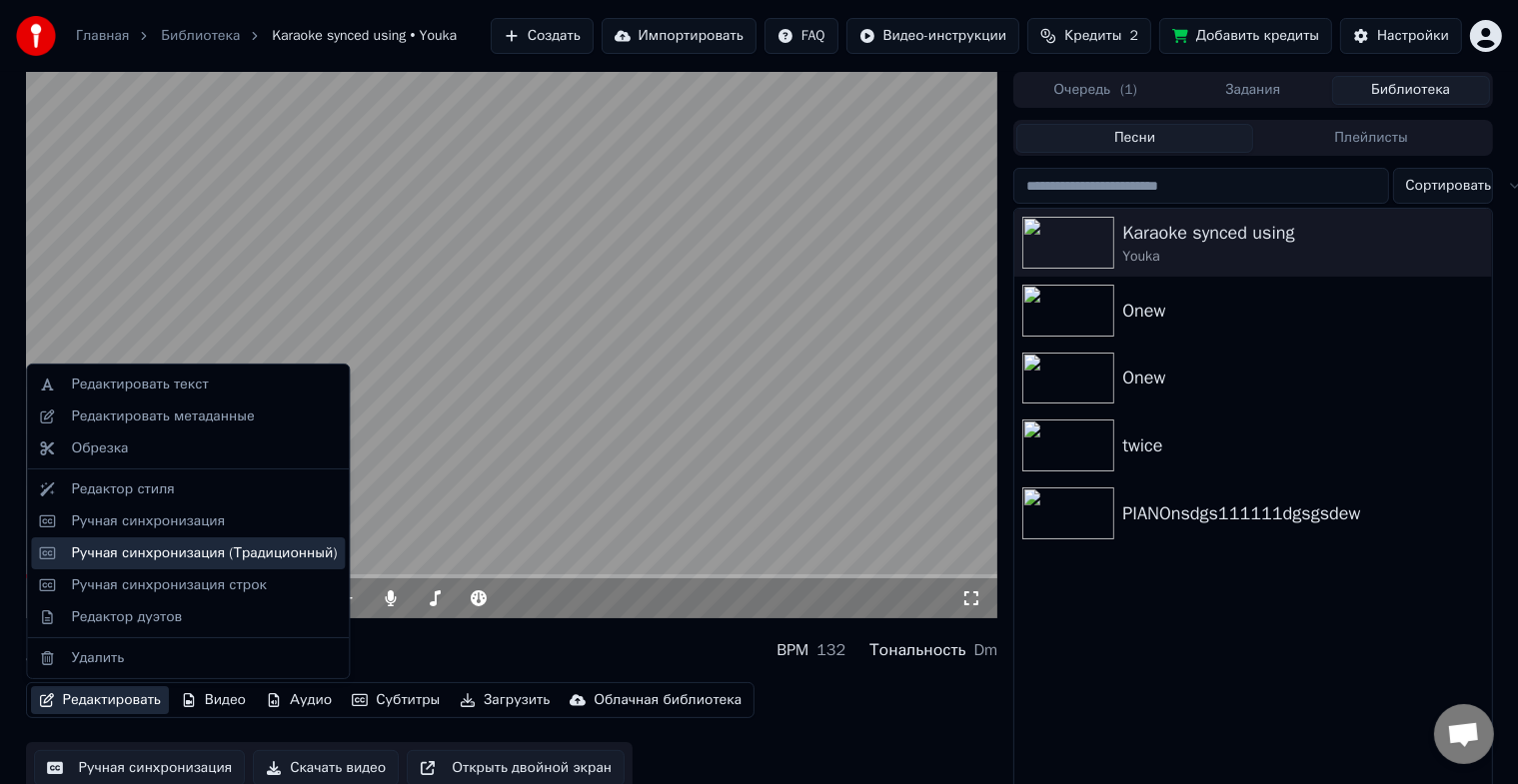 click on "Ручная синхронизация (Традиционный)" at bounding box center (204, 553) 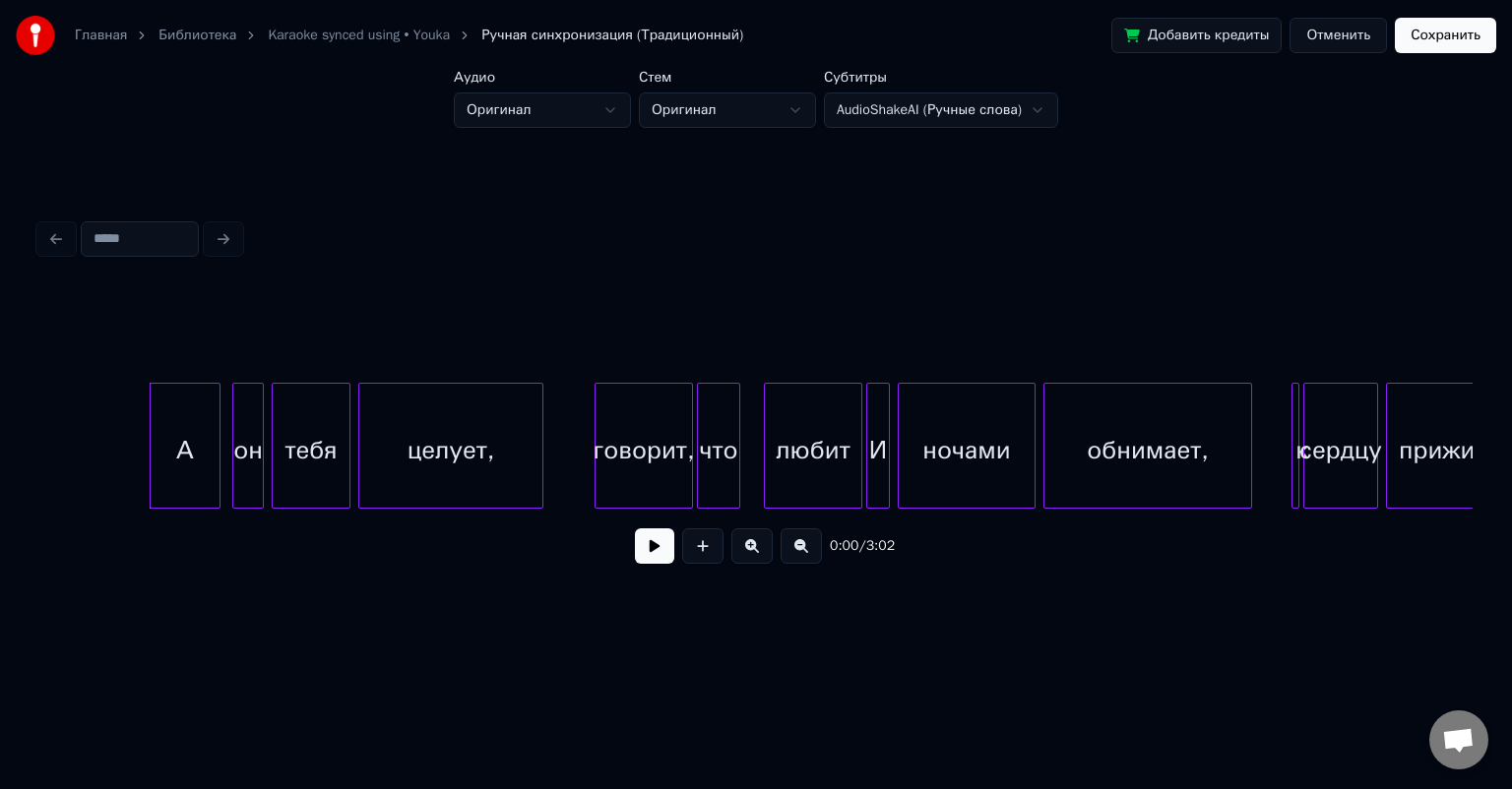 click on "А" at bounding box center (185, 451) 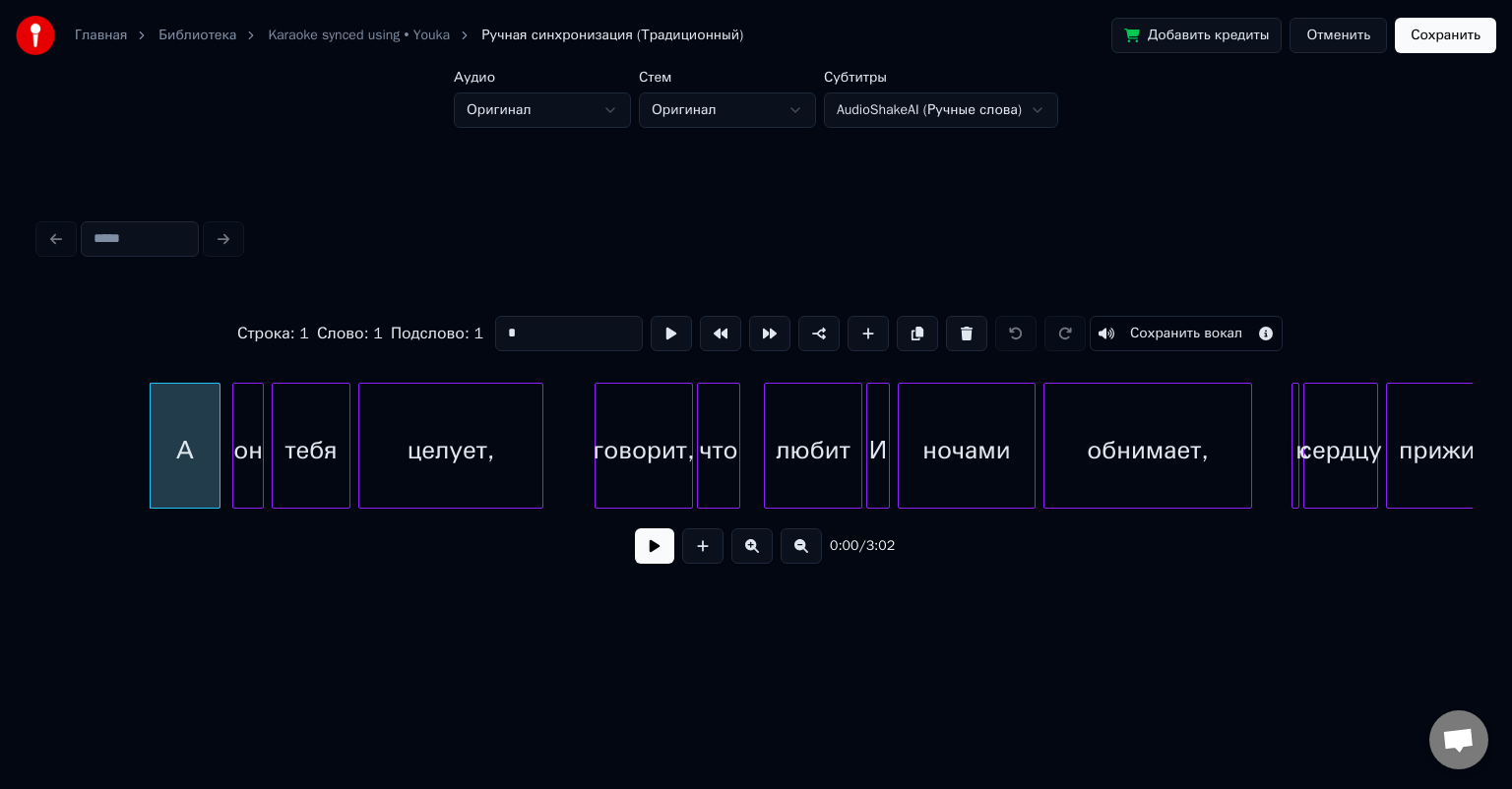 click at bounding box center [655, 546] 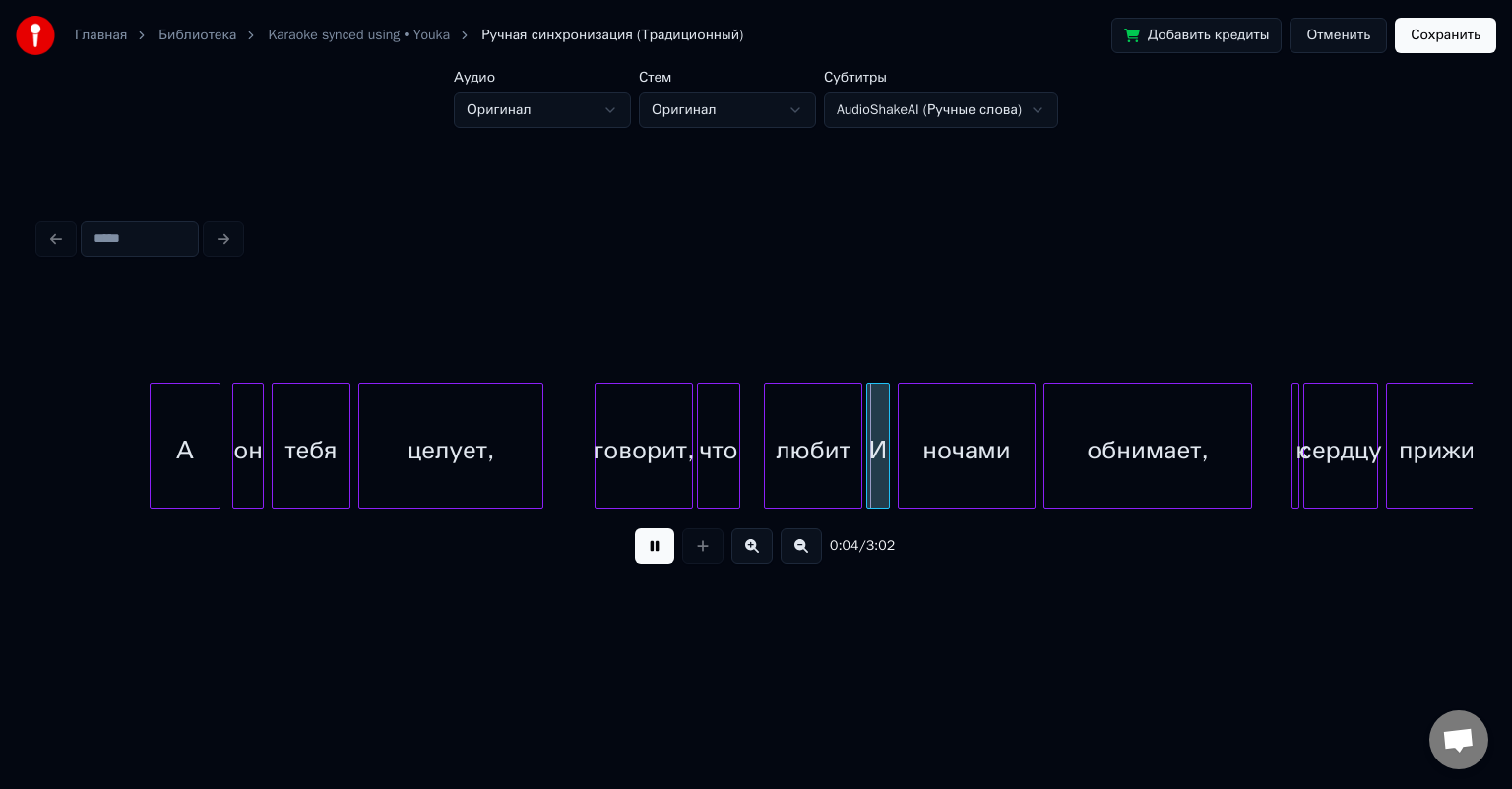 click at bounding box center [655, 546] 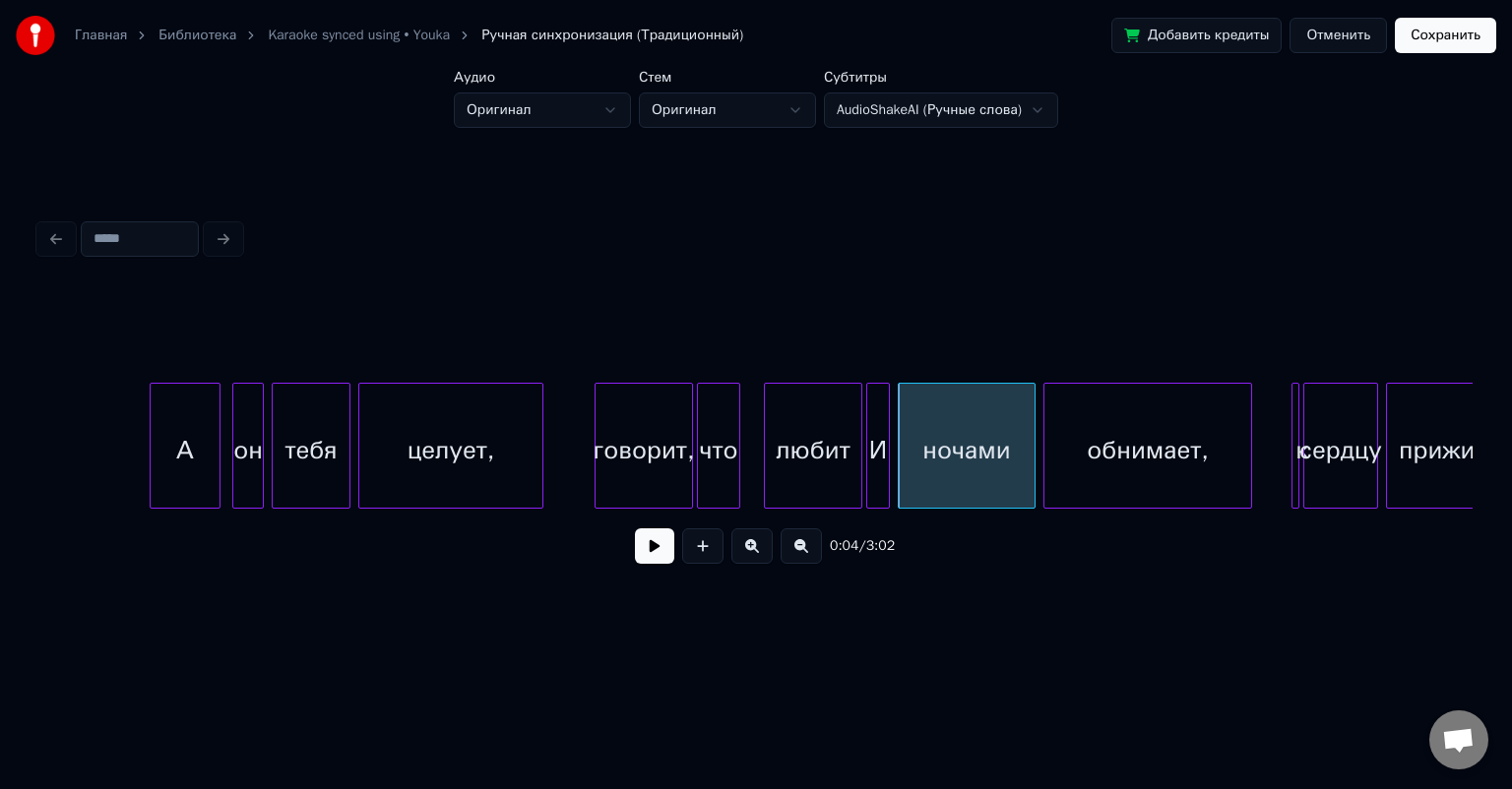 click on "ночами" at bounding box center [967, 451] 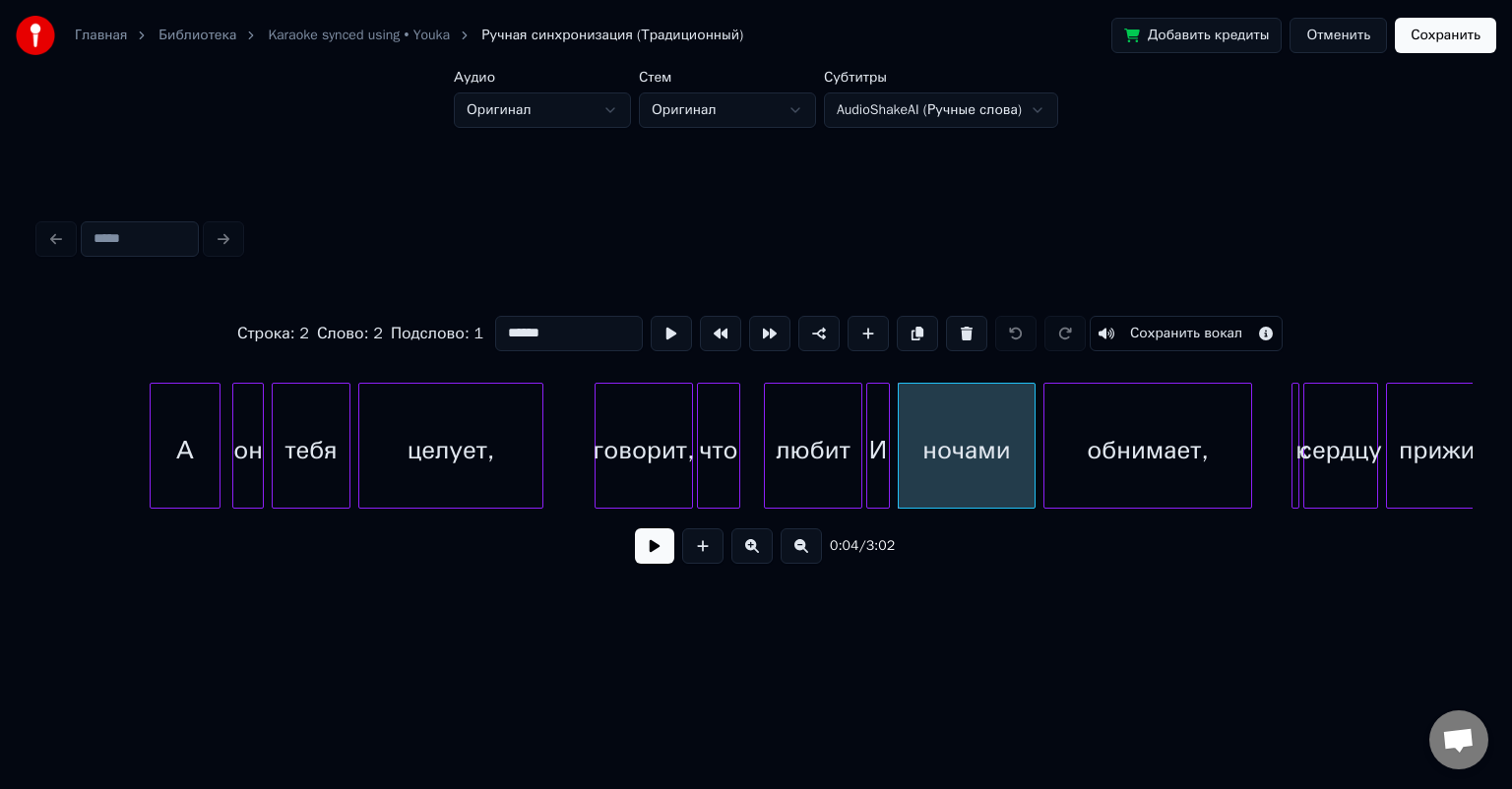 click on "Строка :   2 Слово :   2 Подслово :   1 ****** Сохранить вокал 0:04  /  3:02" at bounding box center [756, 395] 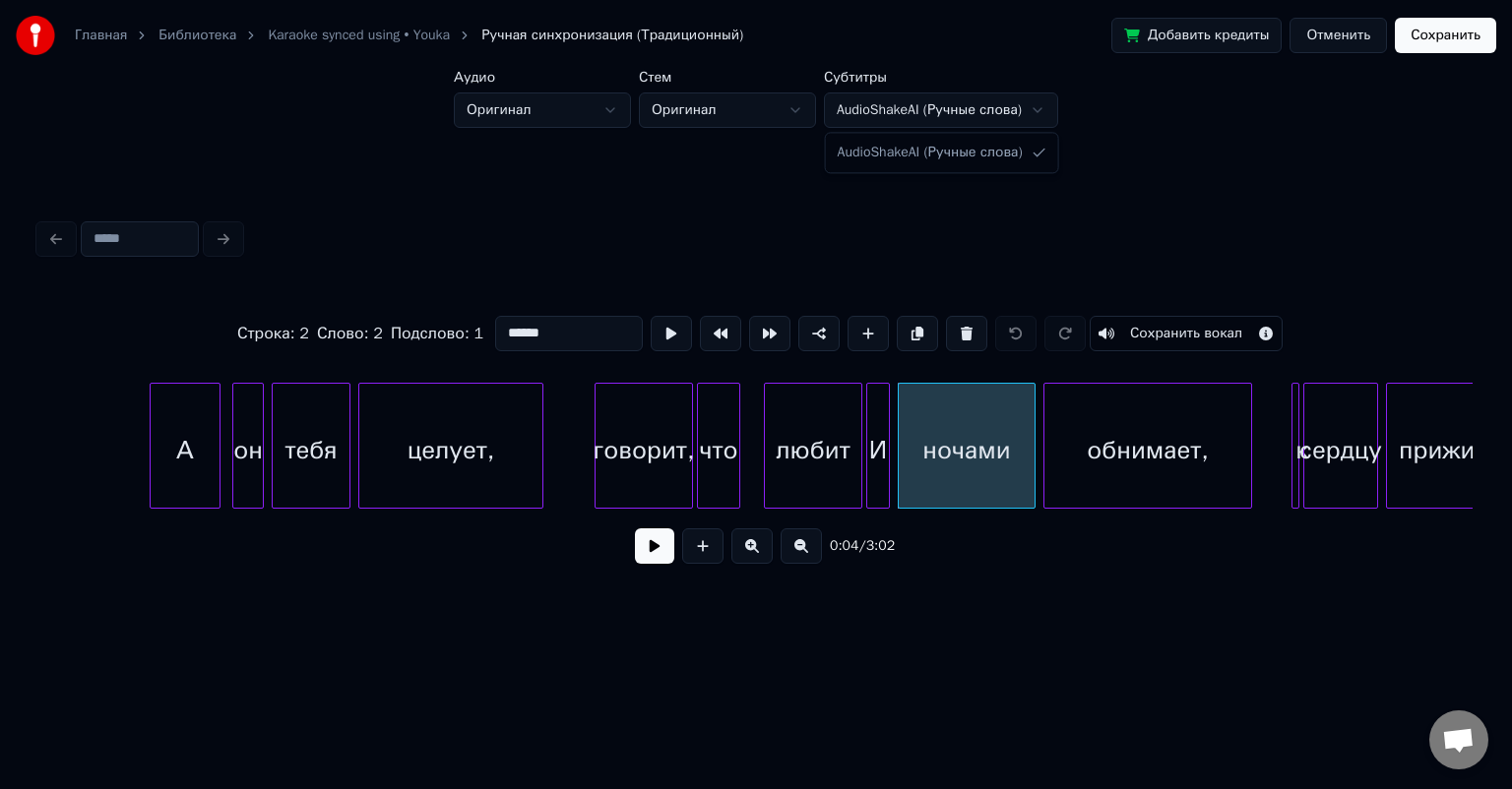 click on "Главная Библиотека Karaoke synced using • Youka Ручная синхронизация (Традиционный) Добавить кредиты Отменить Сохранить Аудио Оригинал Стем Оригинал Субтитры AudioShakeAI (Ручные слова) Строка :   2 Слово :   2 Подслово :   1 ****** Сохранить вокал 0:04  /  3:02 AudioShakeAI (Ручные слова)" at bounding box center [756, 332] 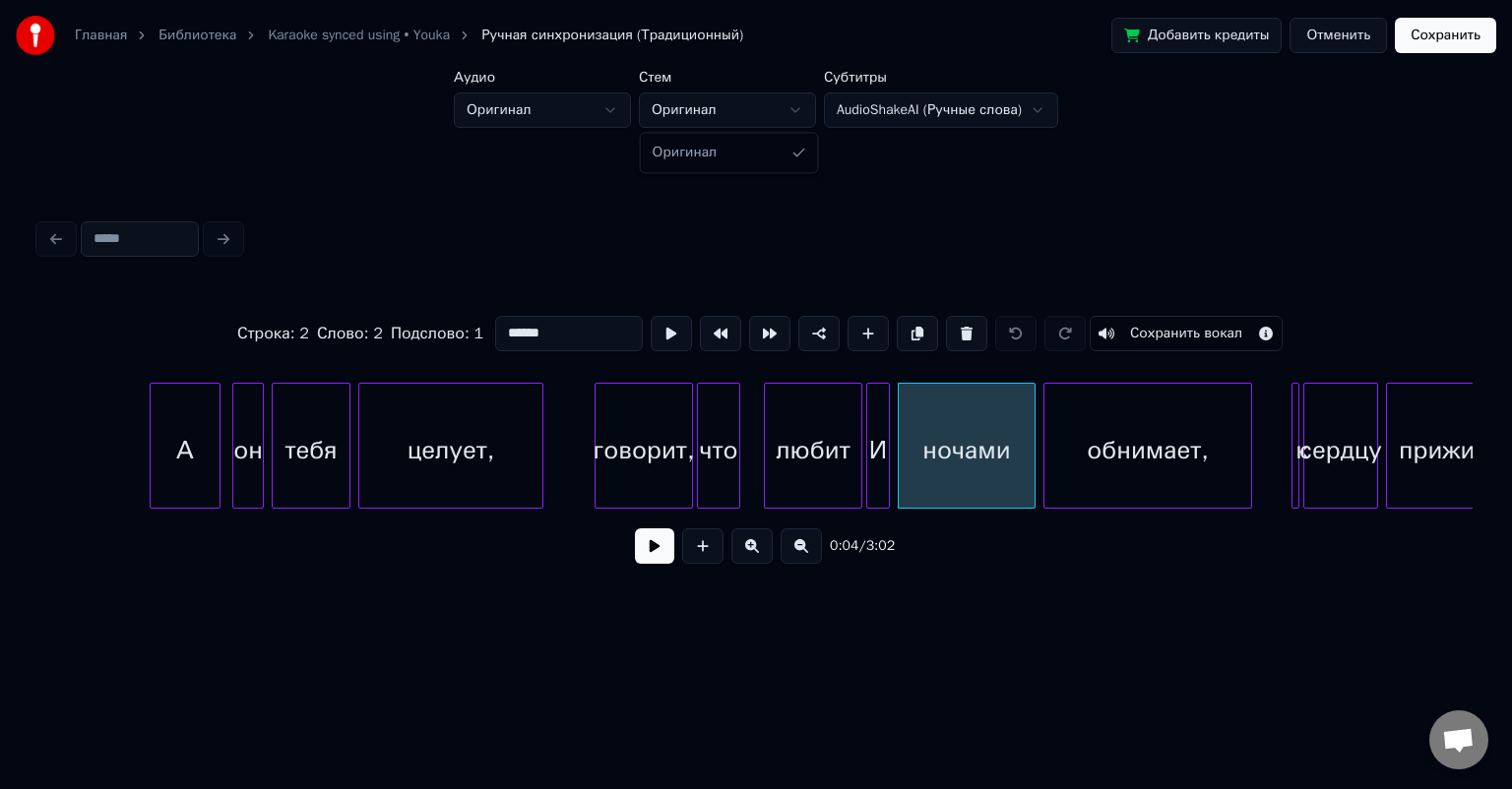 click on "Главная Библиотека Karaoke synced using • Youka Ручная синхронизация (Традиционный) Добавить кредиты Отменить Сохранить Аудио Оригинал Стем Оригинал Субтитры AudioShakeAI (Ручные слова) Строка :   2 Слово :   2 Подслово :   1 ****** Сохранить вокал 0:04  /  3:02 Оригинал" at bounding box center (756, 332) 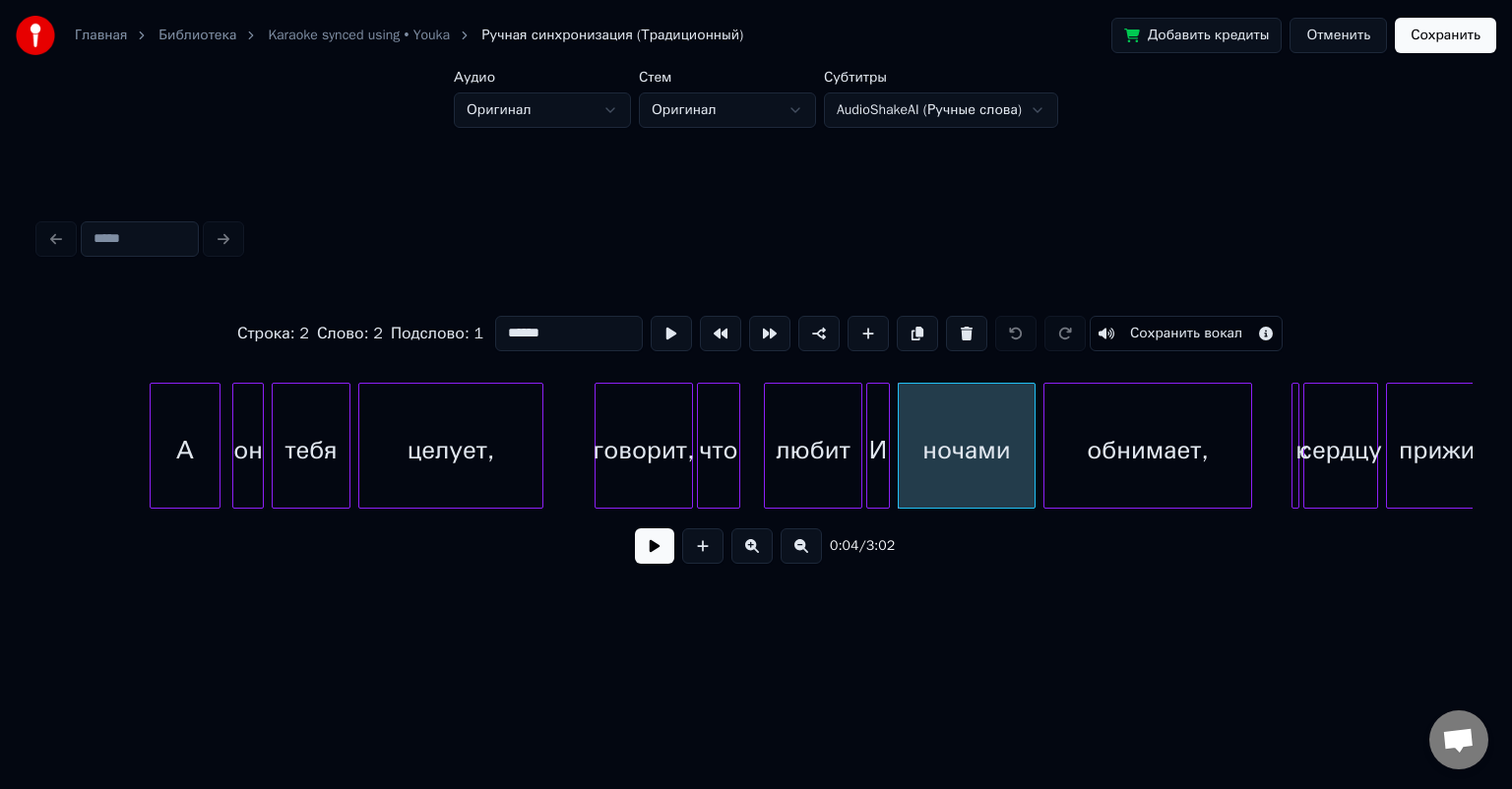 type 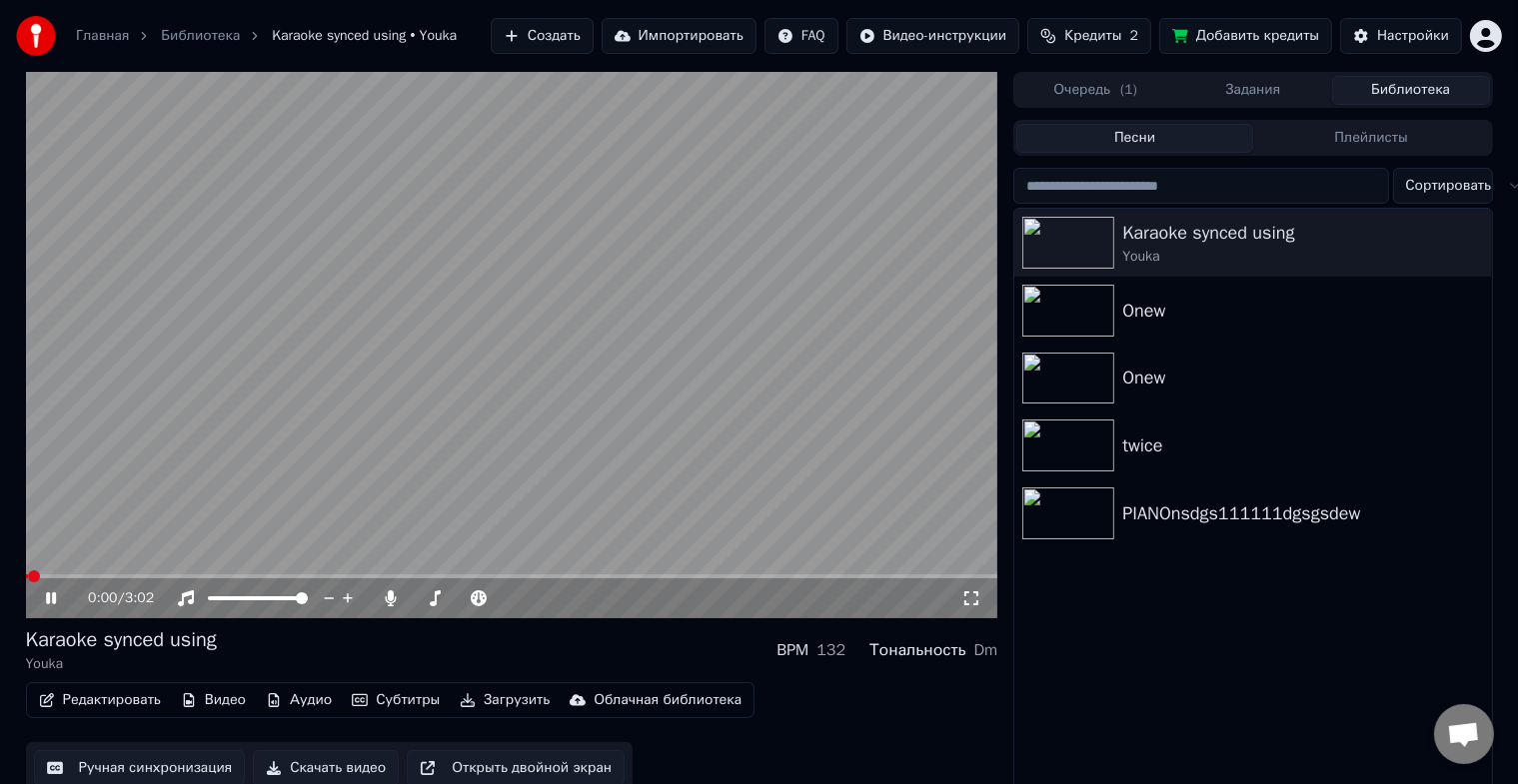 click on "Редактировать" at bounding box center [100, 700] 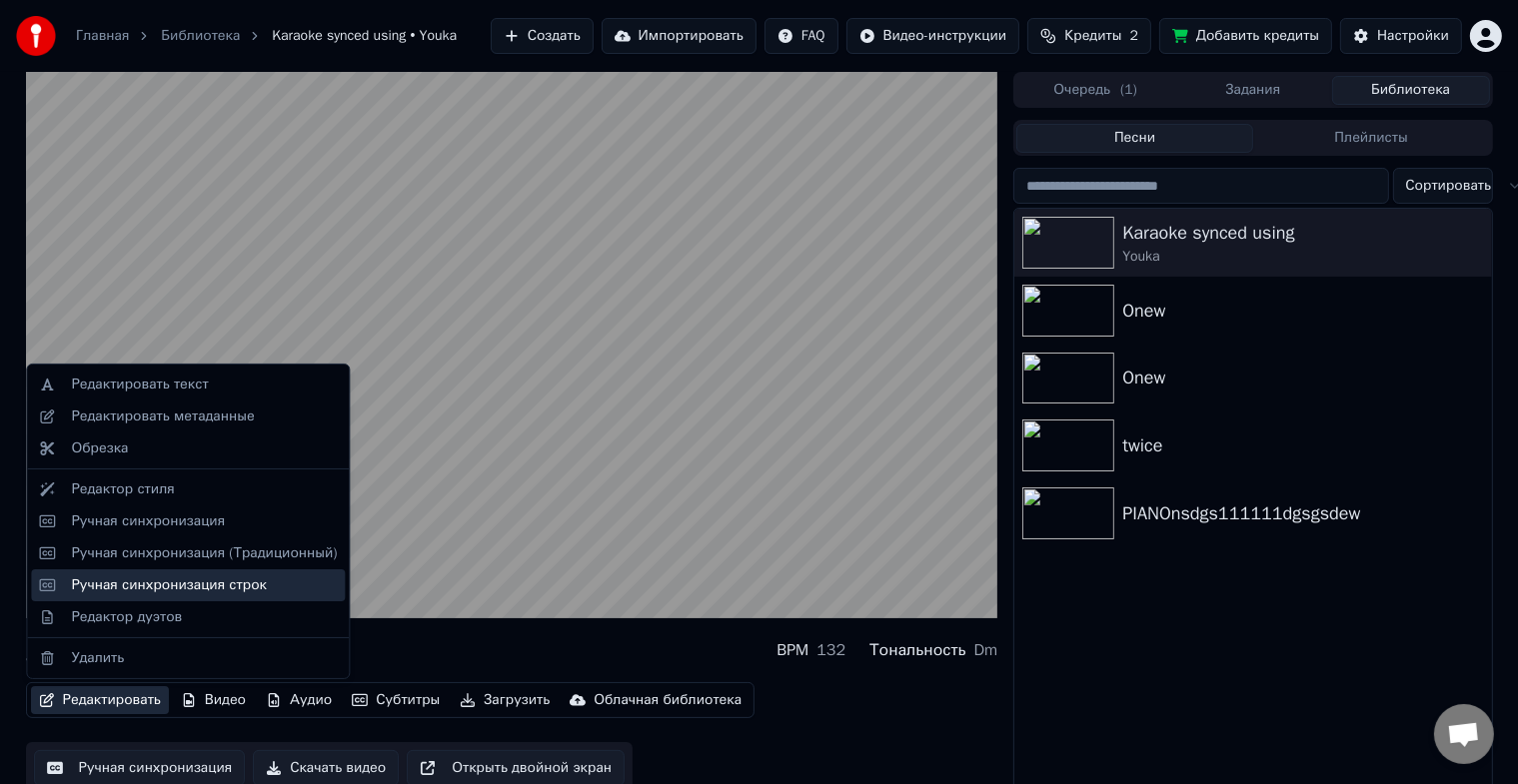click on "Ручная синхронизация строк" at bounding box center [188, 585] 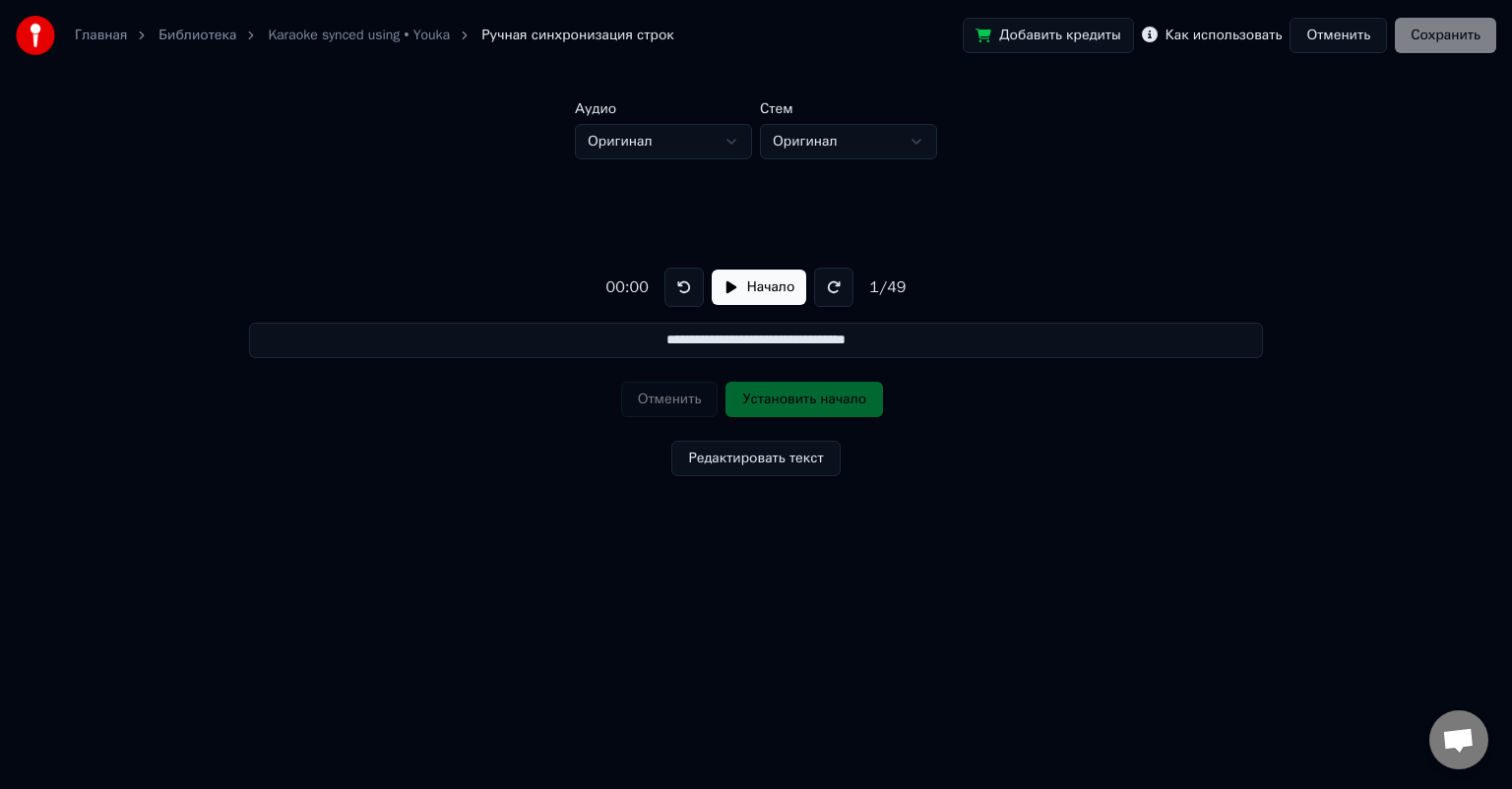 click on "Начало" at bounding box center (759, 287) 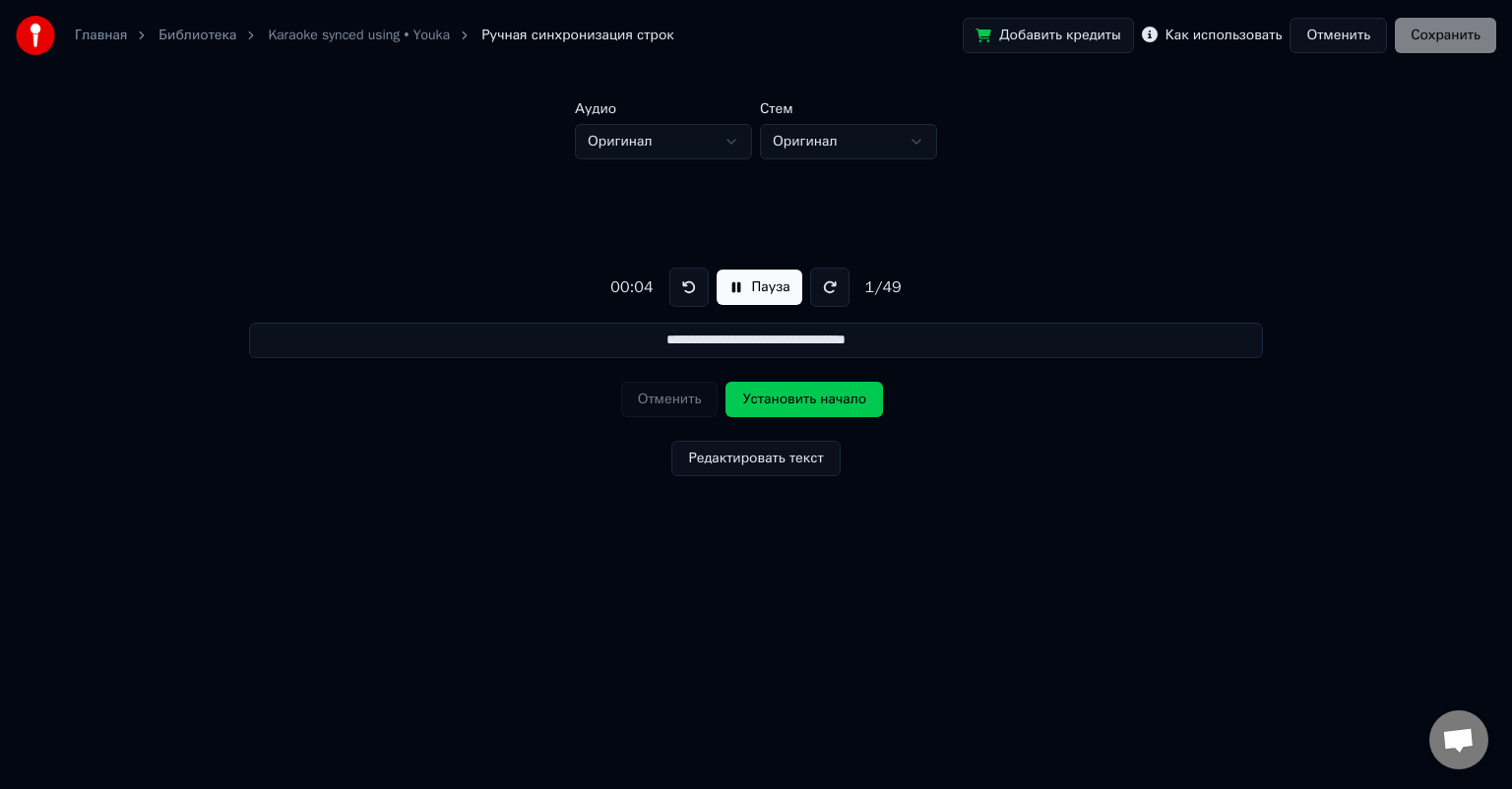 click on "Пауза" at bounding box center [759, 287] 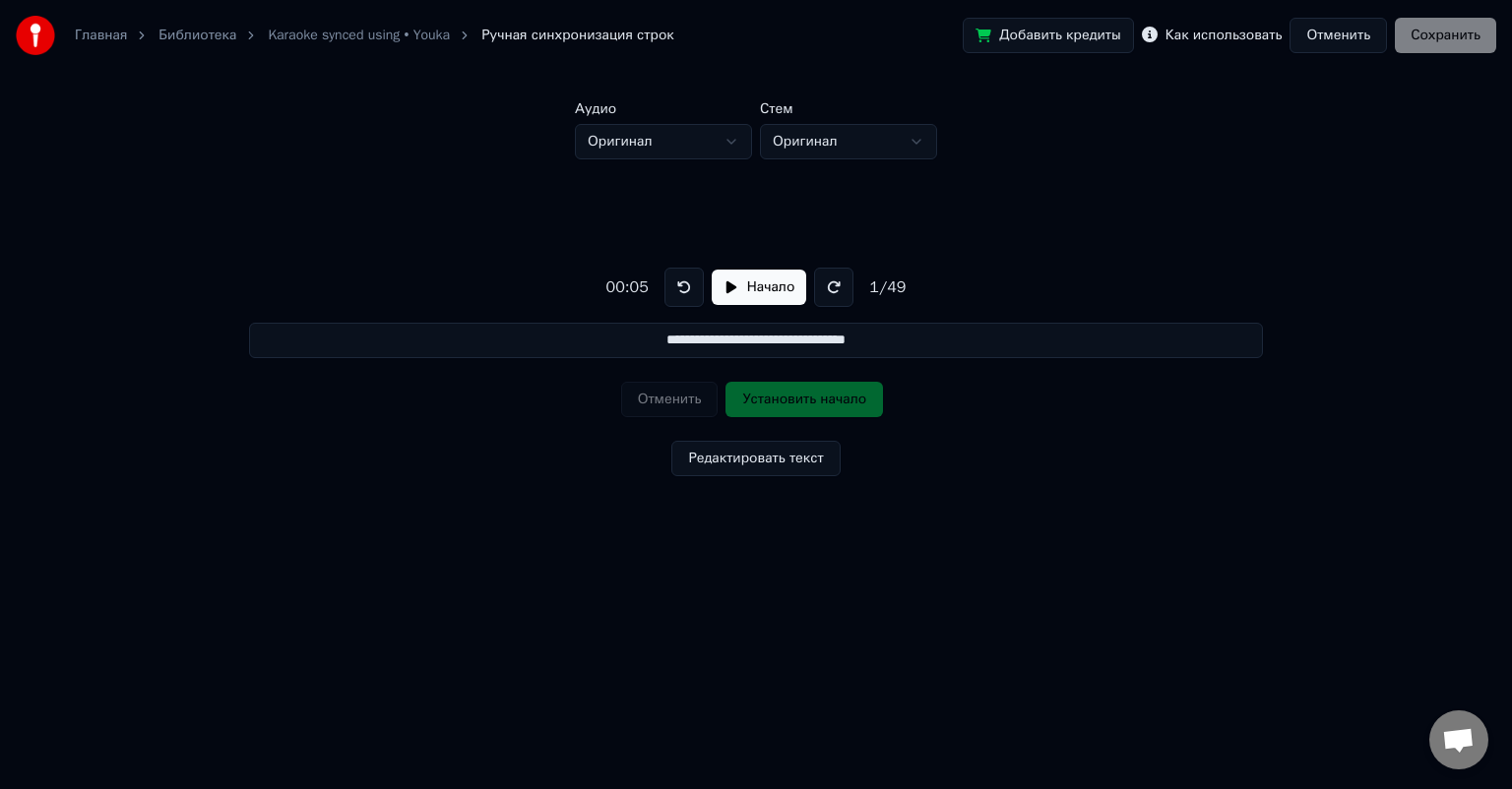 click on "**********" at bounding box center [756, 367] 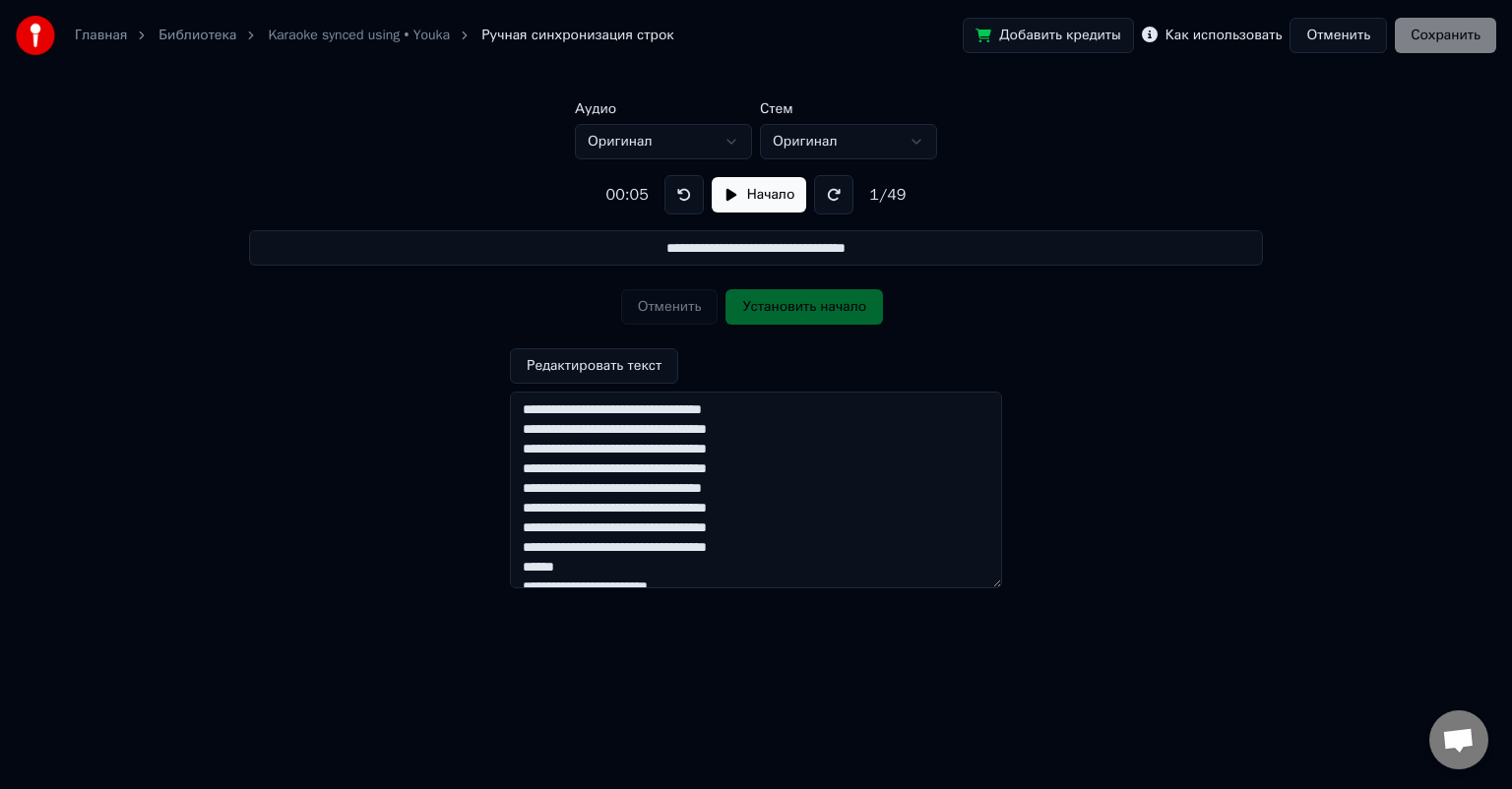 click on "Отменить" at bounding box center (1338, 35) 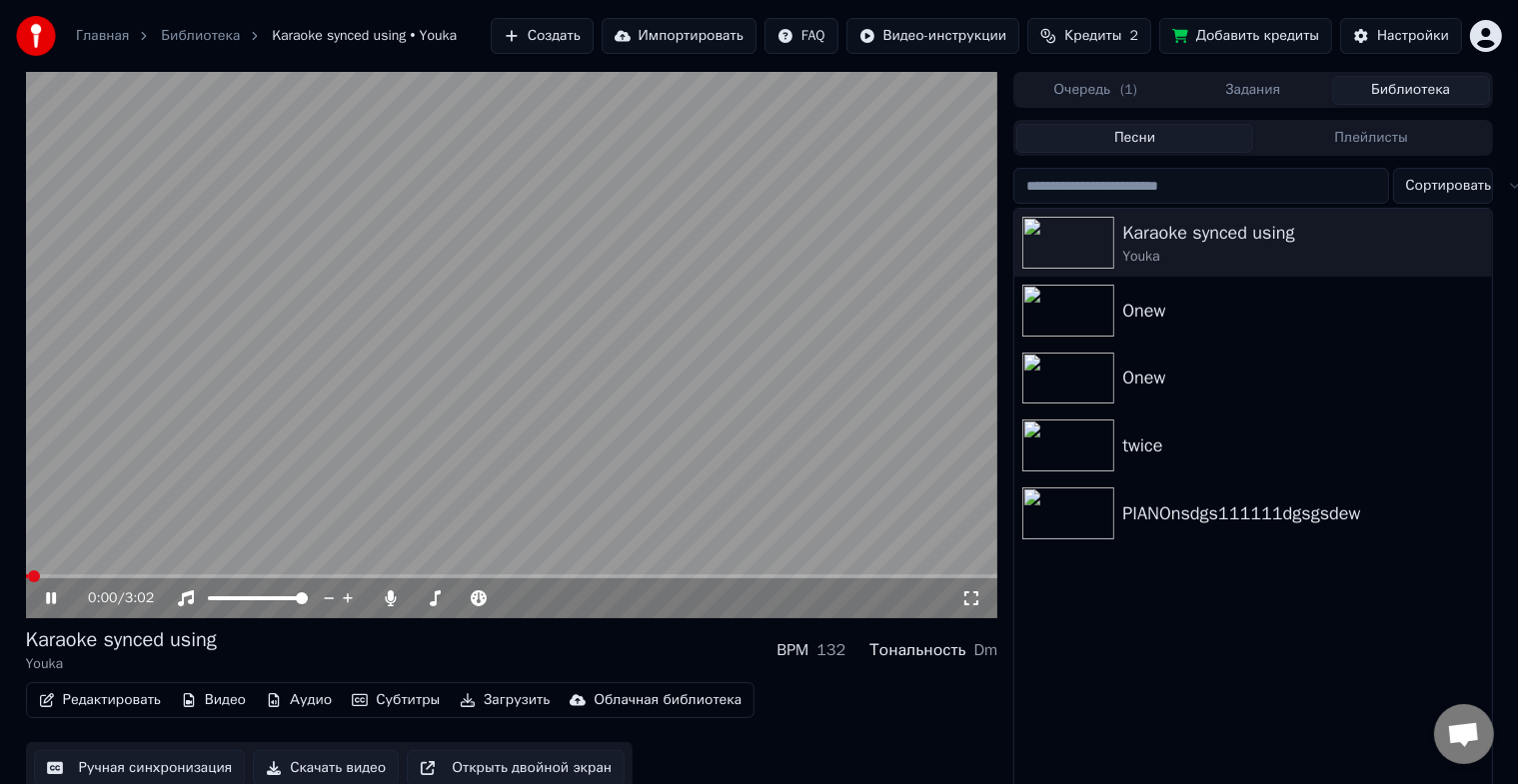 click on "Редактировать" at bounding box center [100, 700] 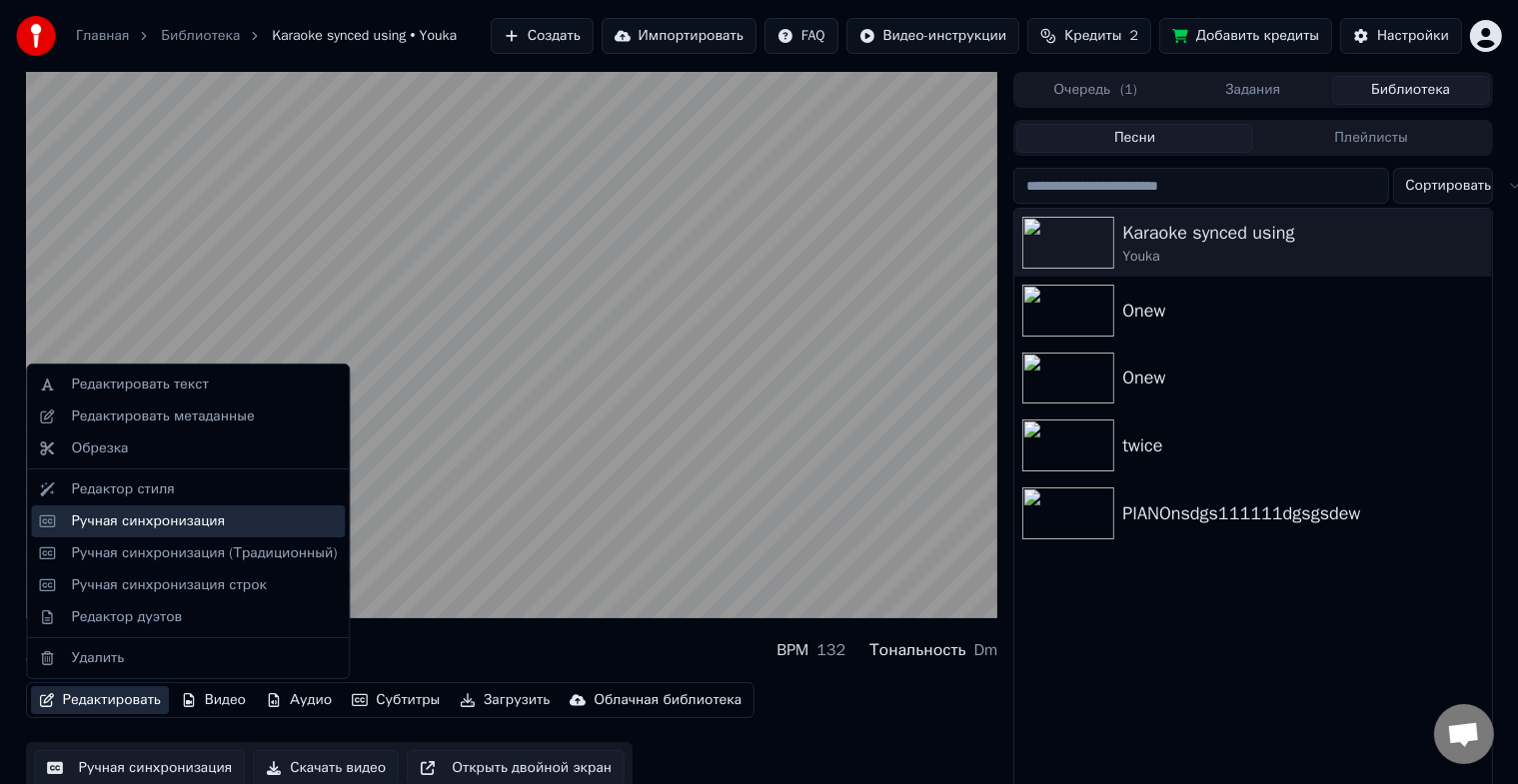 click on "Ручная синхронизация" at bounding box center [204, 521] 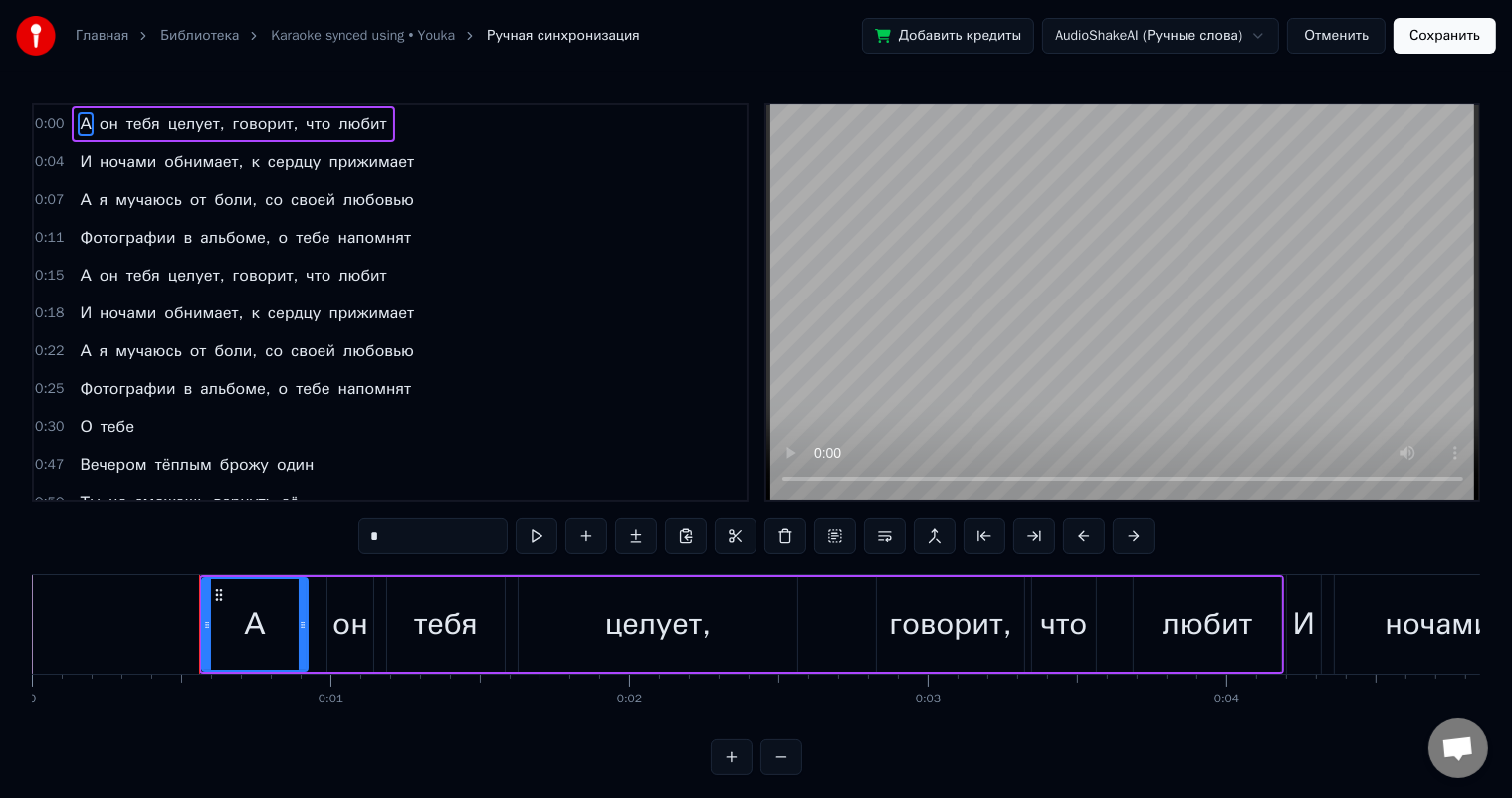 click on "*" at bounding box center [433, 536] 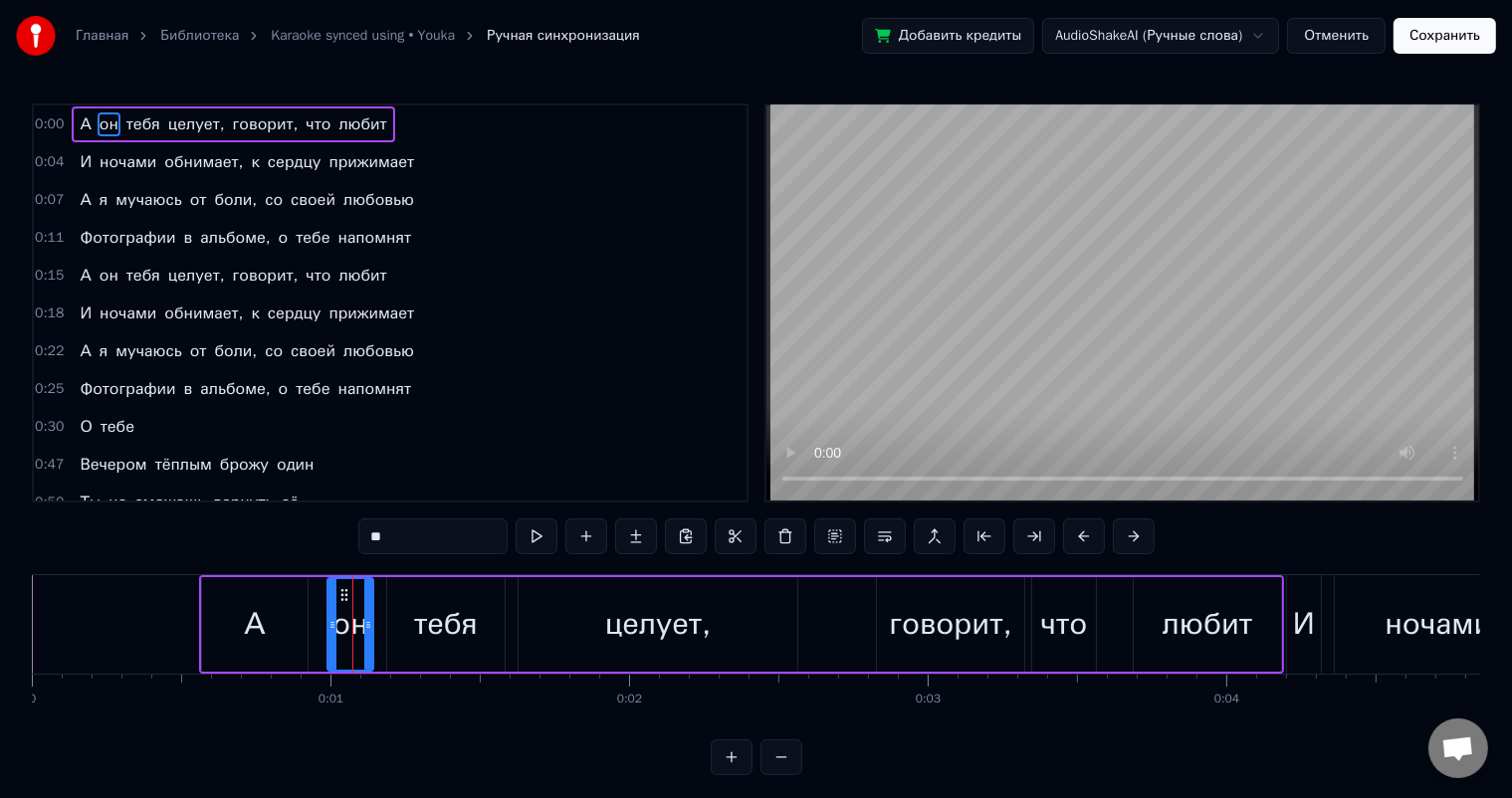 click on "тебя" at bounding box center (446, 624) 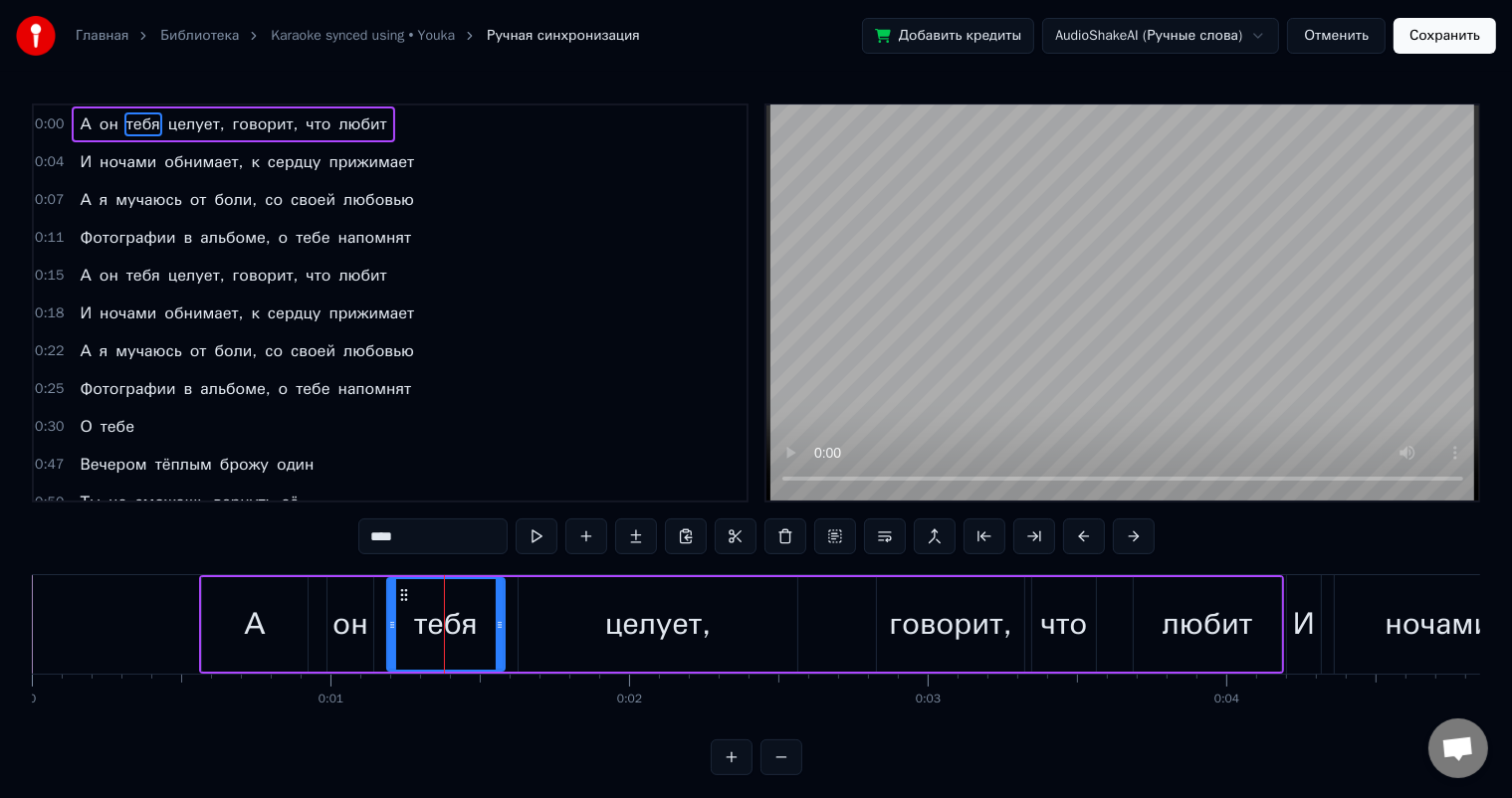 click on "0:00 А он тебя целует, говорит, что любит 0:04 И ночами обнимает, к сердцу прижимает 0:07 А я мучаюсь от боли, со своей любовью 0:11 Фотографии в альбоме, о тебе напомнят 0:15 А он тебя целует, говорит, что любит 0:18 И ночами обнимает, к сердцу прижимает 0:22 А я мучаюсь от боли, со своей любовью 0:25 Фотографии в альбоме, о тебе напомнят 0:30 О тебе 0:47 Вечером тёплым брожу один 0:50 Ты не сможешь вернуть её 0:52 Шепчет мне нежно дождь 0:54 Знаю, что встречу тебя с другим 0:57 Лучше это была б не ты 0:59 Но рядом с ним ты идёшь 1:01 Я ж тебя так любил, так любил 1:05 Думал, что ты ждала меня 1:07 Что же" at bounding box center [756, 439] 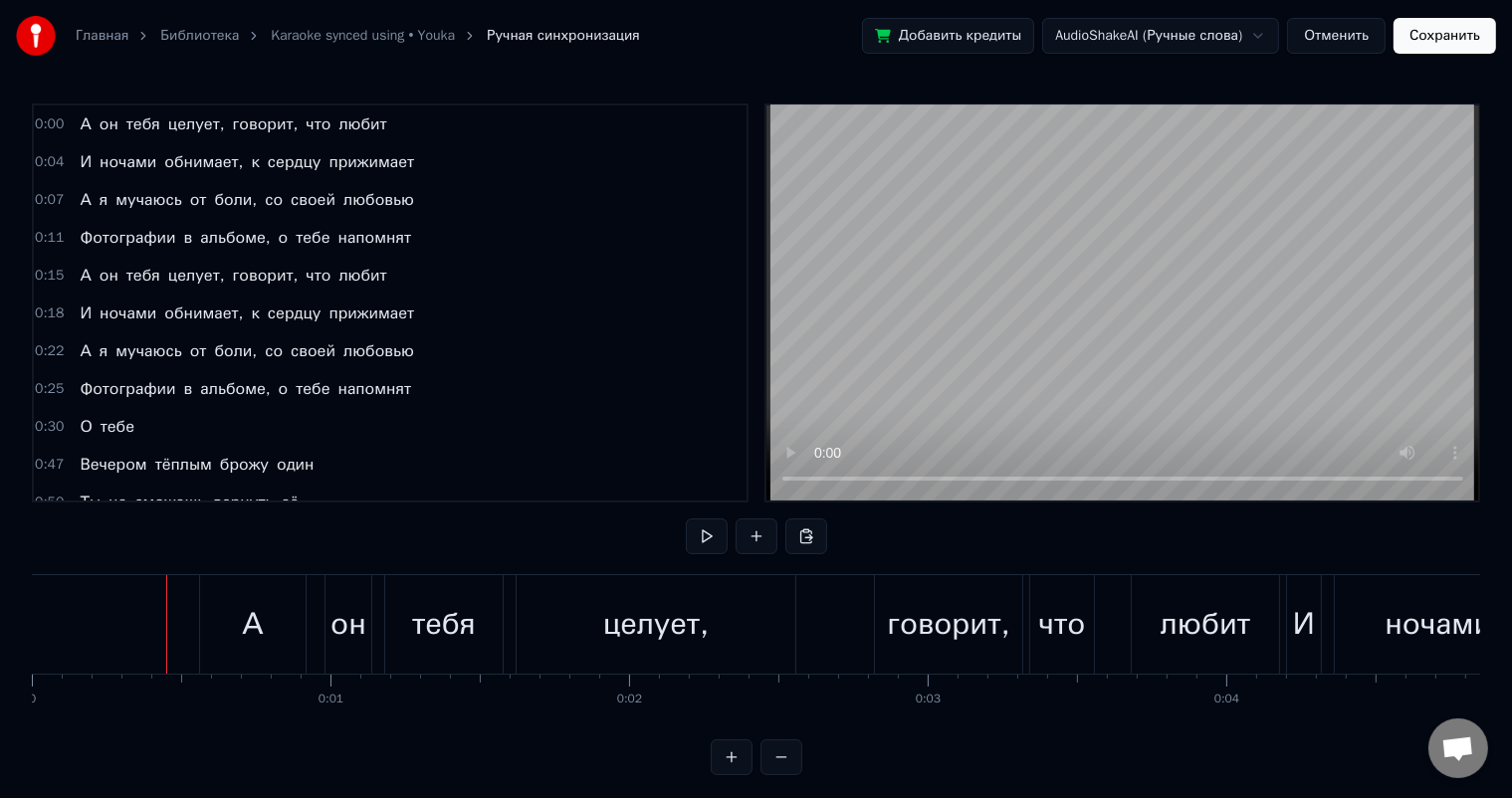 click on "А" at bounding box center [253, 624] 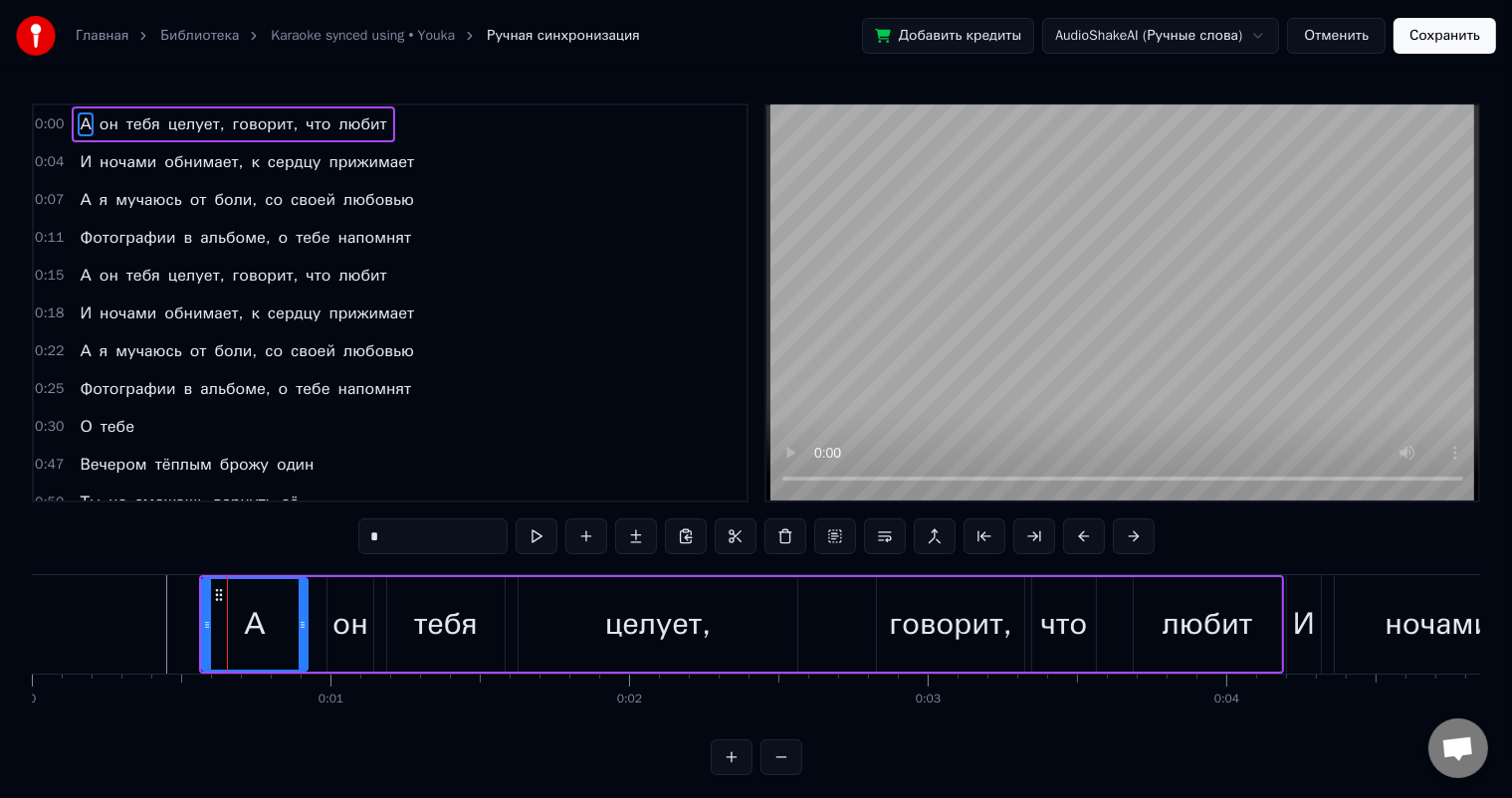 scroll, scrollTop: 26, scrollLeft: 0, axis: vertical 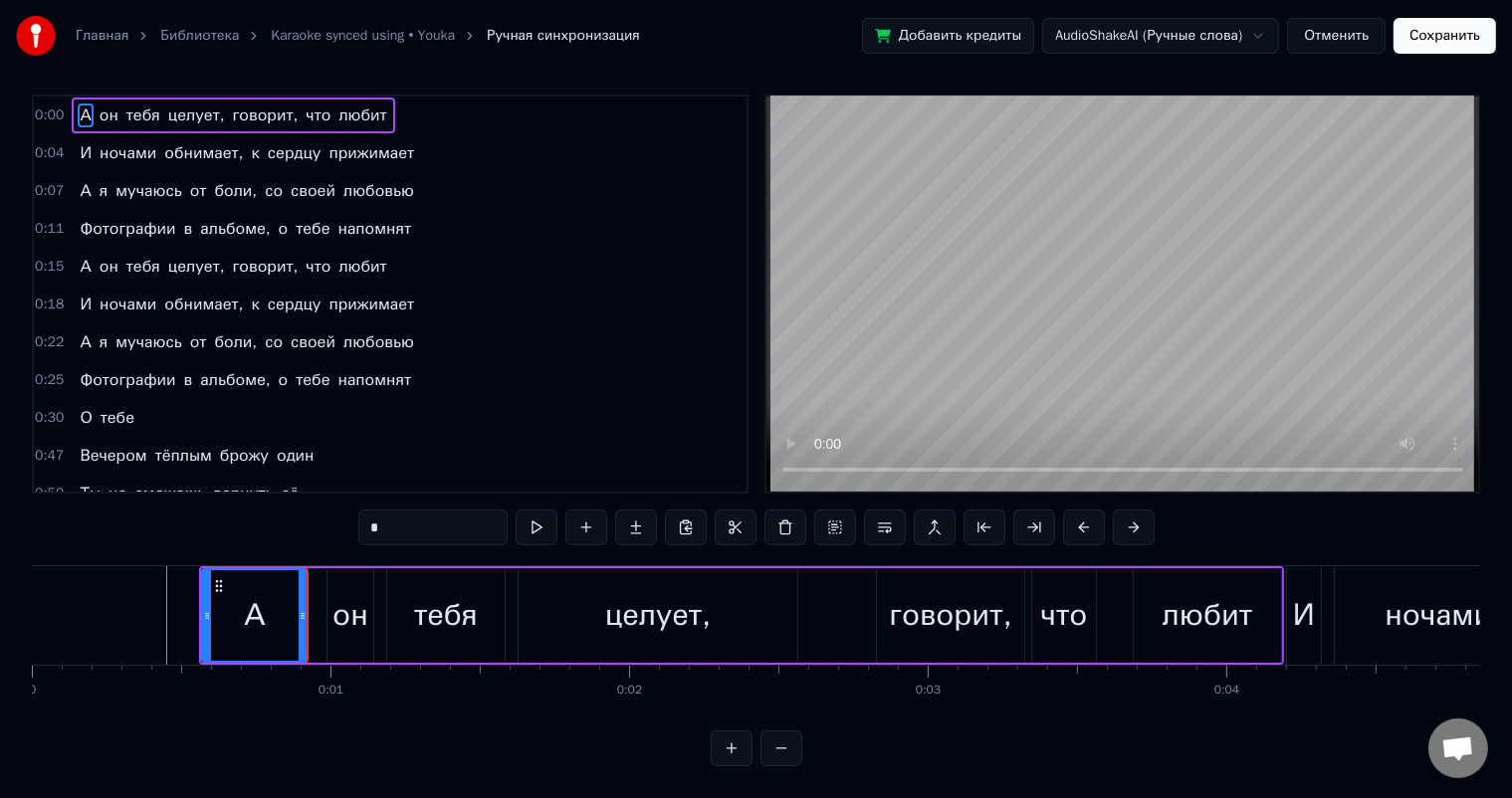click on "А" at bounding box center (255, 615) 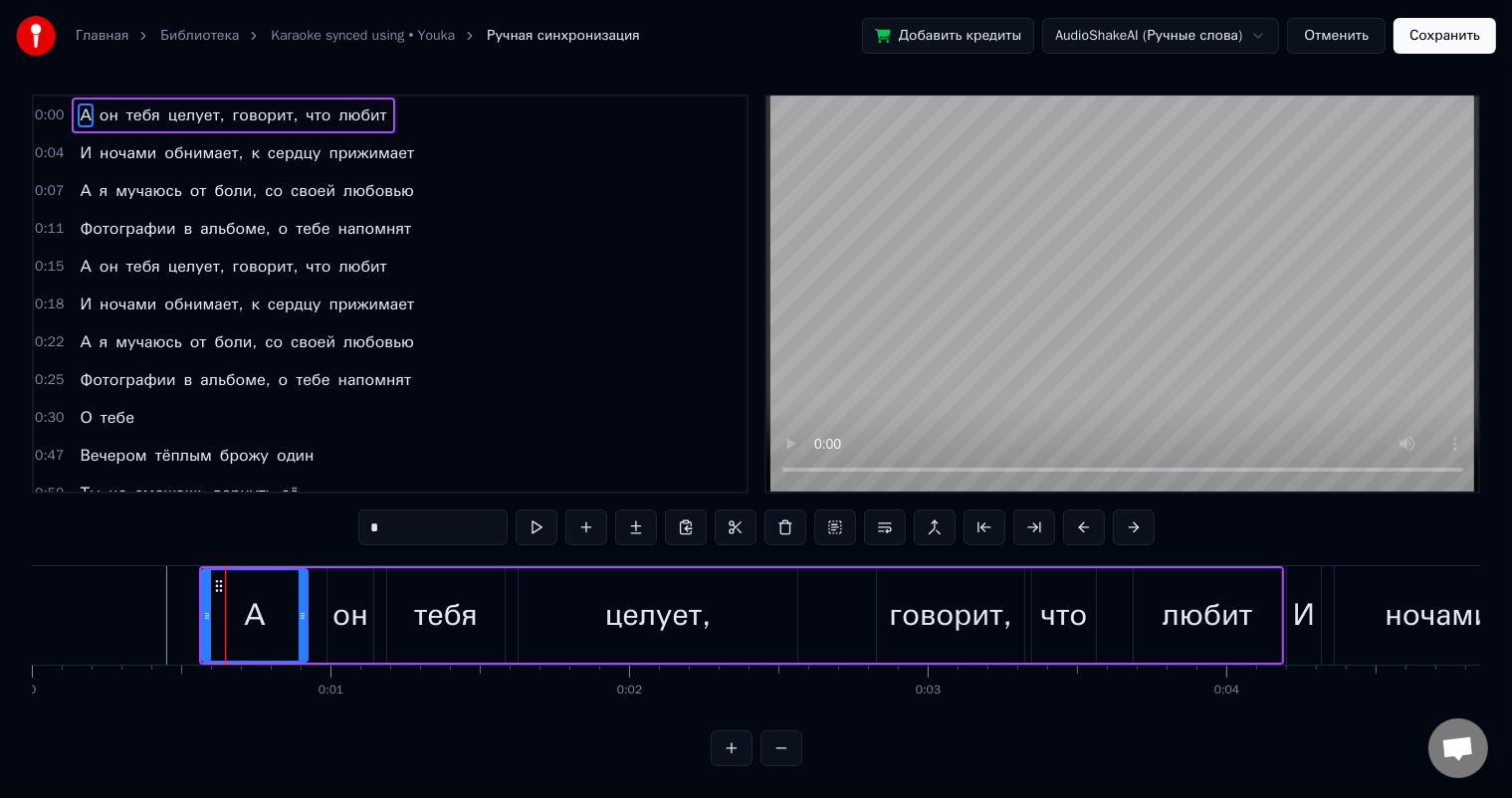 scroll, scrollTop: 0, scrollLeft: 0, axis: both 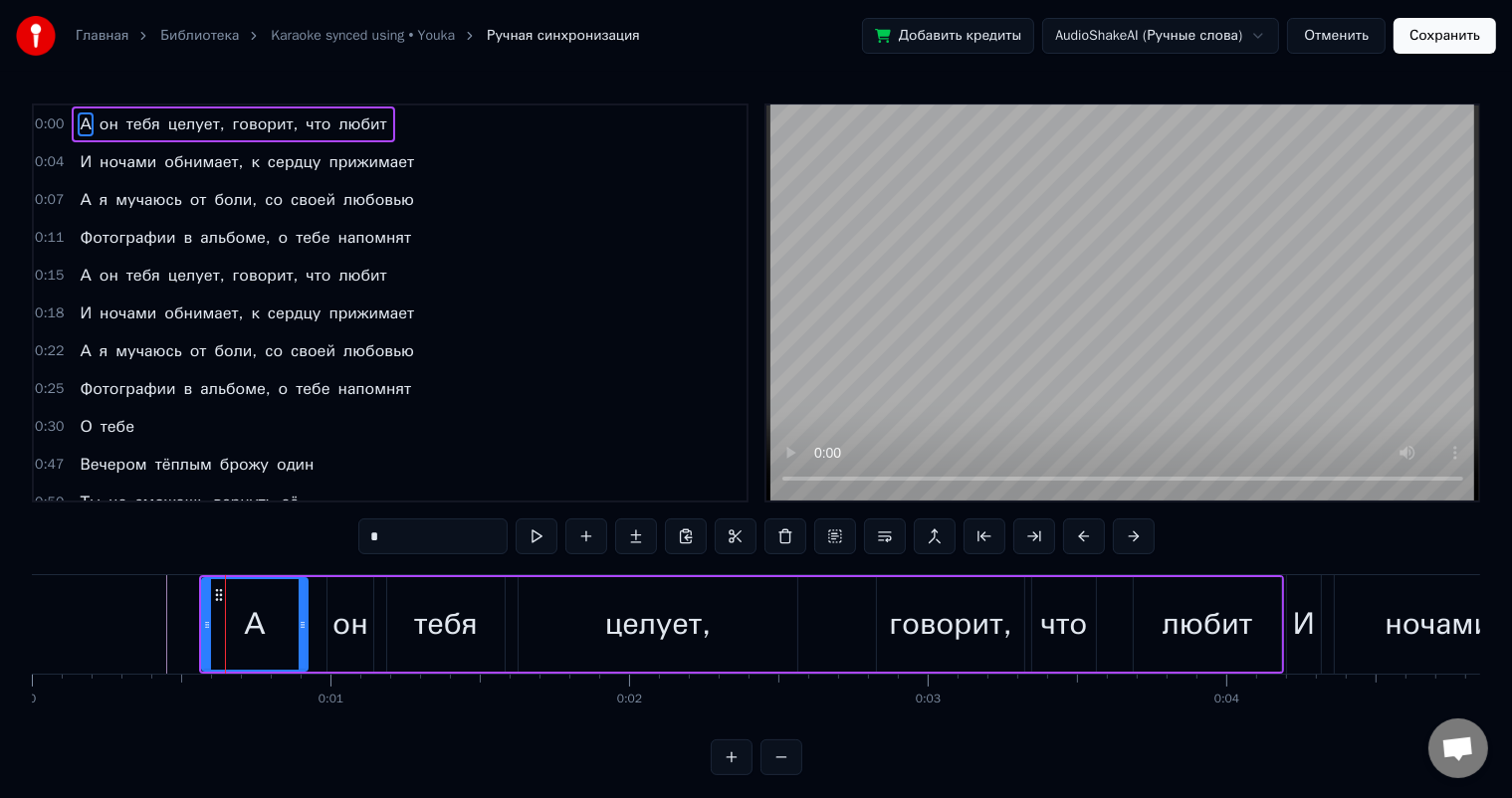 click at bounding box center (225, 624) 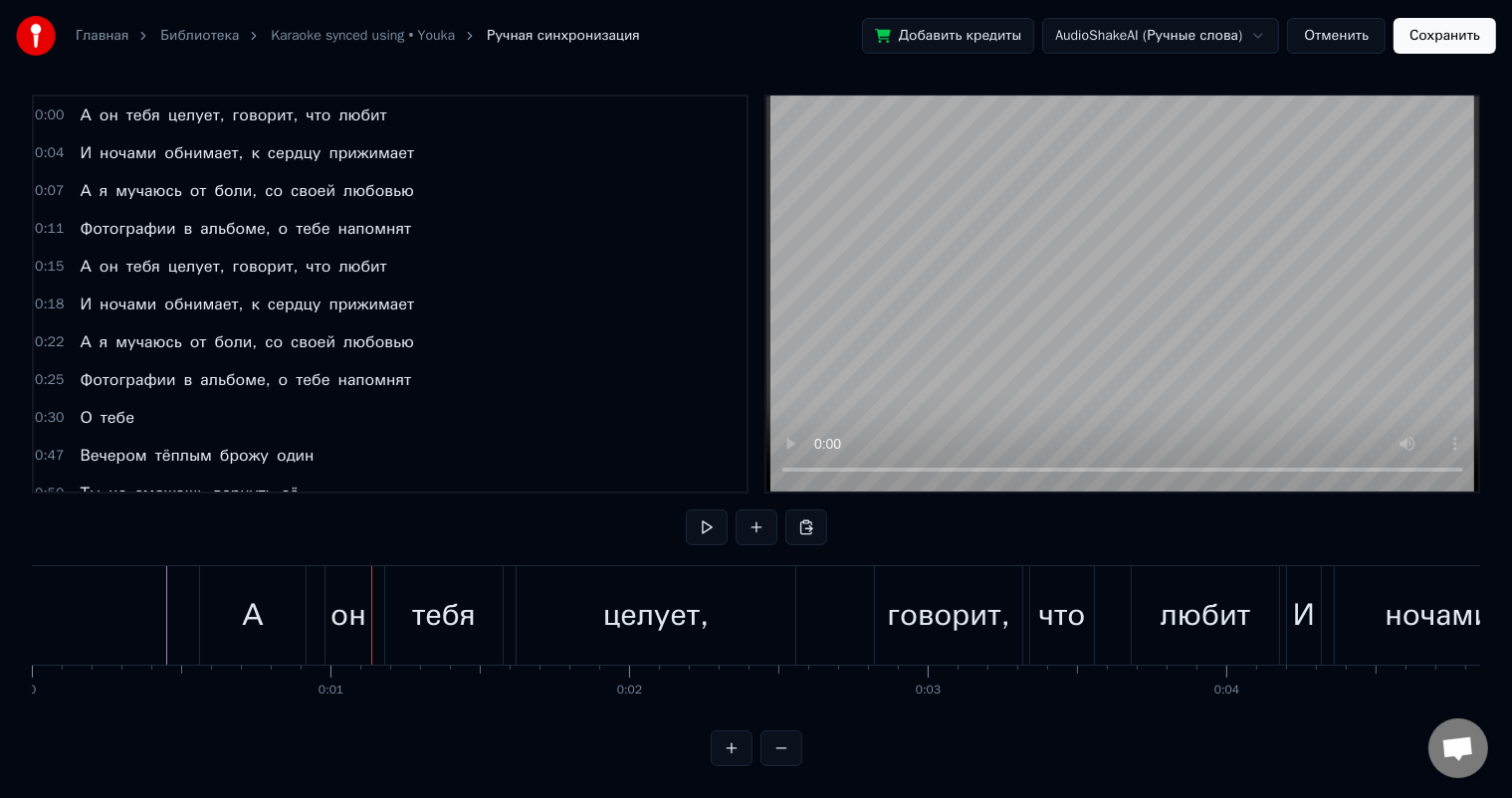 click on "А" at bounding box center [252, 615] 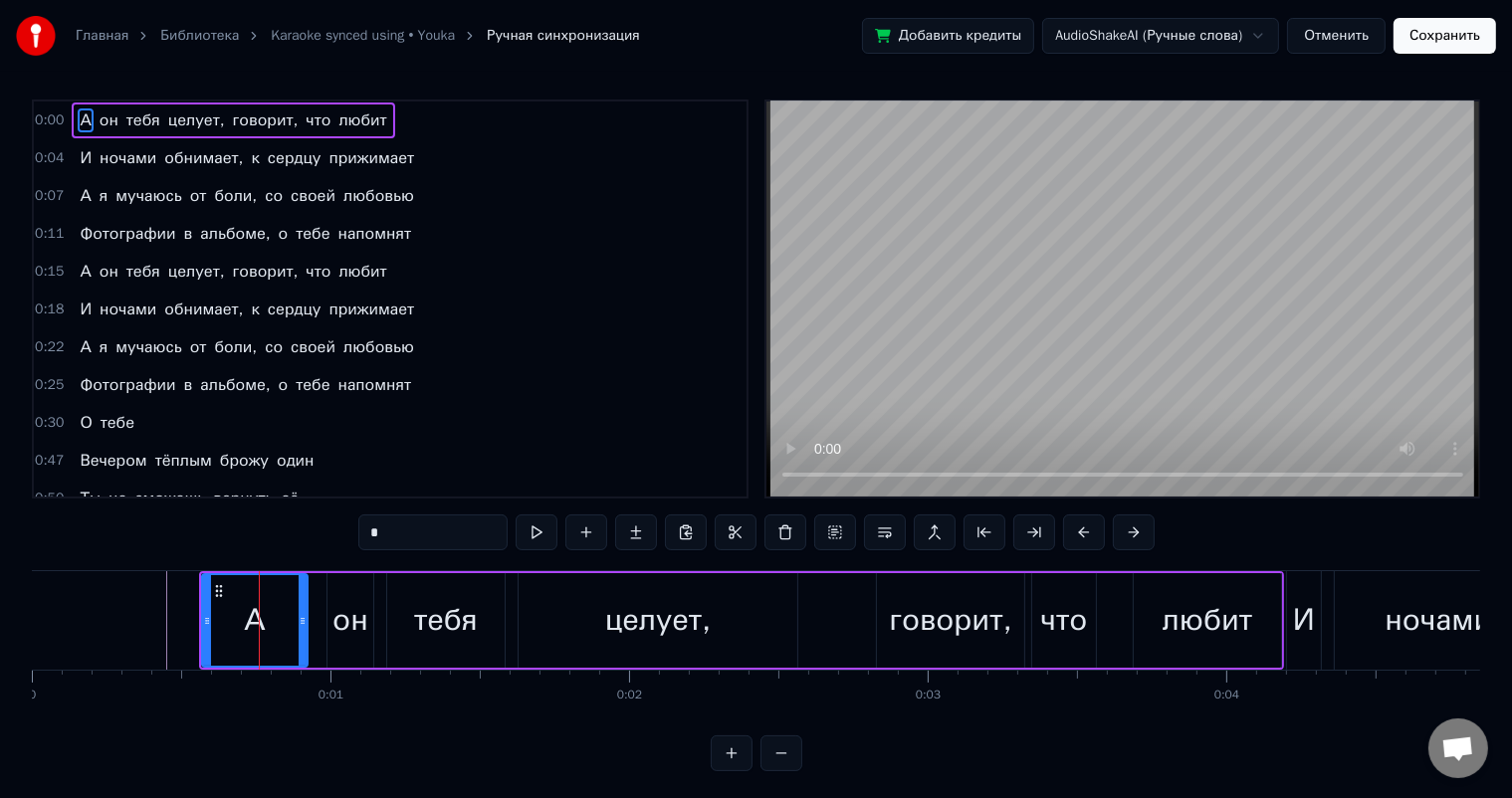 scroll, scrollTop: 0, scrollLeft: 0, axis: both 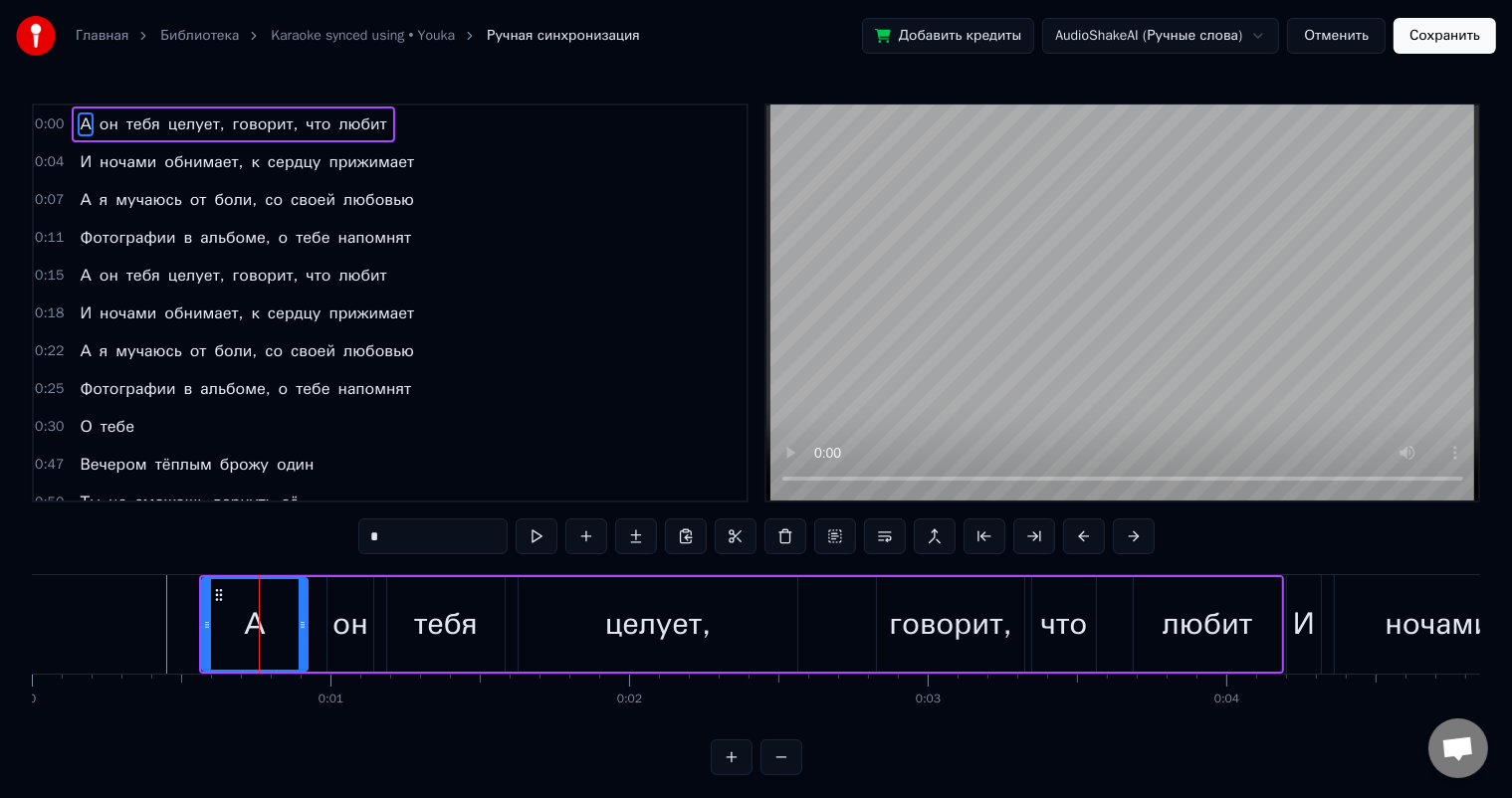 click on "0 0:01 0:02 0:03 0:04 0:05 0:06 0:07 0:08 0:09 0:10 0:11 0:12 0:13 0:14 0:15 0:16 0:17 0:18 0:19 0:20 0:21 0:22 0:23 0:24 0:25 0:26 0:27 0:28 0:29 0:30 0:31 0:32 0:33 0:34 0:35 0:36 0:37 0:38 0:39 0:40 0:41 0:42 0:43 0:44 0:45 0:46 0:47 0:48 0:49 0:50 0:51 0:52 0:53 0:54 0:55 0:56 0:57 0:58 0:59 1:00 1:01 1:02 1:03 1:04 1:05 1:06 1:07 1:08 1:09 1:10 1:11 1:12 1:13 1:14 1:15 1:16 1:17 1:18 1:19 1:20 1:21 1:22 1:23 1:24 1:25 1:26 1:27 1:28 1:29 1:30 1:31 1:32 1:33 1:34 1:35 1:36 1:37 1:38 1:39 1:40 1:41 1:42 1:43 1:44 1:45 1:46 1:47 1:48 1:49 1:50 1:51 1:52 1:53 1:54 1:55 1:56 1:57 1:58 1:59 2:00 2:01 2:02 2:03 2:04 2:05 2:06 2:07 2:08 2:09 2:10 2:11 2:12 2:13 2:14 2:15 2:16 2:17 2:18 2:19 2:20 2:21 2:22 2:23 2:24 2:25 2:26 2:27 2:28 2:29 2:30 2:31 2:32 2:33 2:34 2:35 2:36 2:37 2:38 2:39 2:40 2:41 2:42 2:43 2:44 2:45 2:46 2:47 2:48 2:49 2:50 2:51 2:52 2:53 2:54 2:55 2:56 2:57 2:58 2:59 3:00 3:01 3:02" at bounding box center (756, 698) 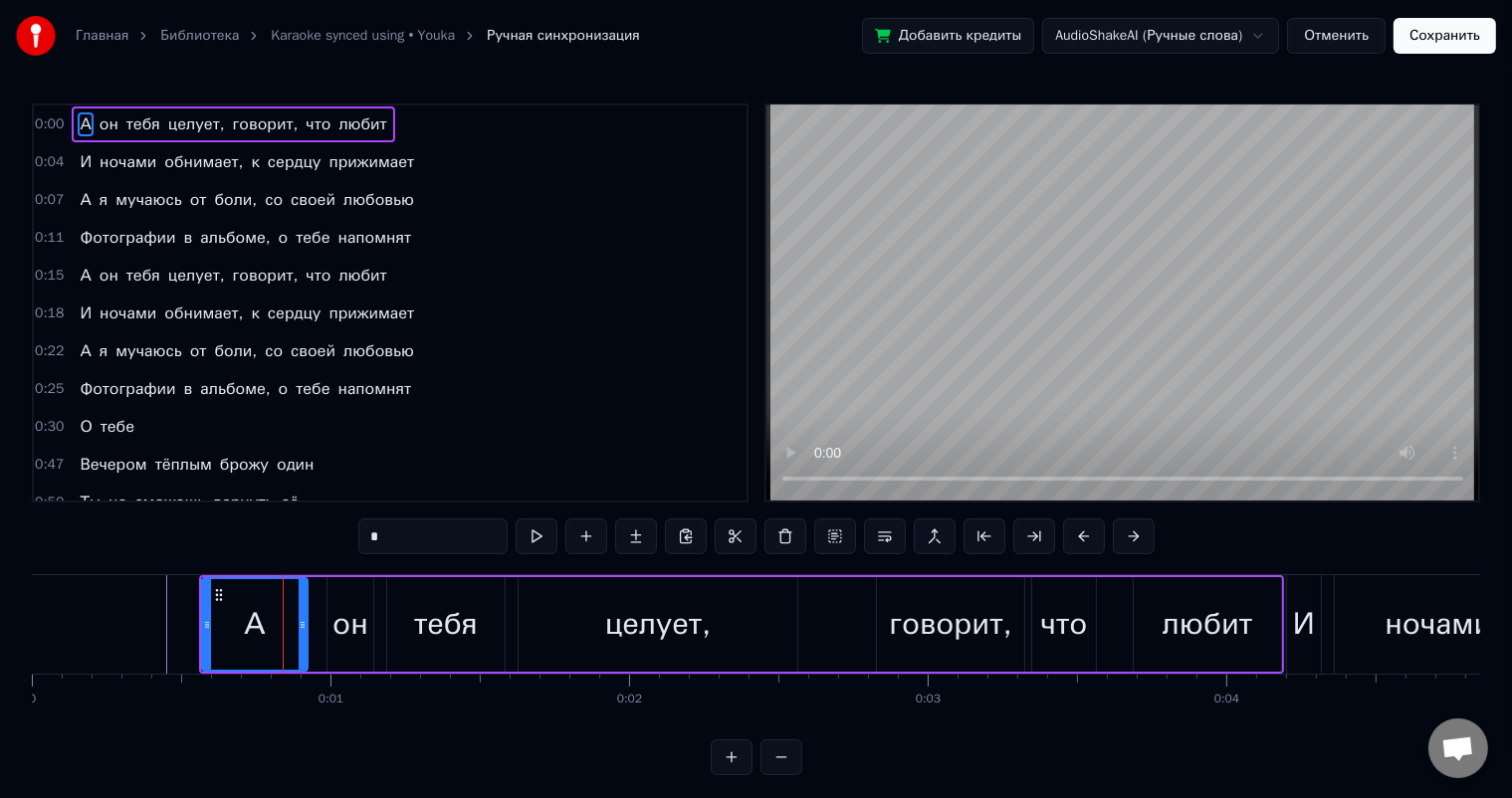 click 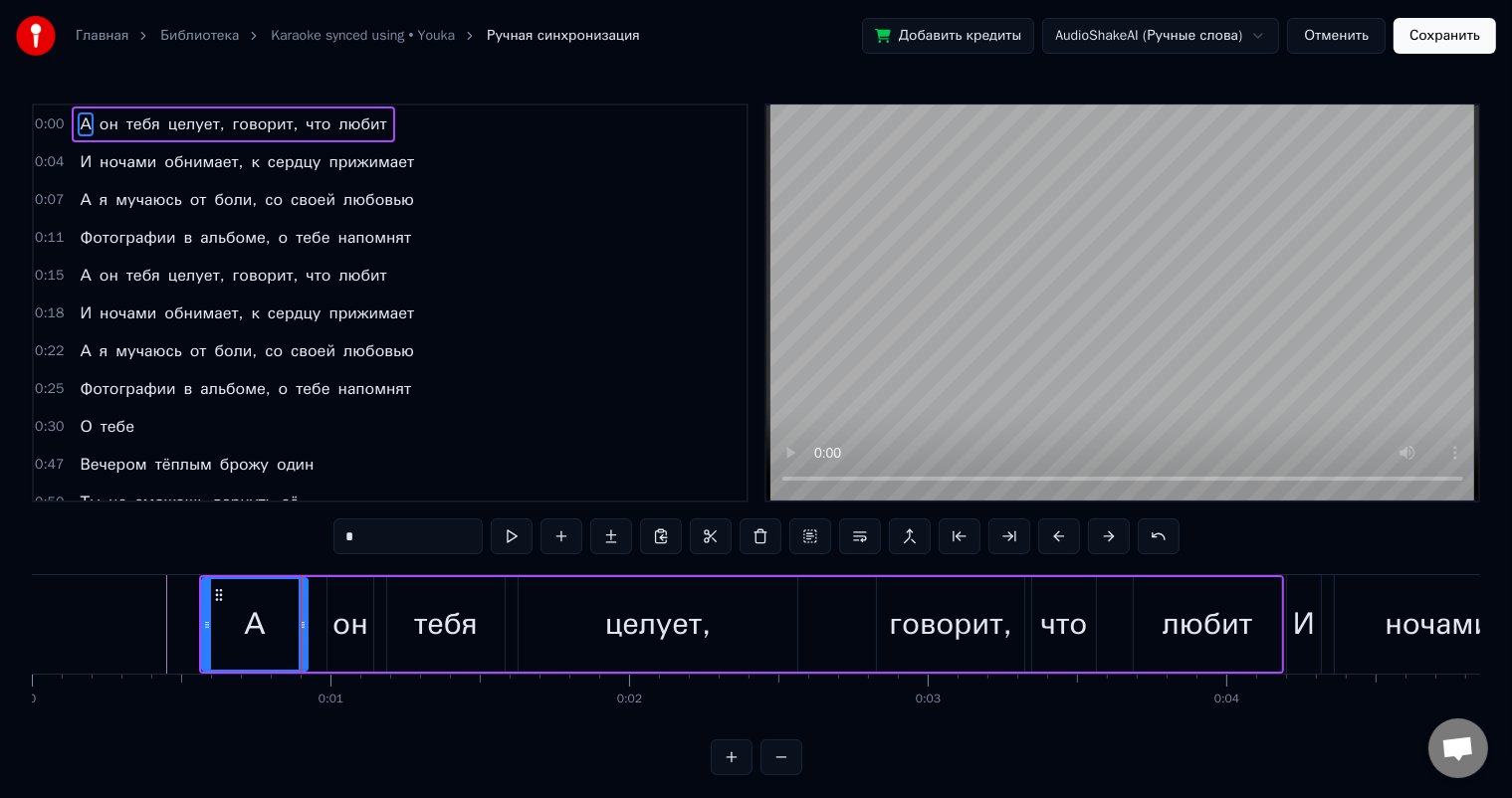 click on "0:00 А он тебя целует, говорит, что любит 0:04 И ночами обнимает, к сердцу прижимает 0:07 А я мучаюсь от боли, со своей любовью 0:11 Фотографии в альбоме, о тебе напомнят 0:15 А он тебя целует, говорит, что любит 0:18 И ночами обнимает, к сердцу прижимает 0:22 А я мучаюсь от боли, со своей любовью 0:25 Фотографии в альбоме, о тебе напомнят 0:30 О тебе 0:47 Вечером тёплым брожу один 0:50 Ты не сможешь вернуть её 0:52 Шепчет мне нежно дождь 0:54 Знаю, что встречу тебя с другим 0:57 Лучше это была б не ты 0:59 Но рядом с ним ты идёшь 1:01 Я ж тебя так любил, так любил 1:05 Думал, что ты ждала меня 1:07 Что же" at bounding box center [756, 439] 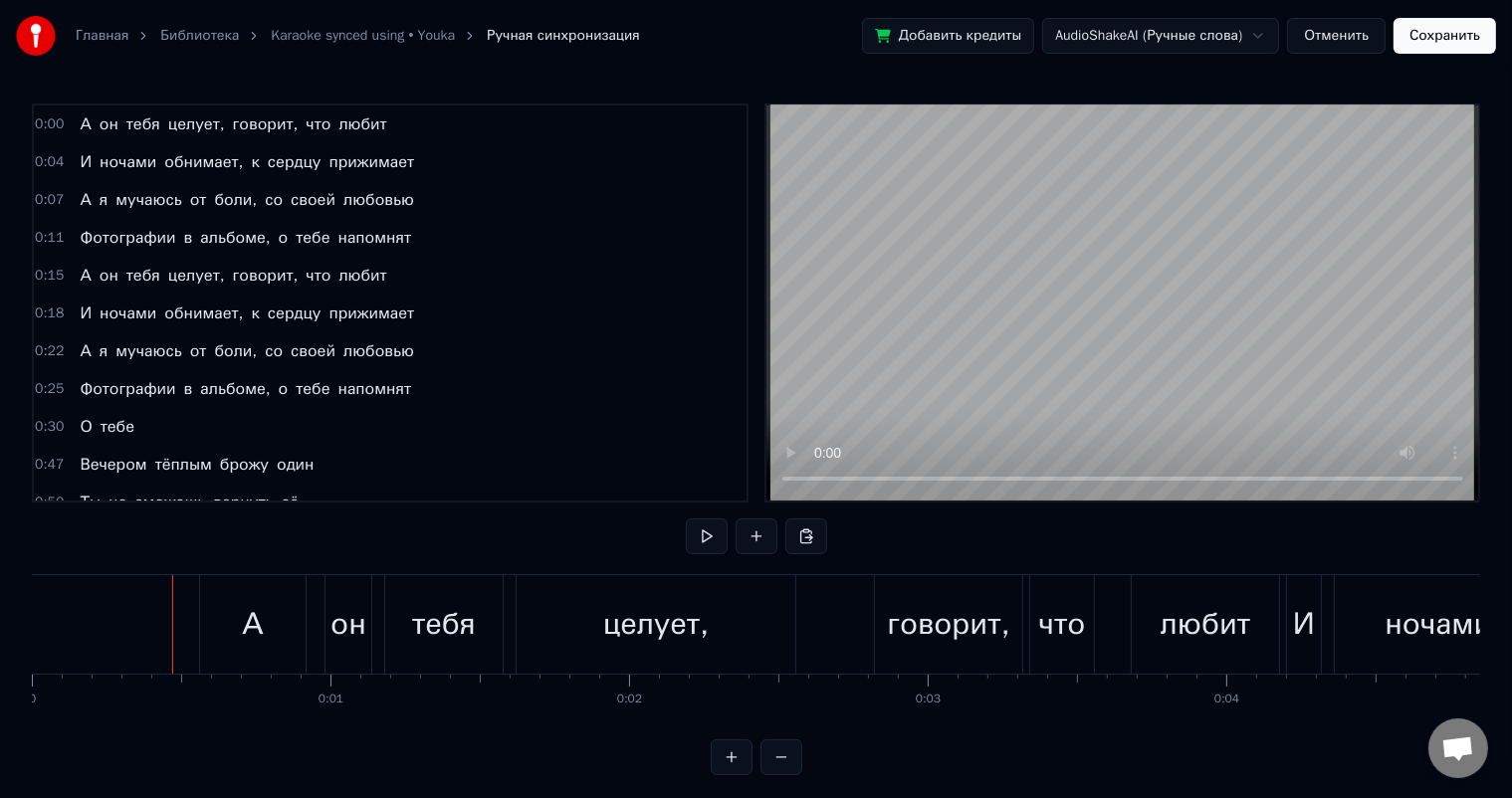 drag, startPoint x: 165, startPoint y: 625, endPoint x: 102, endPoint y: 629, distance: 63.12686 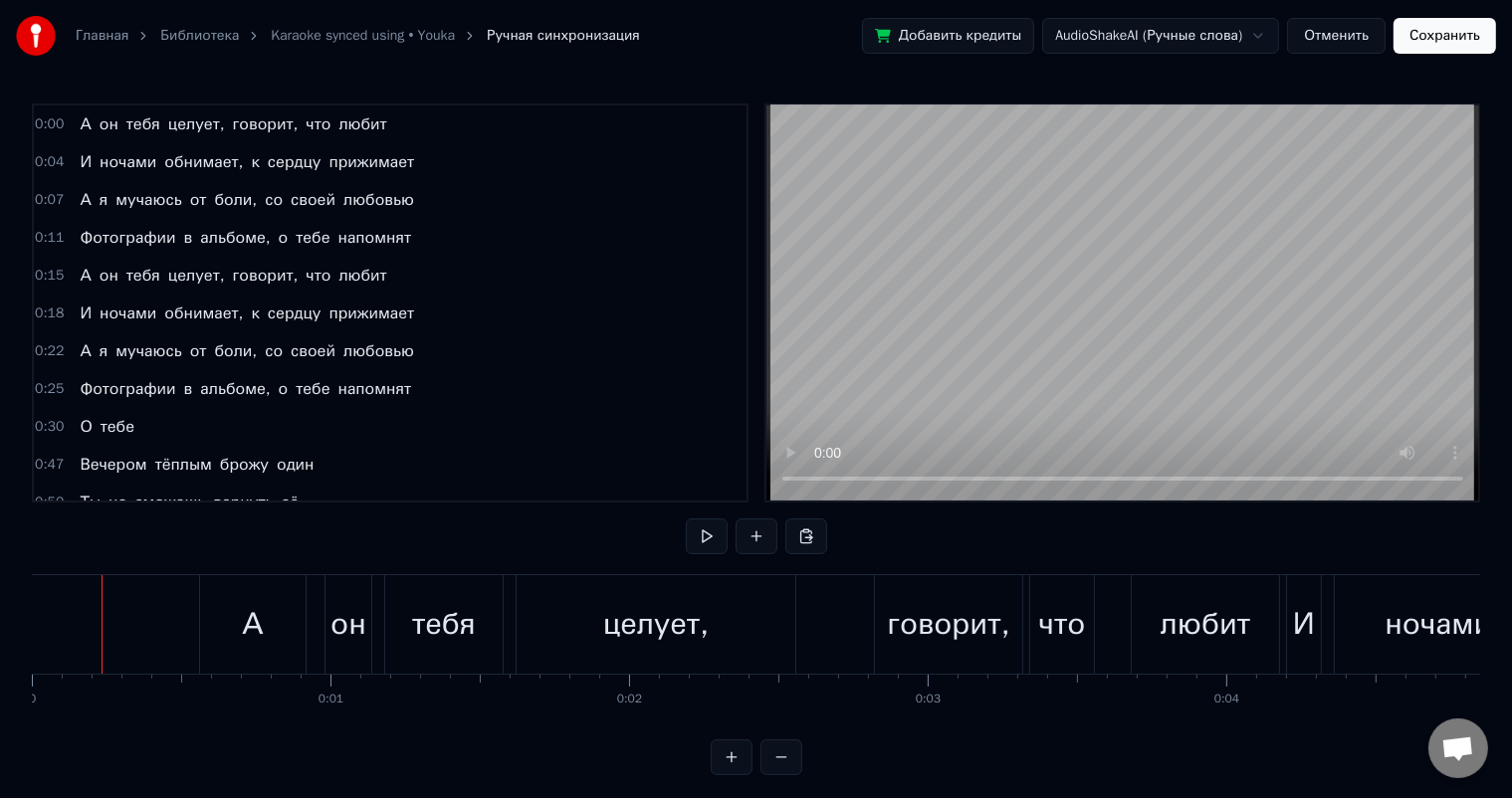 click on "0:00 А он тебя целует, говорит, что любит 0:04 И ночами обнимает, к сердцу прижимает 0:07 А я мучаюсь от боли, со своей любовью 0:11 Фотографии в альбоме, о тебе напомнят 0:15 А он тебя целует, говорит, что любит 0:18 И ночами обнимает, к сердцу прижимает 0:22 А я мучаюсь от боли, со своей любовью 0:25 Фотографии в альбоме, о тебе напомнят 0:30 О тебе 0:47 Вечером тёплым брожу один 0:50 Ты не сможешь вернуть её 0:52 Шепчет мне нежно дождь 0:54 Знаю, что встречу тебя с другим 0:57 Лучше это была б не ты 0:59 Но рядом с ним ты идёшь 1:01 Я ж тебя так любил, так любил 1:05 Думал, что ты ждала меня 1:07 Что же" at bounding box center (756, 439) 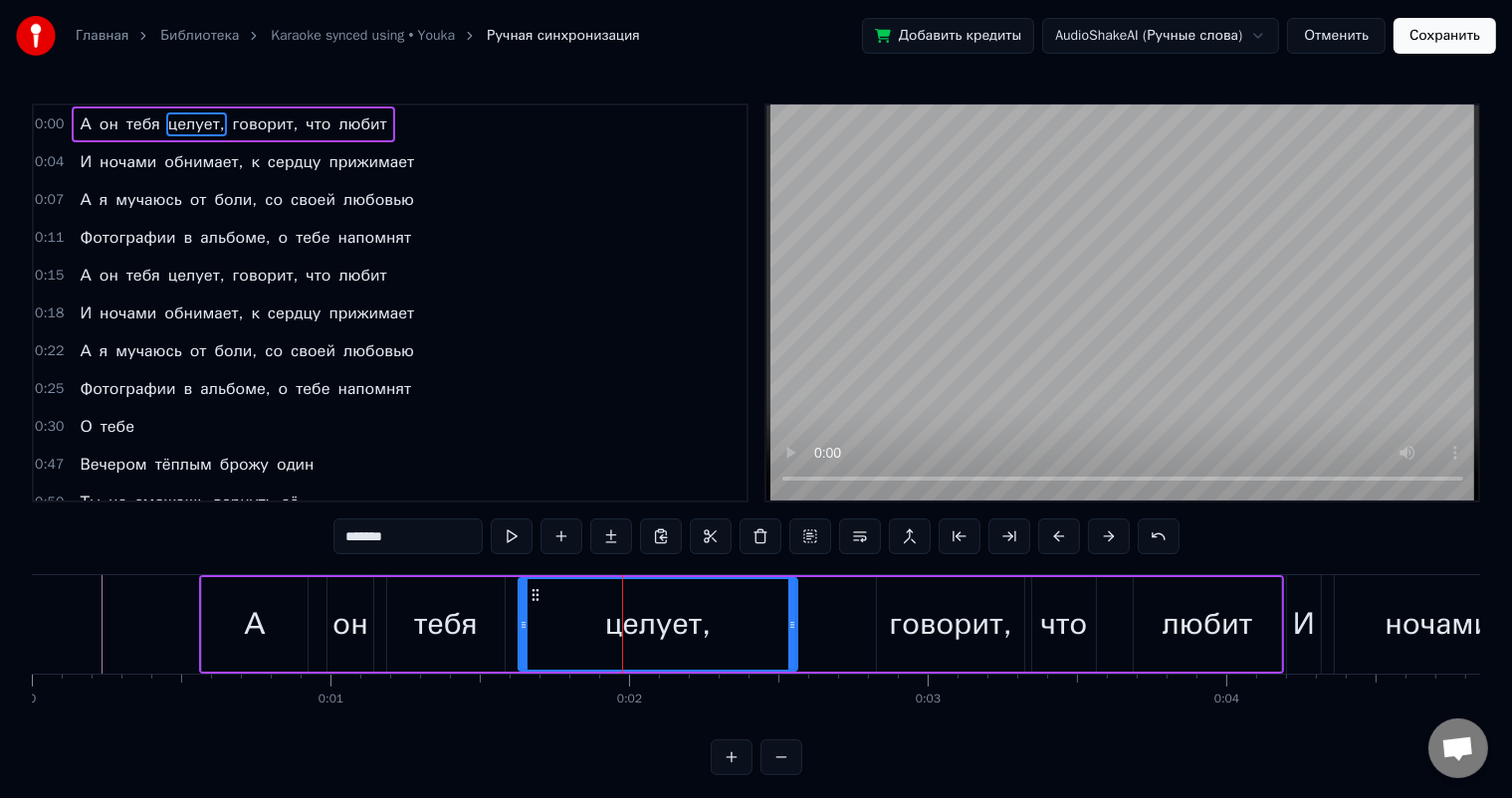 click on "0 0:01 0:02 0:03 0:04 0:05 0:06 0:07 0:08 0:09 0:10 0:11 0:12 0:13 0:14 0:15 0:16 0:17 0:18 0:19 0:20 0:21 0:22 0:23 0:24 0:25 0:26 0:27 0:28 0:29 0:30 0:31 0:32 0:33 0:34 0:35 0:36 0:37 0:38 0:39 0:40 0:41 0:42 0:43 0:44 0:45 0:46 0:47 0:48 0:49 0:50 0:51 0:52 0:53 0:54 0:55 0:56 0:57 0:58 0:59 1:00 1:01 1:02 1:03 1:04 1:05 1:06 1:07 1:08 1:09 1:10 1:11 1:12 1:13 1:14 1:15 1:16 1:17 1:18 1:19 1:20 1:21 1:22 1:23 1:24 1:25 1:26 1:27 1:28 1:29 1:30 1:31 1:32 1:33 1:34 1:35 1:36 1:37 1:38 1:39 1:40 1:41 1:42 1:43 1:44 1:45 1:46 1:47 1:48 1:49 1:50 1:51 1:52 1:53 1:54 1:55 1:56 1:57 1:58 1:59 2:00 2:01 2:02 2:03 2:04 2:05 2:06 2:07 2:08 2:09 2:10 2:11 2:12 2:13 2:14 2:15 2:16 2:17 2:18 2:19 2:20 2:21 2:22 2:23 2:24 2:25 2:26 2:27 2:28 2:29 2:30 2:31 2:32 2:33 2:34 2:35 2:36 2:37 2:38 2:39 2:40 2:41 2:42 2:43 2:44 2:45 2:46 2:47 2:48 2:49 2:50 2:51 2:52 2:53 2:54 2:55 2:56 2:57 2:58 2:59 3:00 3:01 3:02" at bounding box center (27246, 690) 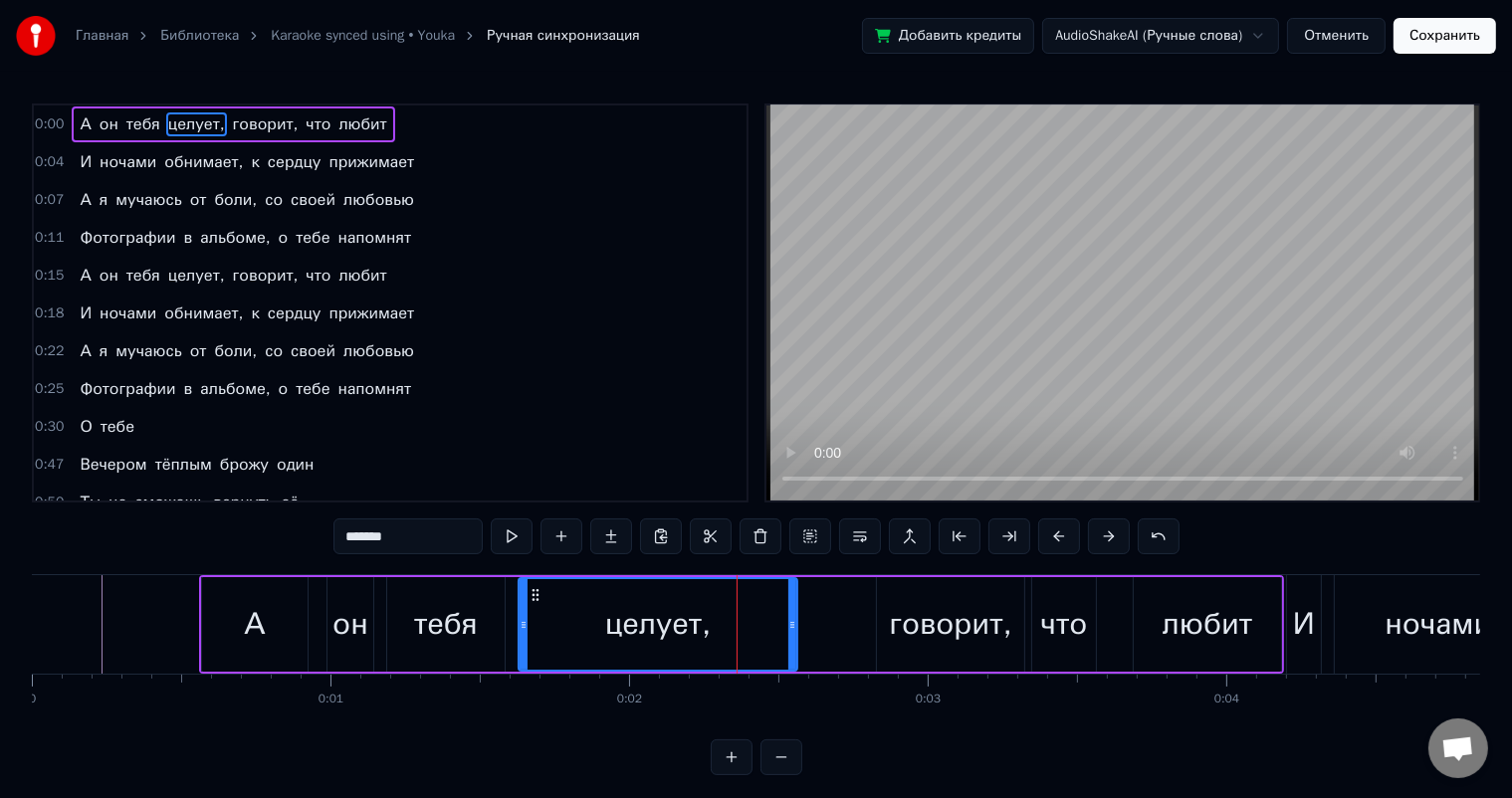 click on "А он тебя целует, говорит, что любит" at bounding box center [742, 624] 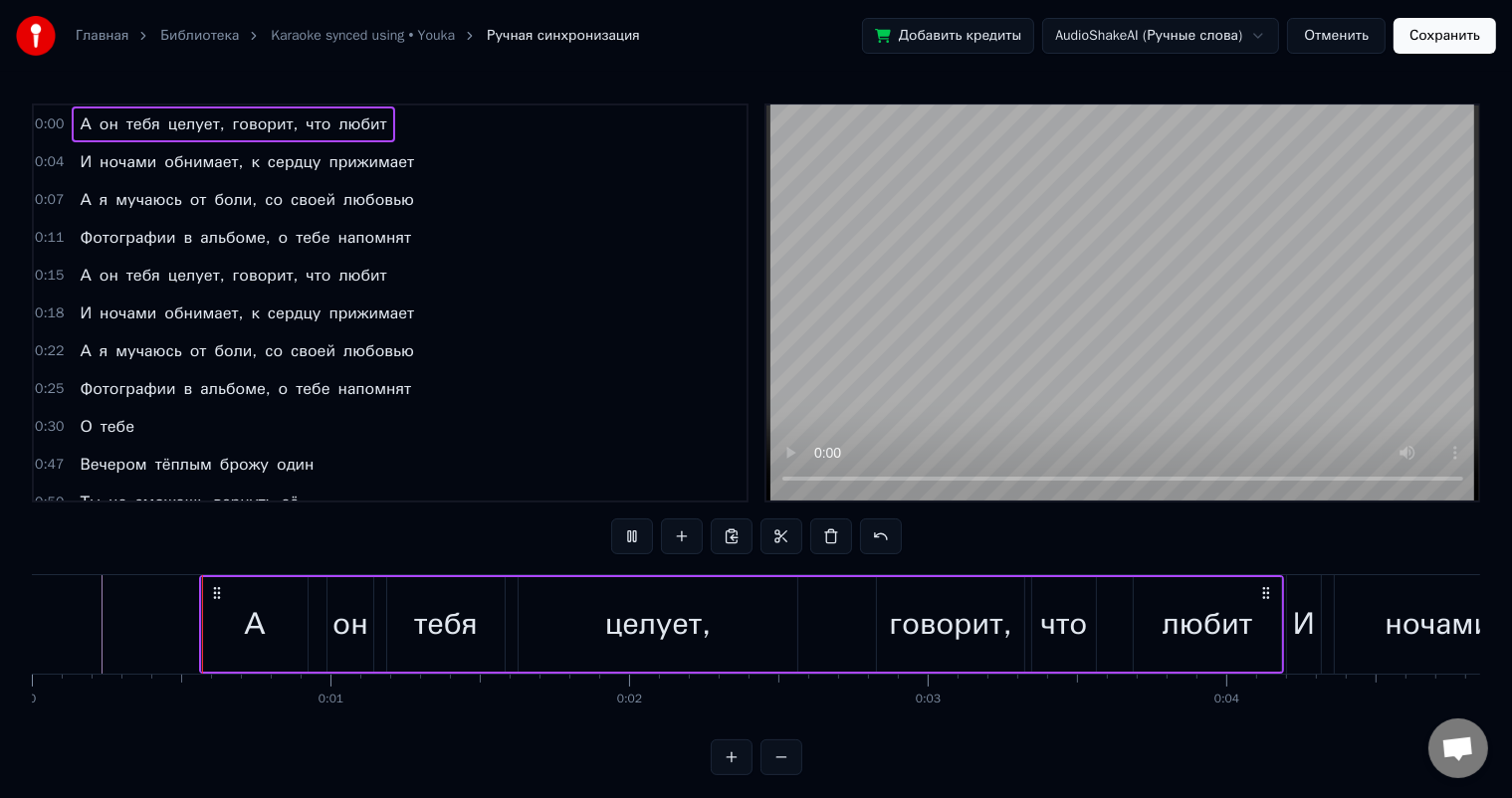 scroll, scrollTop: 26, scrollLeft: 0, axis: vertical 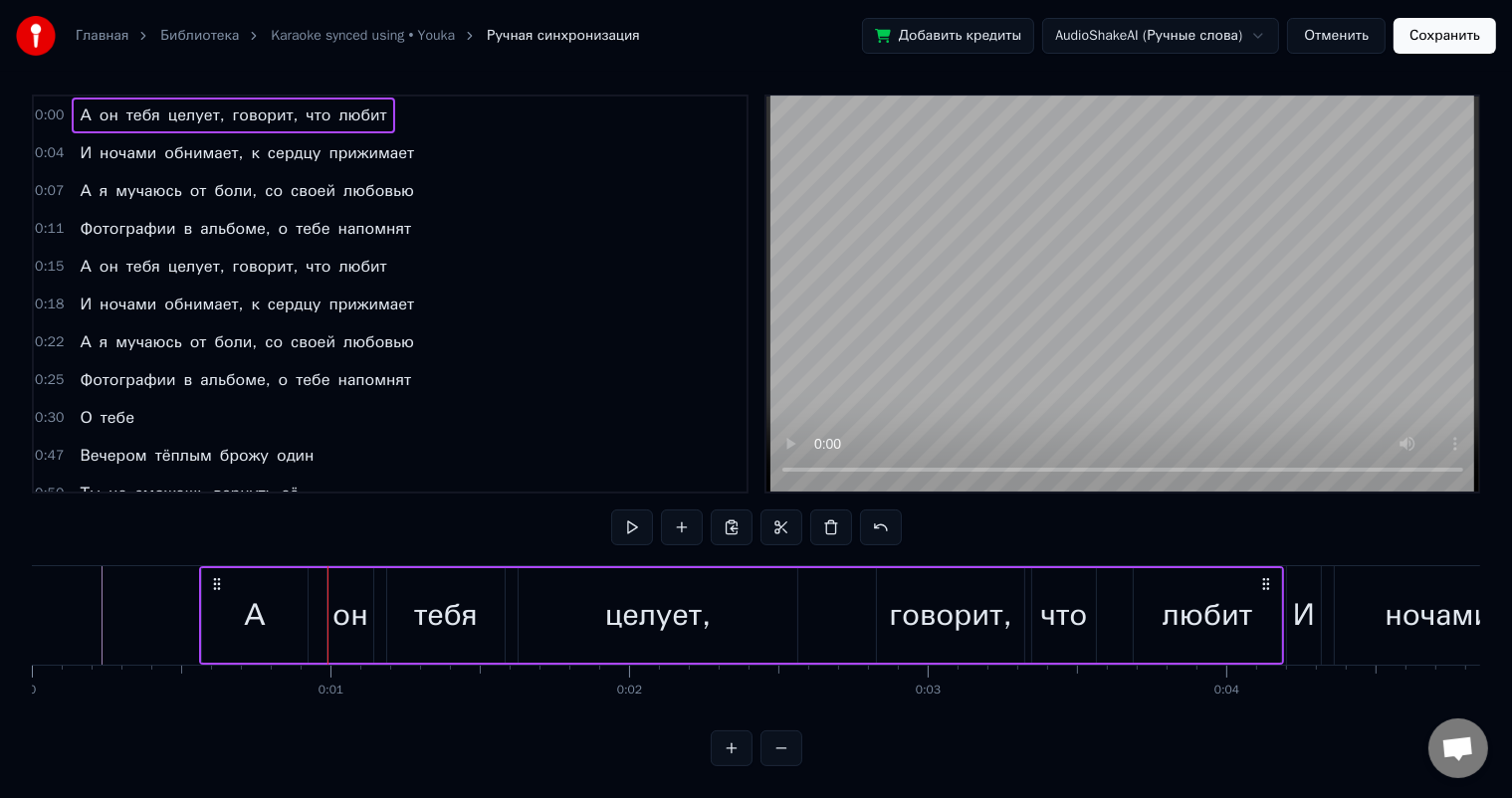 click on "0 0:01 0:02 0:03 0:04 0:05 0:06 0:07 0:08 0:09 0:10 0:11 0:12 0:13 0:14 0:15 0:16 0:17 0:18 0:19 0:20 0:21 0:22 0:23 0:24 0:25 0:26 0:27 0:28 0:29 0:30 0:31 0:32 0:33 0:34 0:35 0:36 0:37 0:38 0:39 0:40 0:41 0:42 0:43 0:44 0:45 0:46 0:47 0:48 0:49 0:50 0:51 0:52 0:53 0:54 0:55 0:56 0:57 0:58 0:59 1:00 1:01 1:02 1:03 1:04 1:05 1:06 1:07 1:08 1:09 1:10 1:11 1:12 1:13 1:14 1:15 1:16 1:17 1:18 1:19 1:20 1:21 1:22 1:23 1:24 1:25 1:26 1:27 1:28 1:29 1:30 1:31 1:32 1:33 1:34 1:35 1:36 1:37 1:38 1:39 1:40 1:41 1:42 1:43 1:44 1:45 1:46 1:47 1:48 1:49 1:50 1:51 1:52 1:53 1:54 1:55 1:56 1:57 1:58 1:59 2:00 2:01 2:02 2:03 2:04 2:05 2:06 2:07 2:08 2:09 2:10 2:11 2:12 2:13 2:14 2:15 2:16 2:17 2:18 2:19 2:20 2:21 2:22 2:23 2:24 2:25 2:26 2:27 2:28 2:29 2:30 2:31 2:32 2:33 2:34 2:35 2:36 2:37 2:38 2:39 2:40 2:41 2:42 2:43 2:44 2:45 2:46 2:47 2:48 2:49 2:50 2:51 2:52 2:53 2:54 2:55 2:56 2:57 2:58 2:59 3:00 3:01 3:02" at bounding box center [27246, 681] 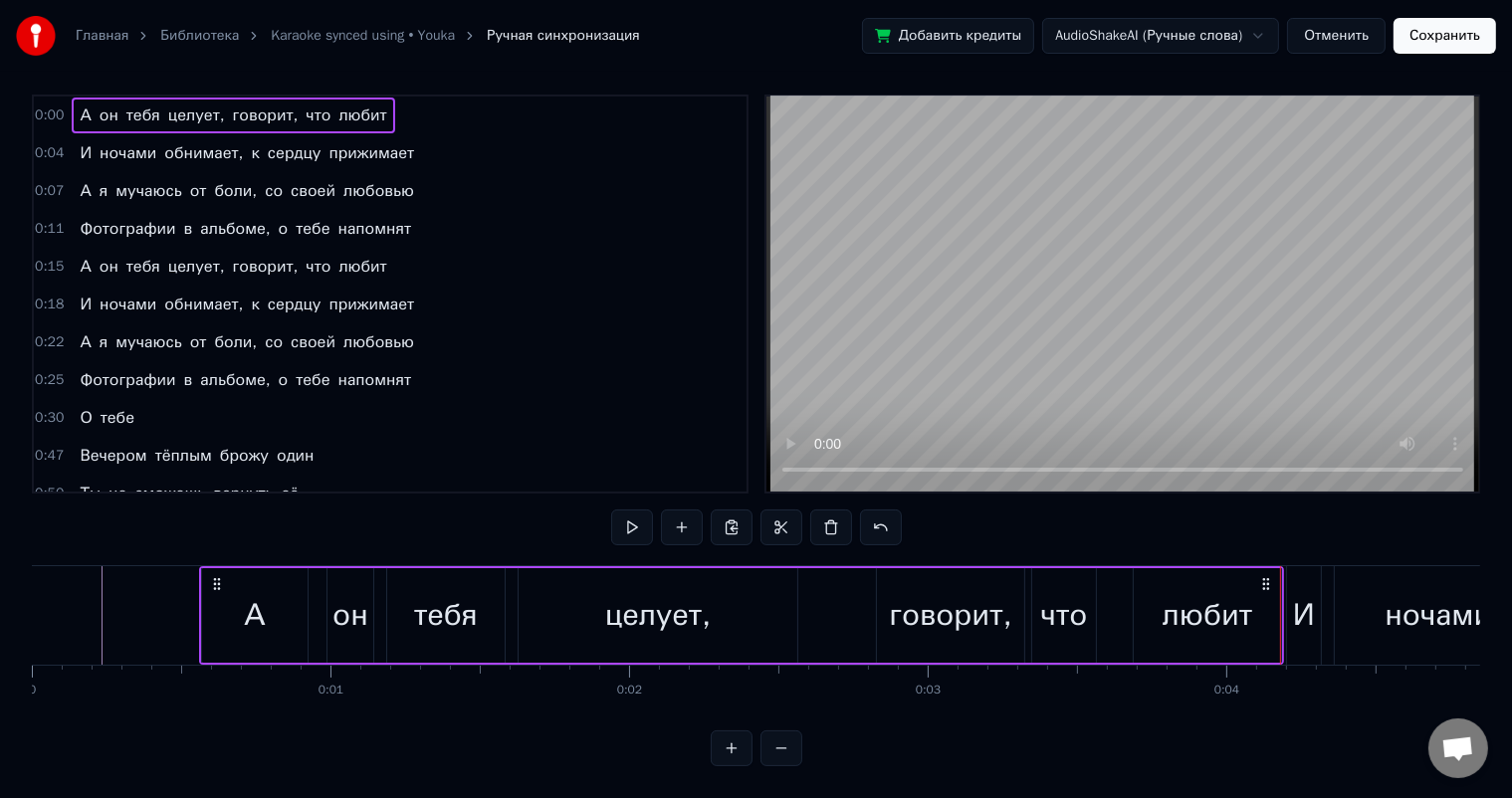 click on "любит" at bounding box center [1207, 615] 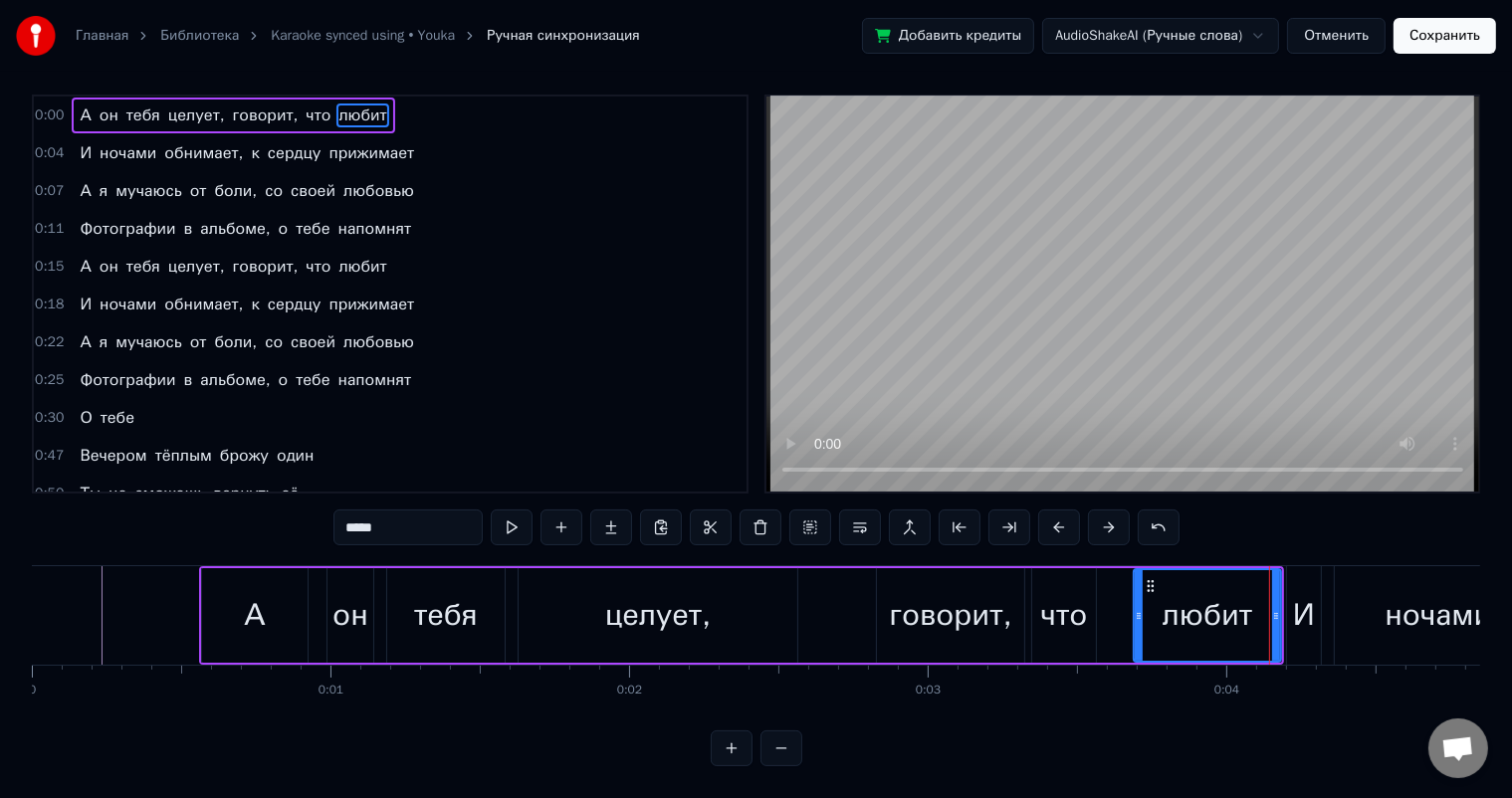 scroll, scrollTop: 0, scrollLeft: 0, axis: both 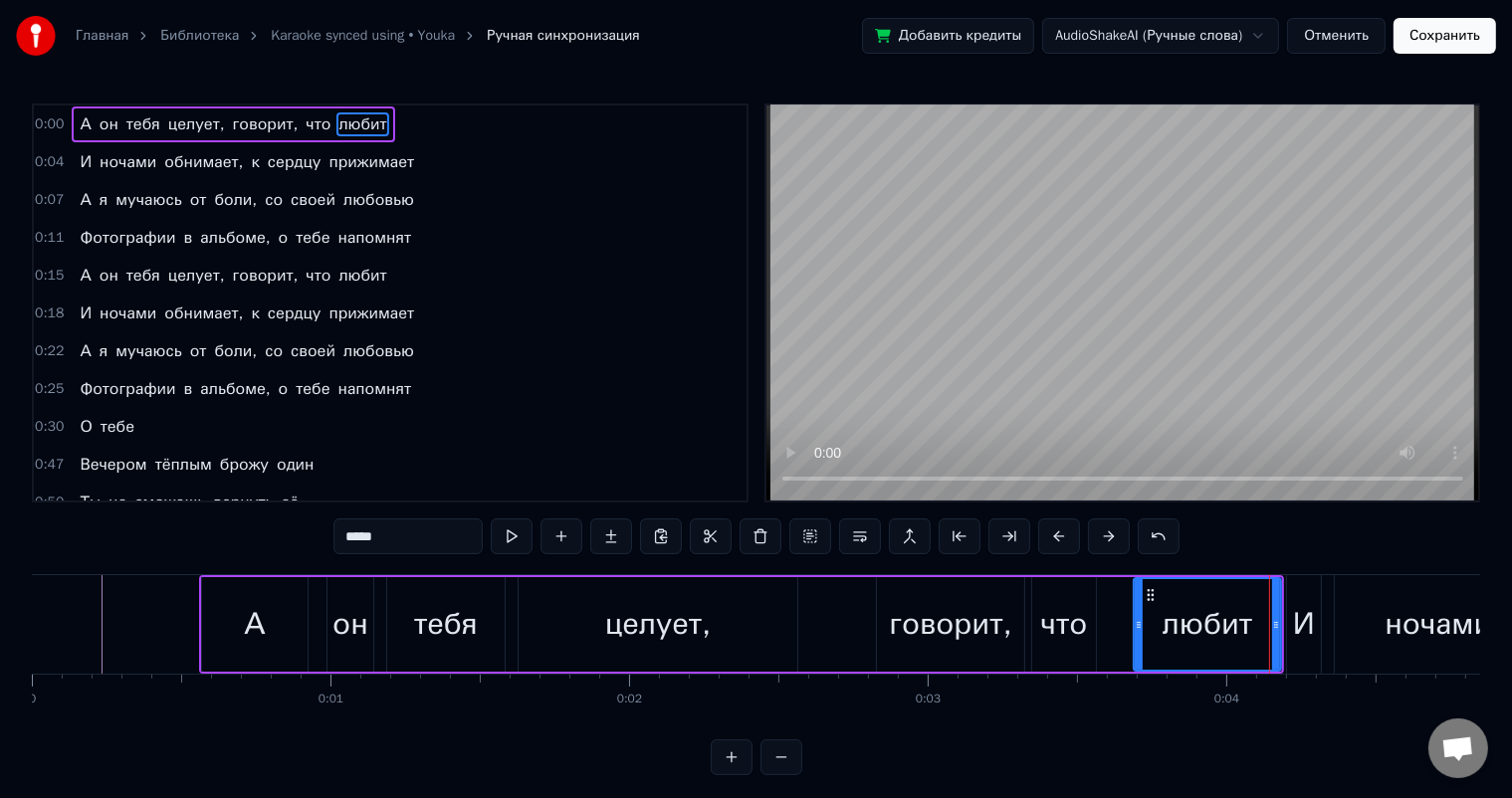 click on "любит" at bounding box center [1207, 624] 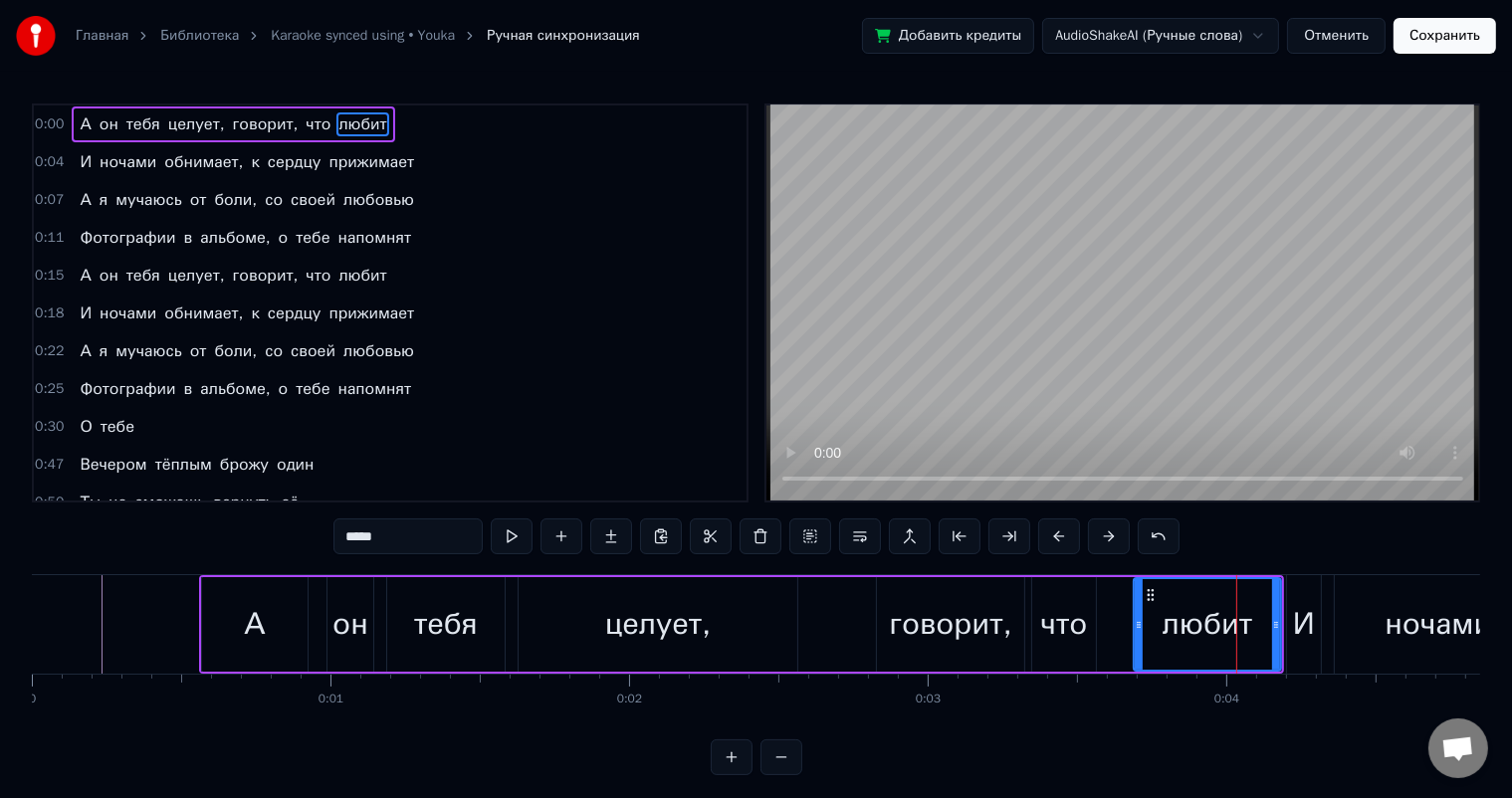 click on "любит" at bounding box center [1207, 624] 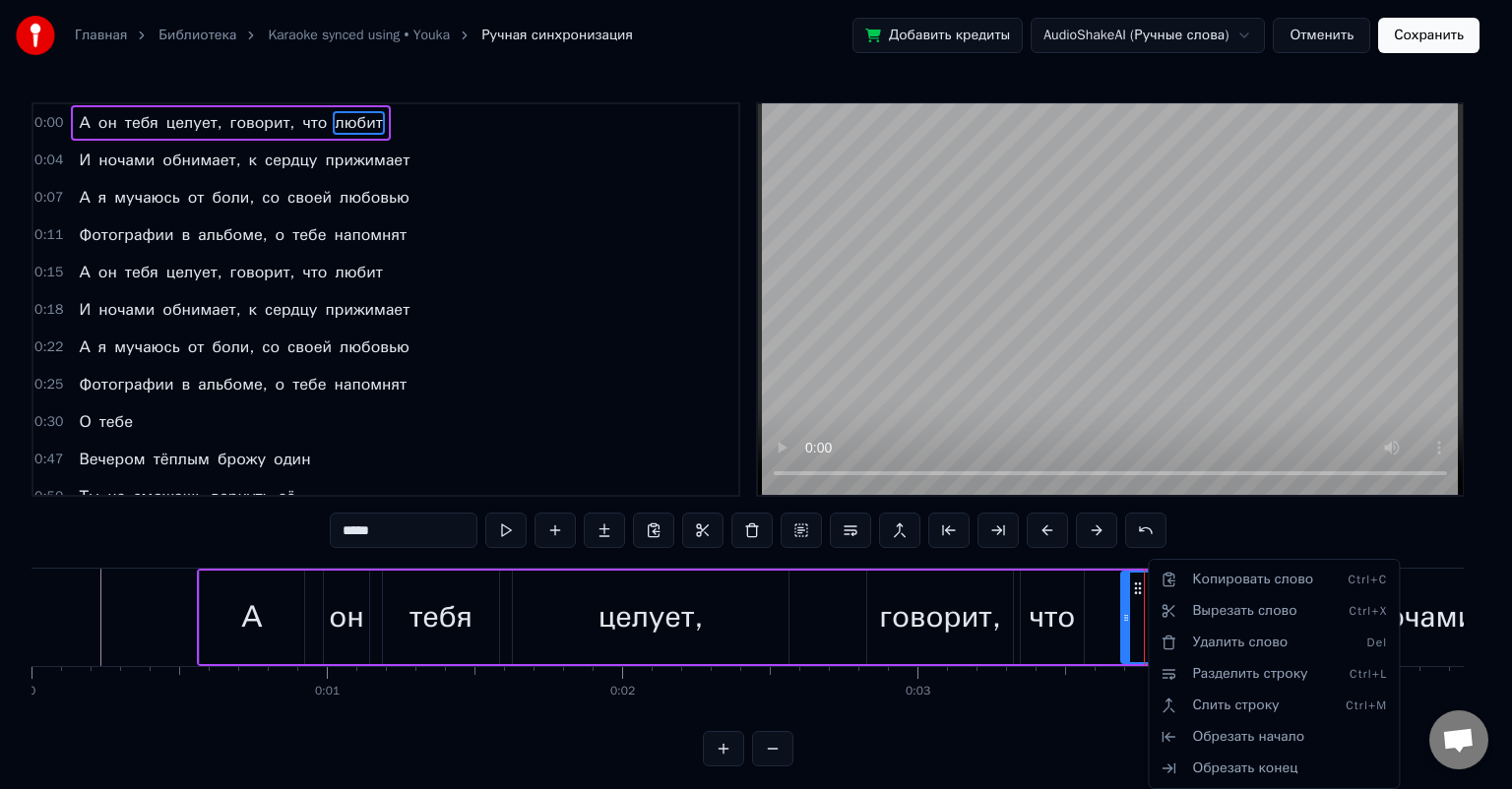 click on "Главная Библиотека Karaoke synced using • Youka Ручная синхронизация Добавить кредиты AudioShakeAI (Ручные слова) Отменить Сохранить 0:00 А он тебя целует, говорит, что любит 0:04 И ночами обнимает, к сердцу прижимает 0:07 А я мучаюсь от боли, со своей любовью 0:11 Фотографии в альбоме, о тебе напомнят 0:15 А он тебя целует, говорит, что любит 0:18 И ночами обнимает, к сердцу прижимает 0:22 А я мучаюсь от боли, со своей любовью 0:25 Фотографии в альбоме, о тебе напомнят 0:30 О тебе 0:47 Вечером тёплым брожу один 0:50 Ты не сможешь вернуть её 0:52 Шепчет мне нежно дождь 0:54 Знаю, что встречу тебя с другим 0" at bounding box center [756, 398] 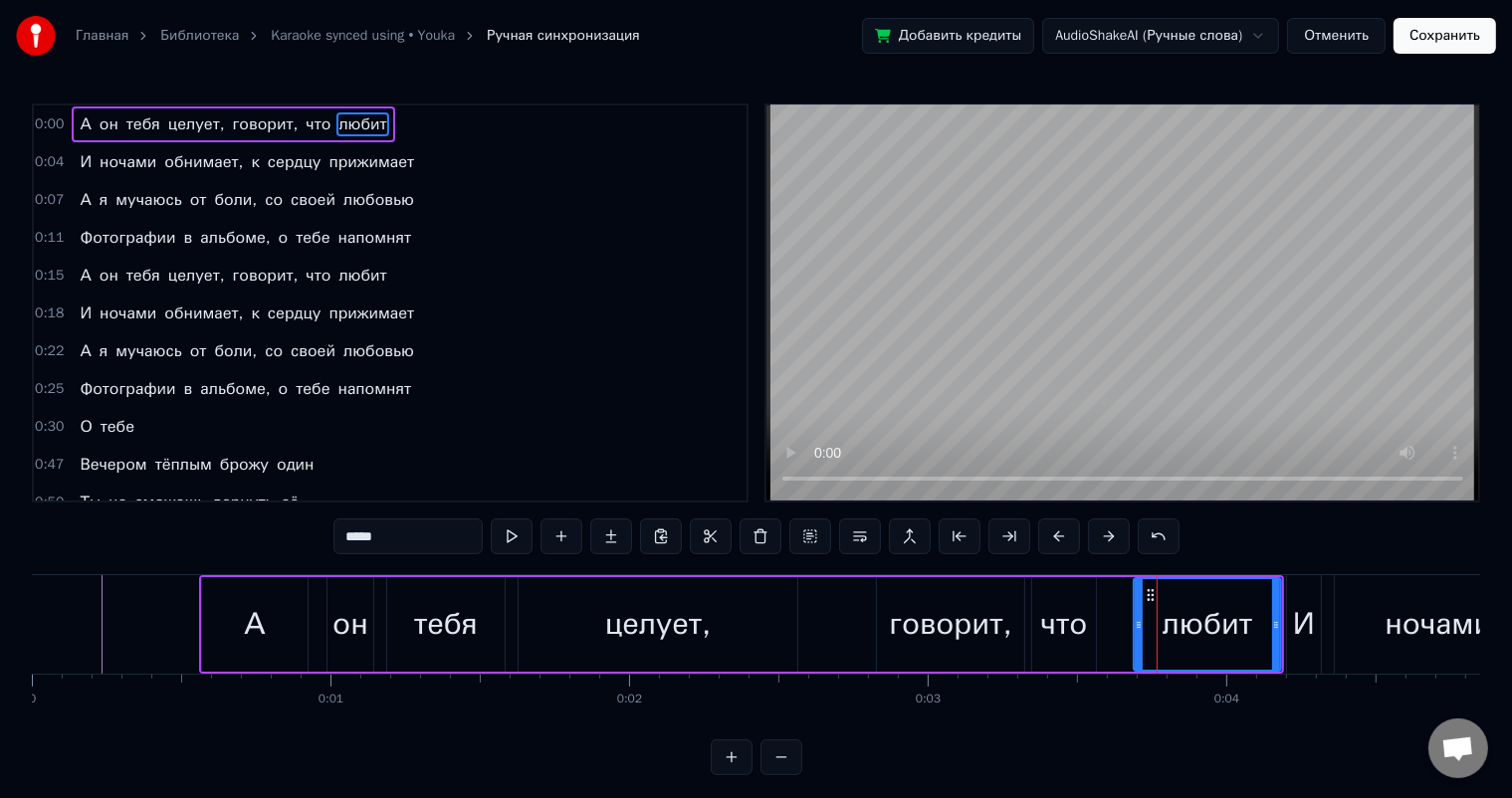 click 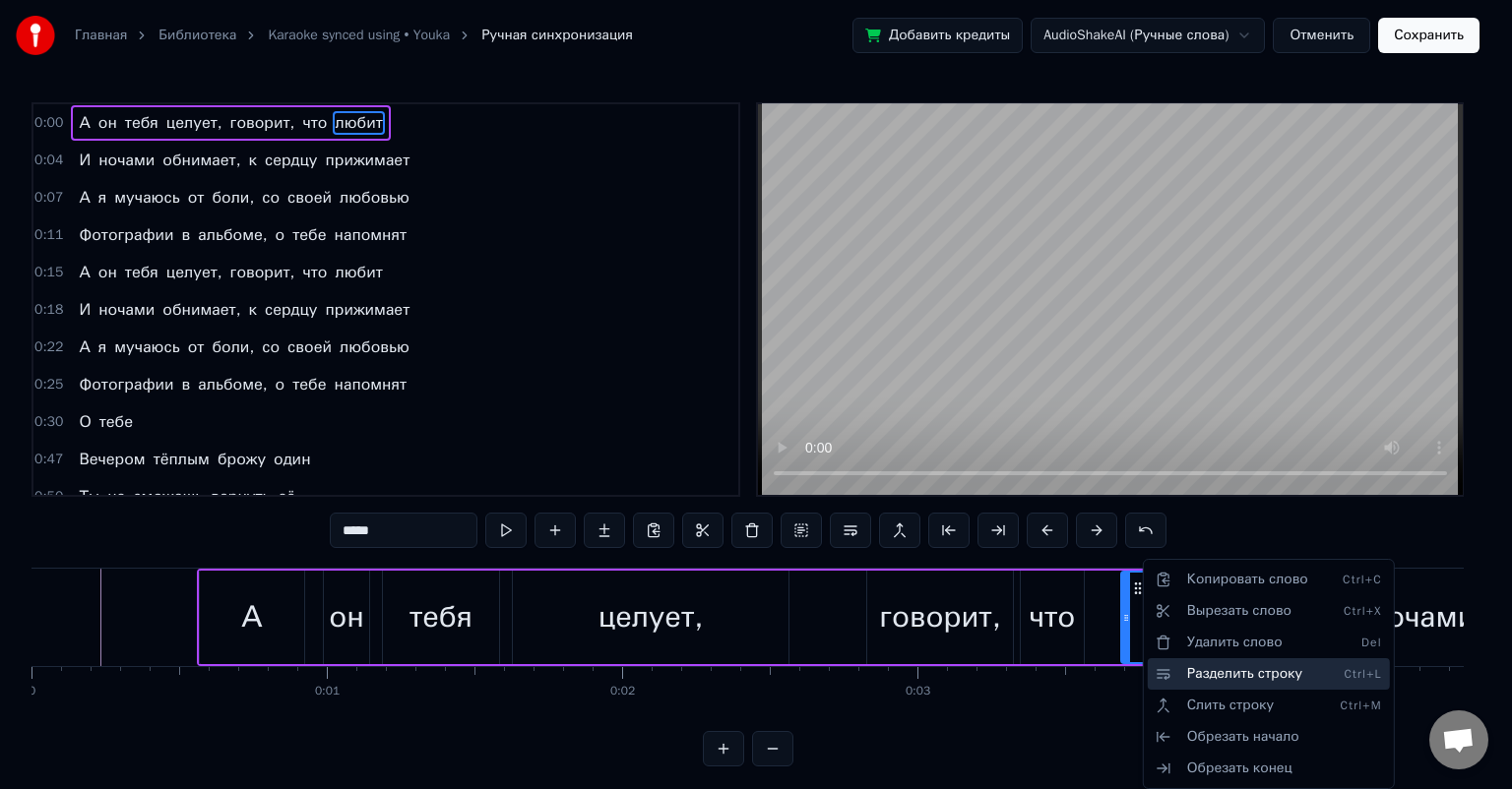 click on "Разделить строку Ctrl+L" at bounding box center [1269, 674] 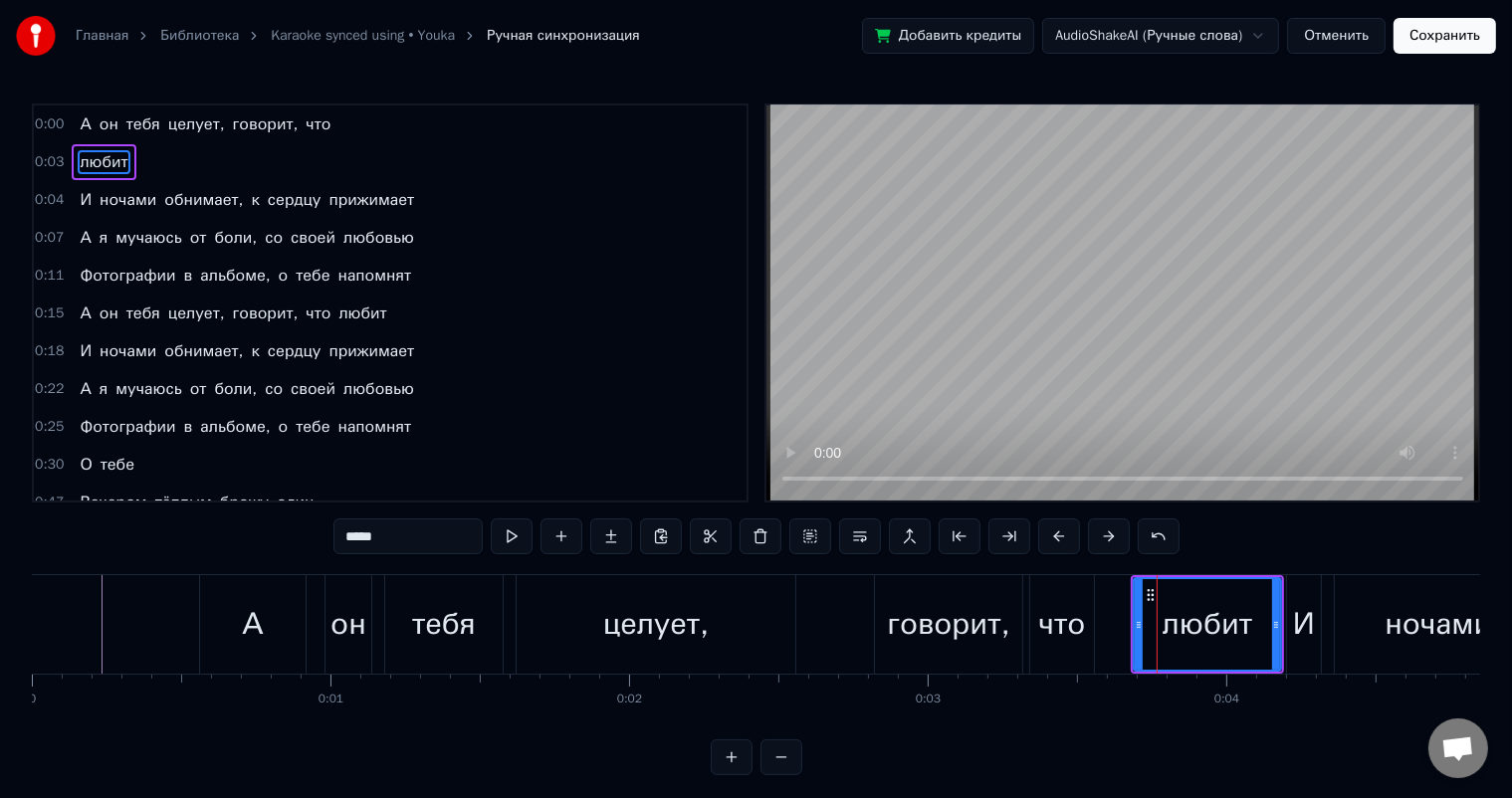 click on "любит" at bounding box center (1207, 624) 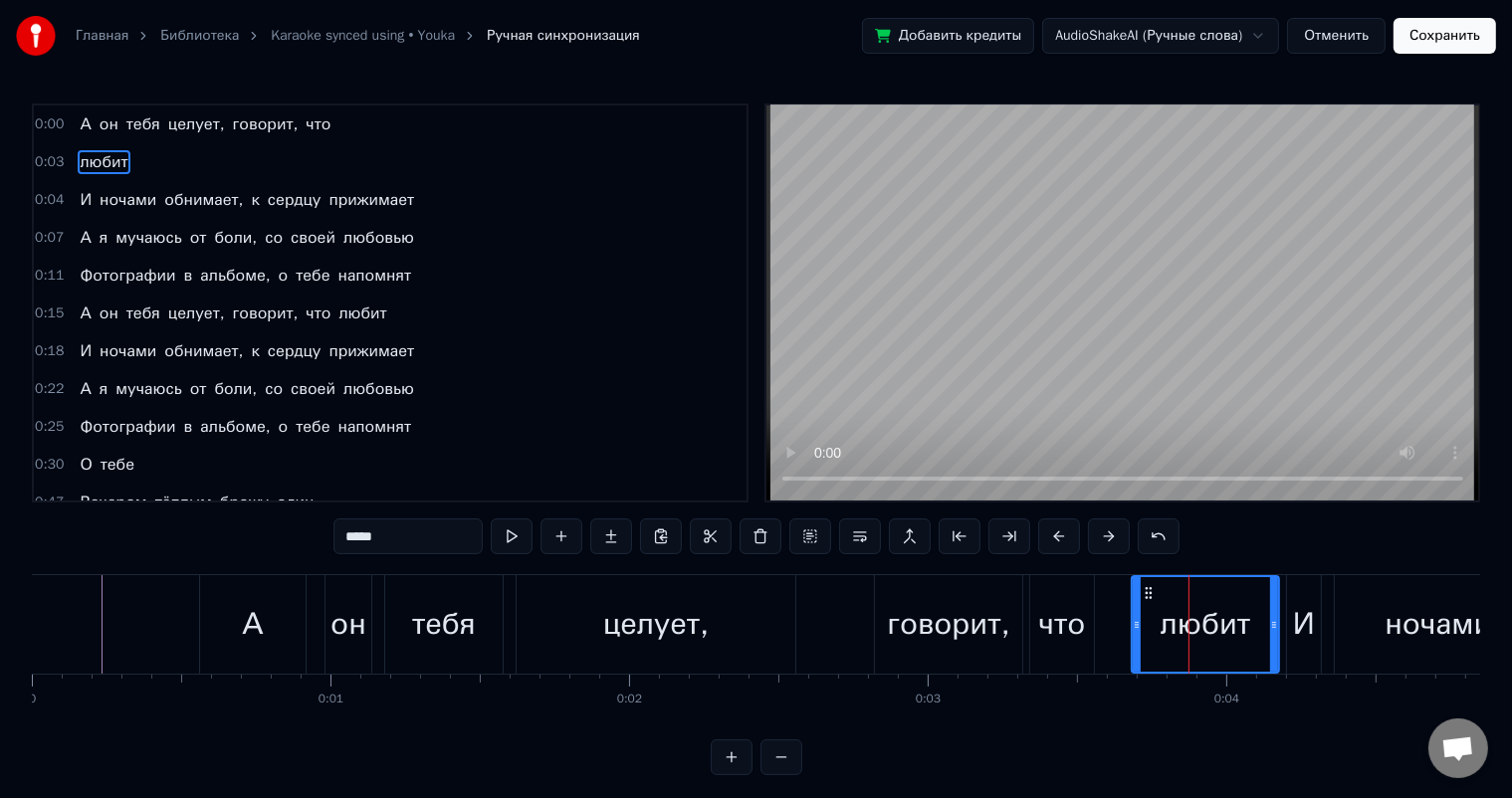 click on "любит" at bounding box center (1205, 624) 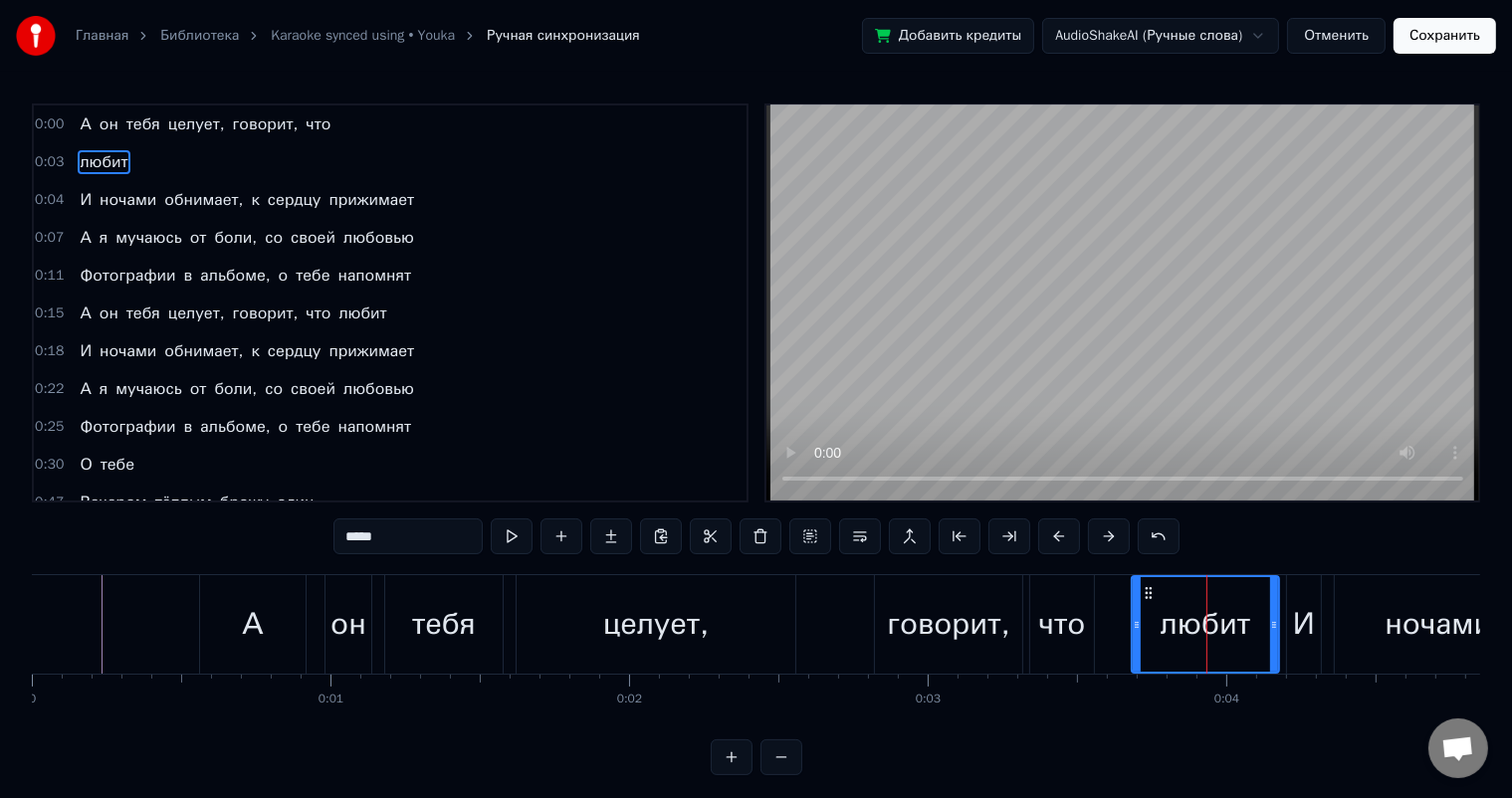 click on "любит" at bounding box center [1205, 624] 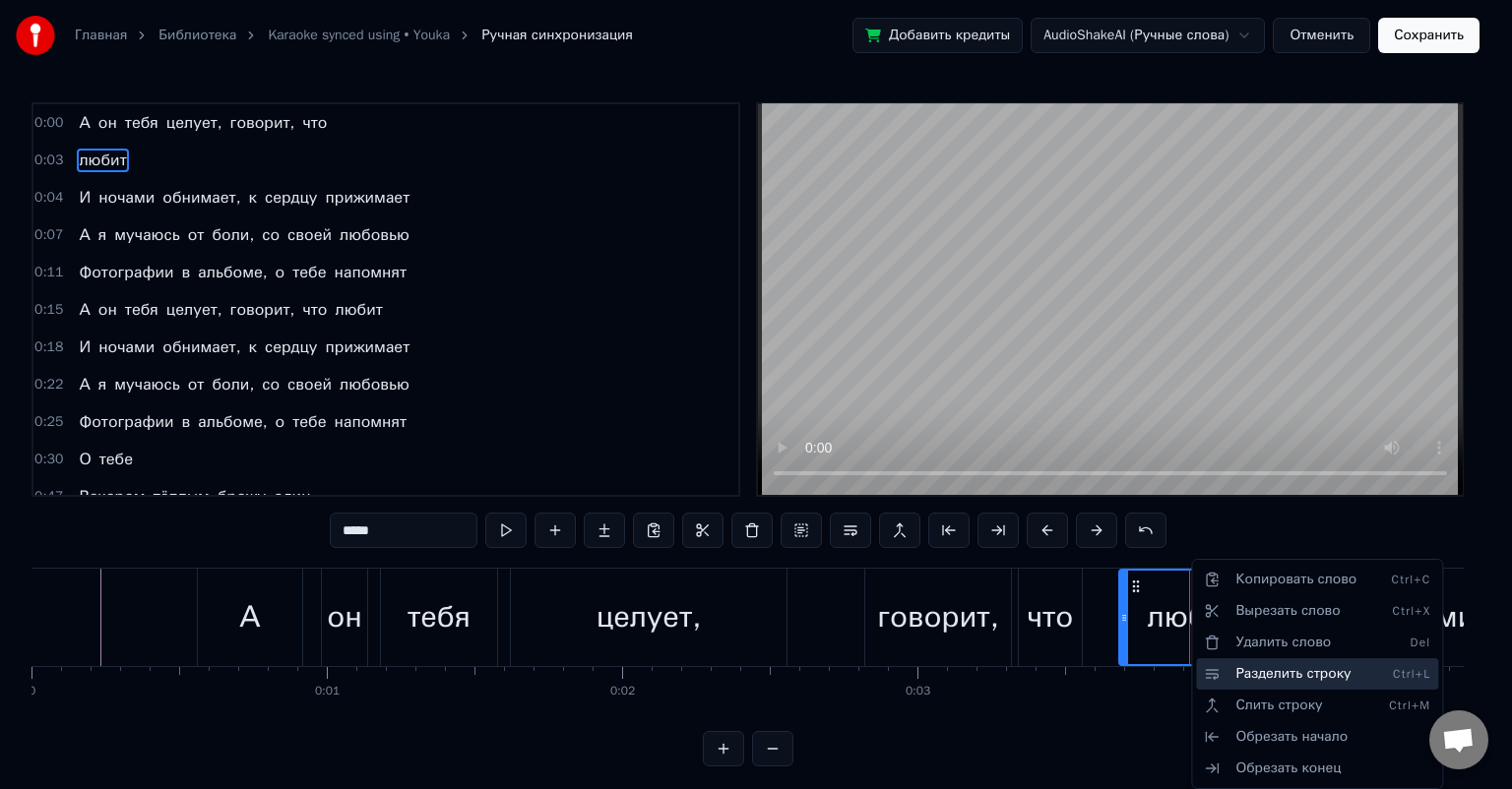 click on "Разделить строку Ctrl+L" at bounding box center [1317, 674] 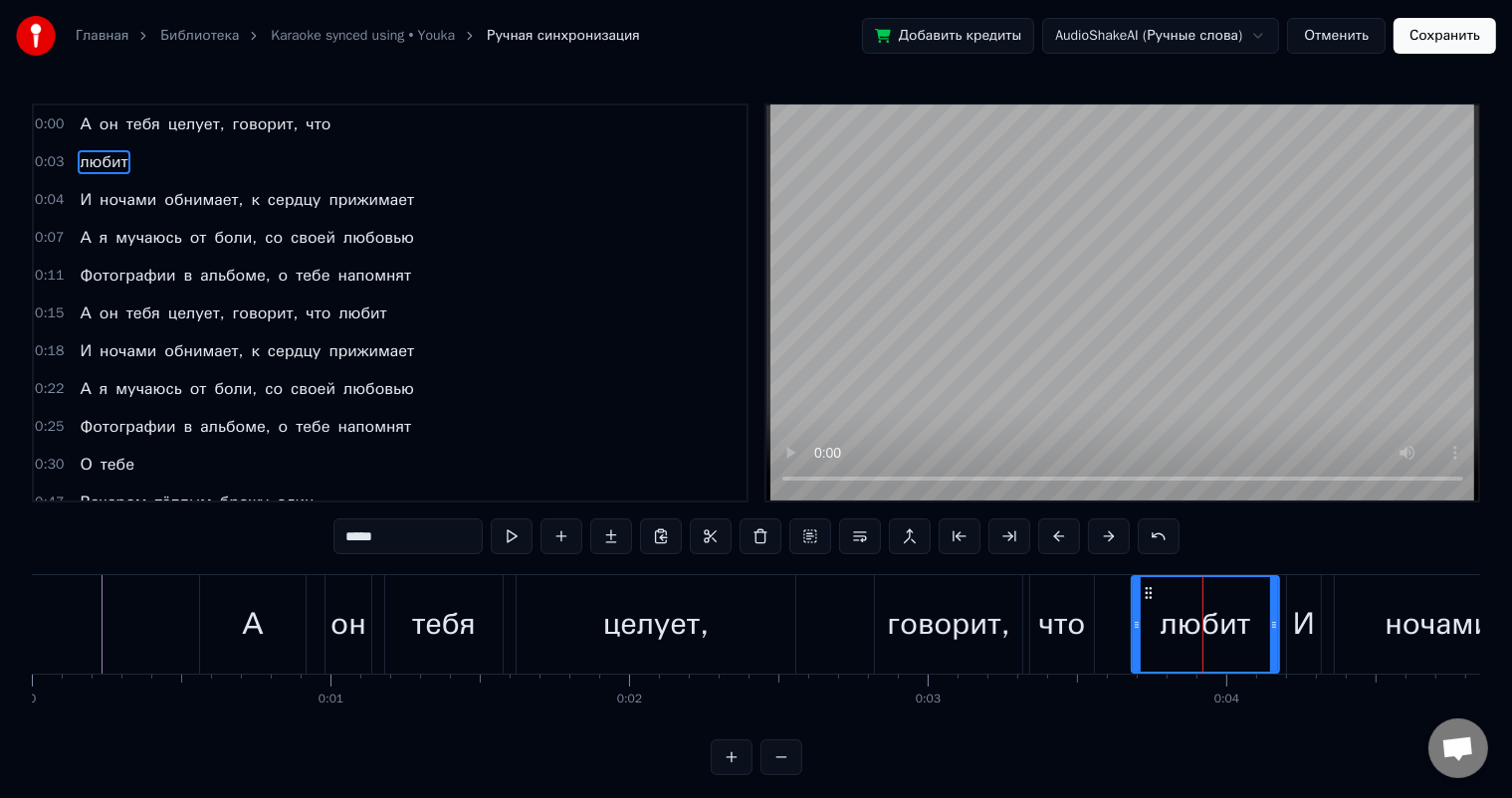 click on "любит" at bounding box center [1205, 624] 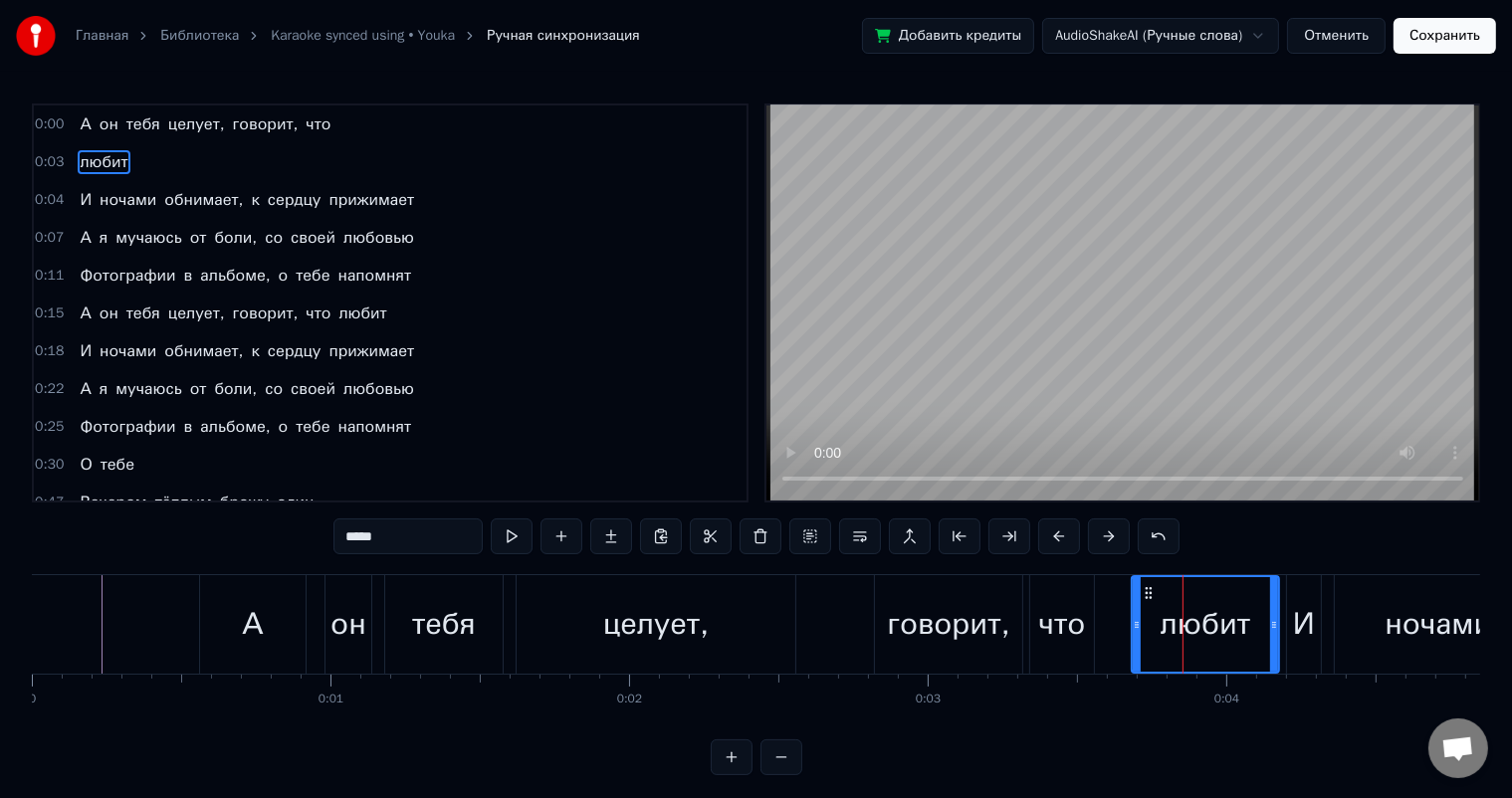 click 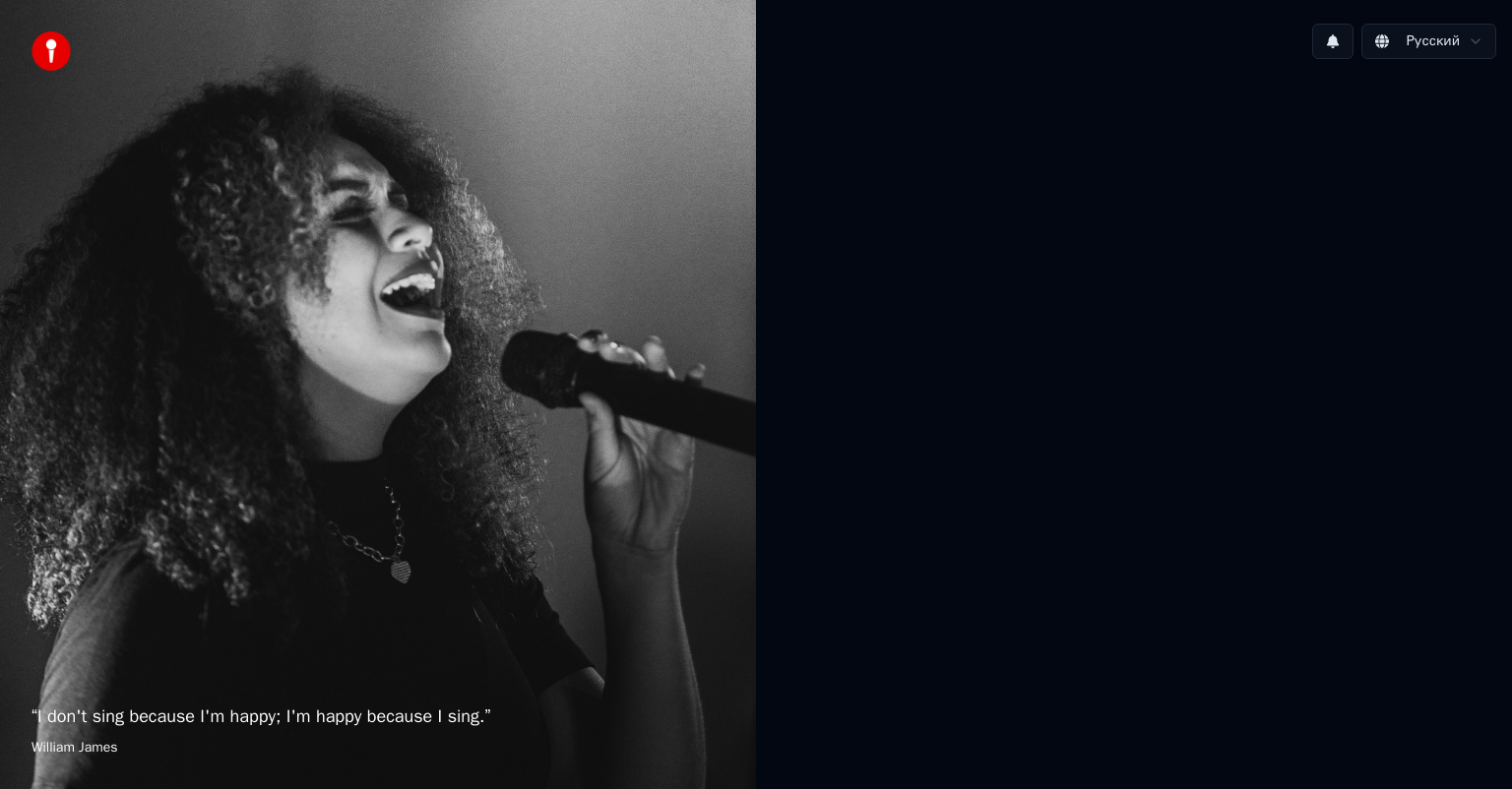 scroll, scrollTop: 0, scrollLeft: 0, axis: both 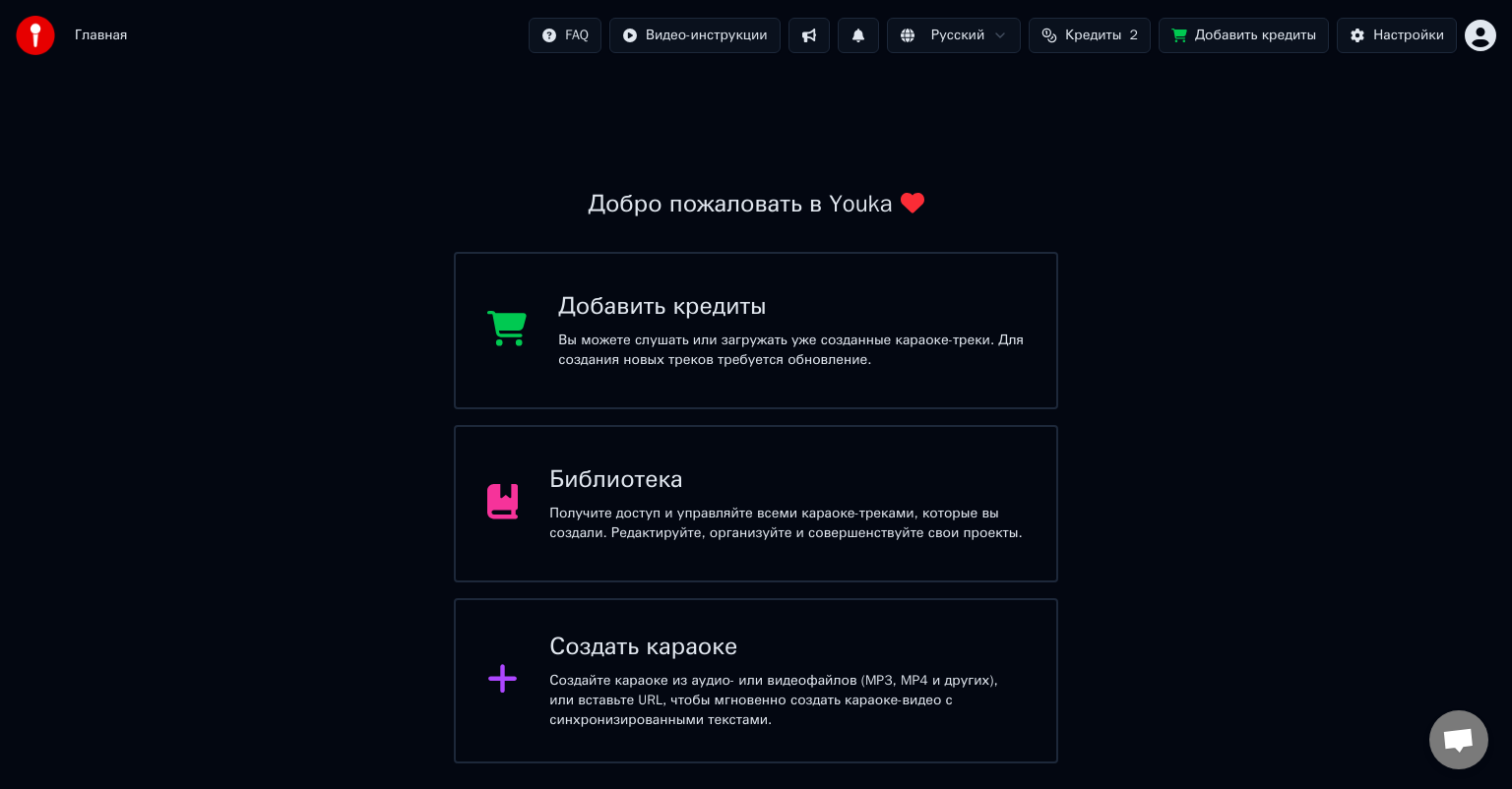 click on "Получите доступ и управляйте всеми караоке-треками, которые вы создали. Редактируйте, организуйте и совершенствуйте свои проекты." at bounding box center [787, 523] 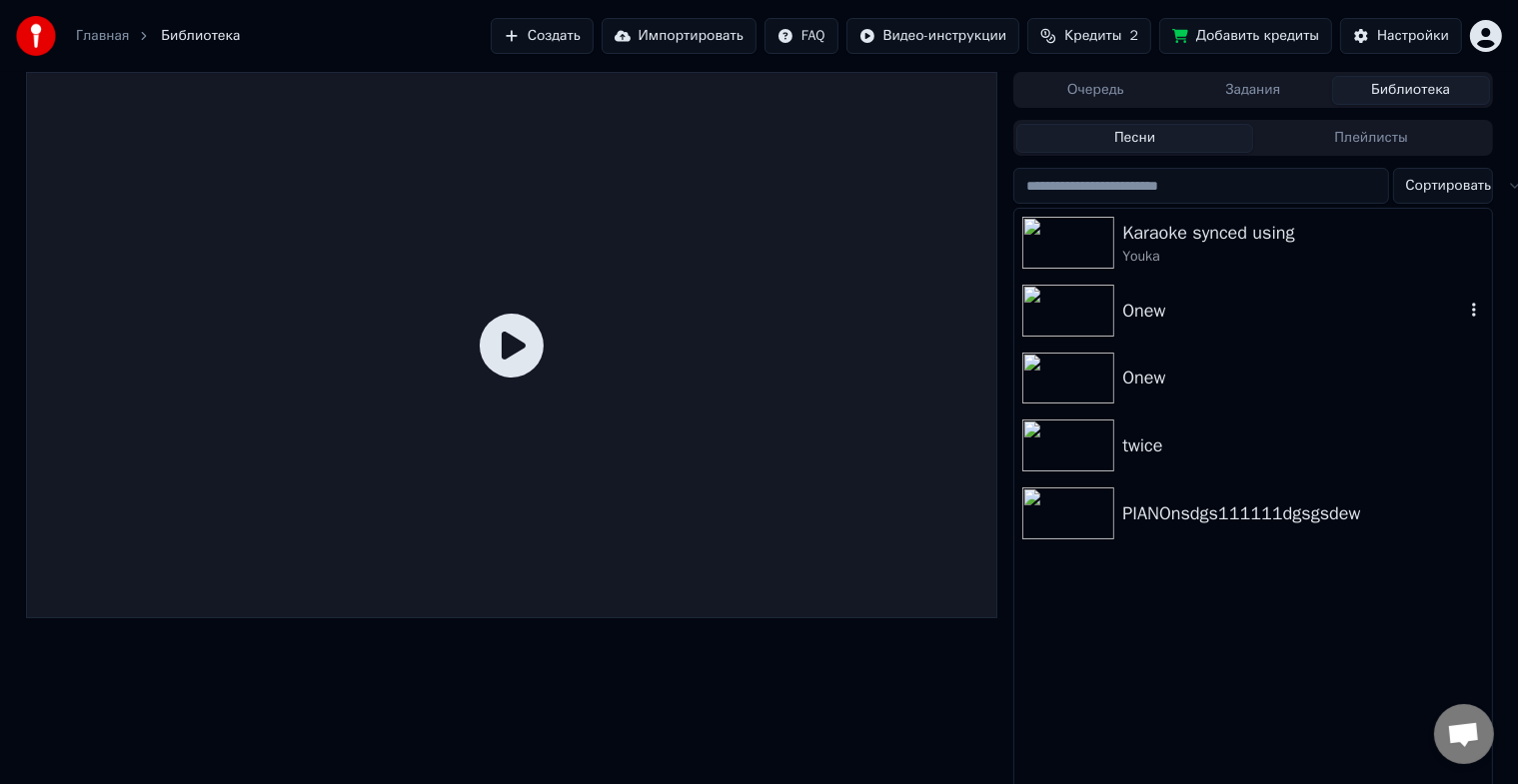 click on "Onew" at bounding box center [1292, 311] 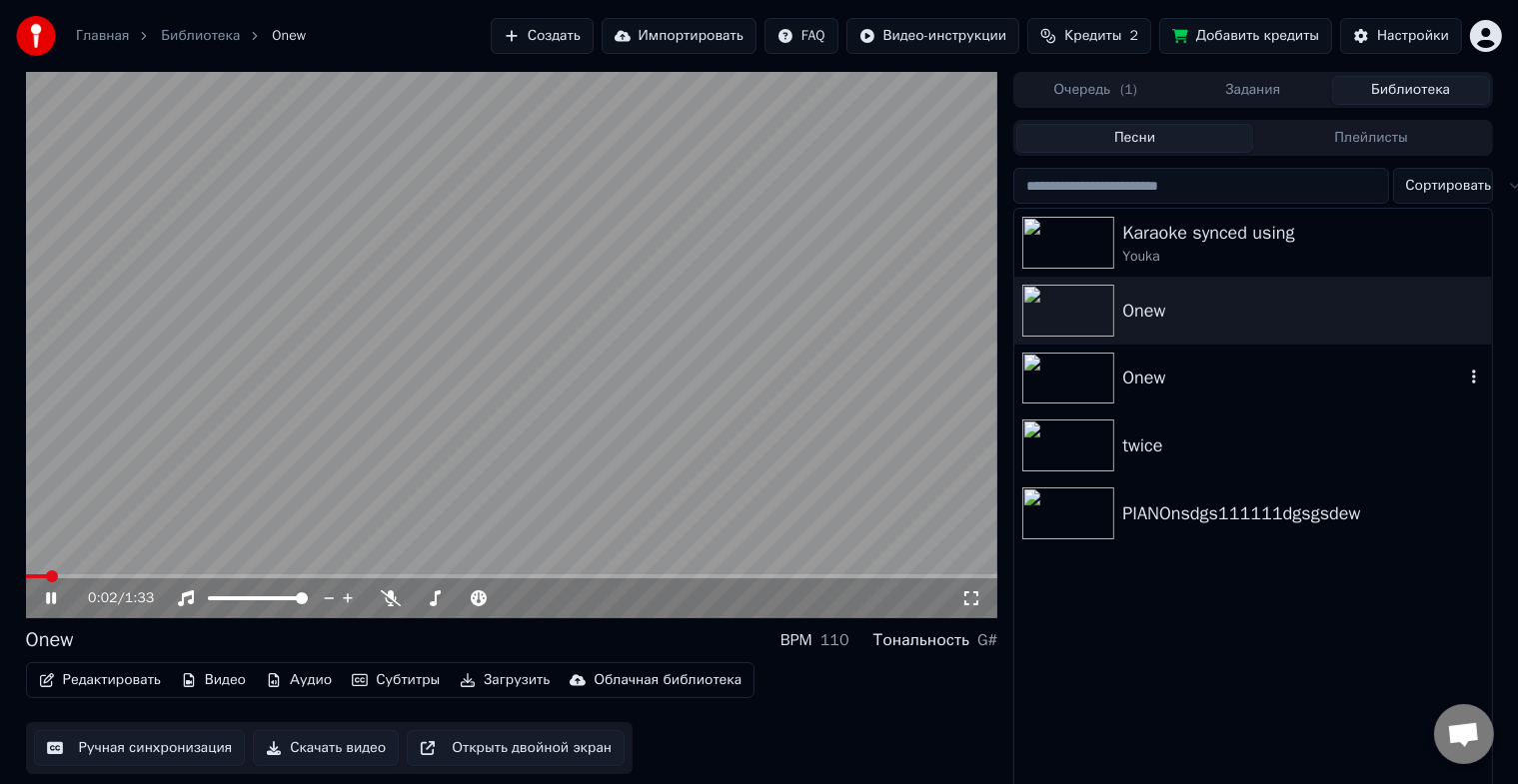 click on "Onew" at bounding box center (1292, 378) 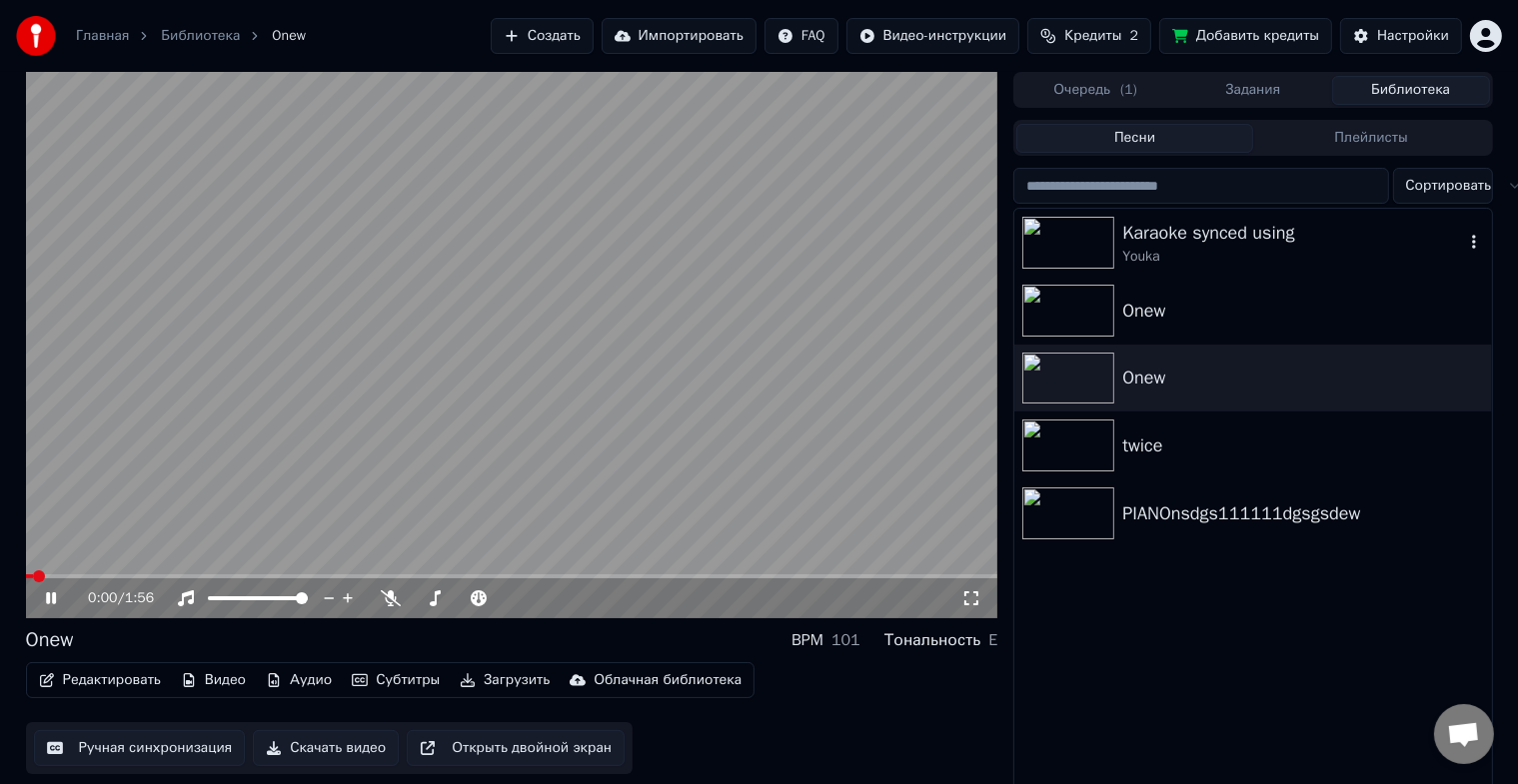 click on "Karaoke synced using" at bounding box center [1292, 233] 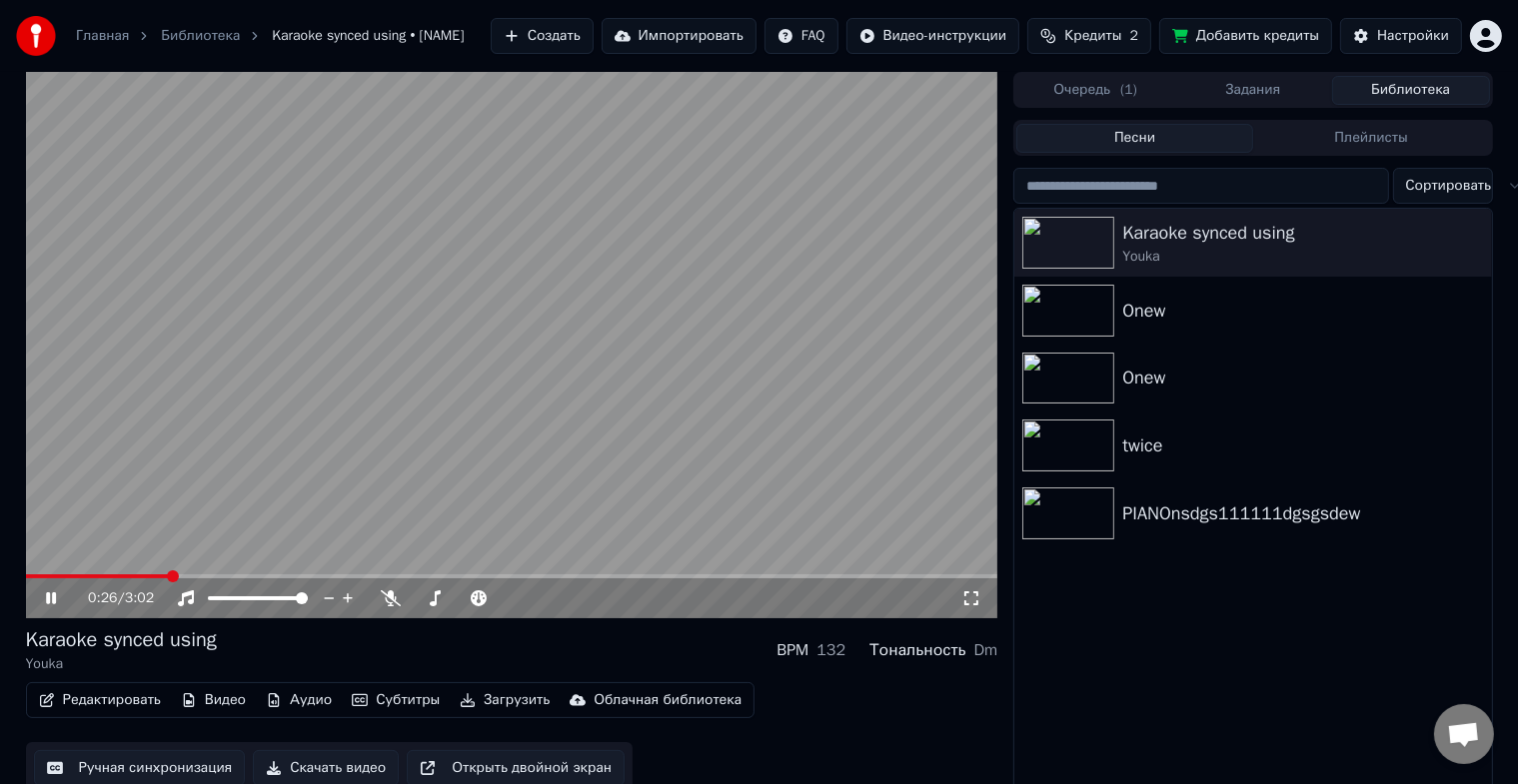 click 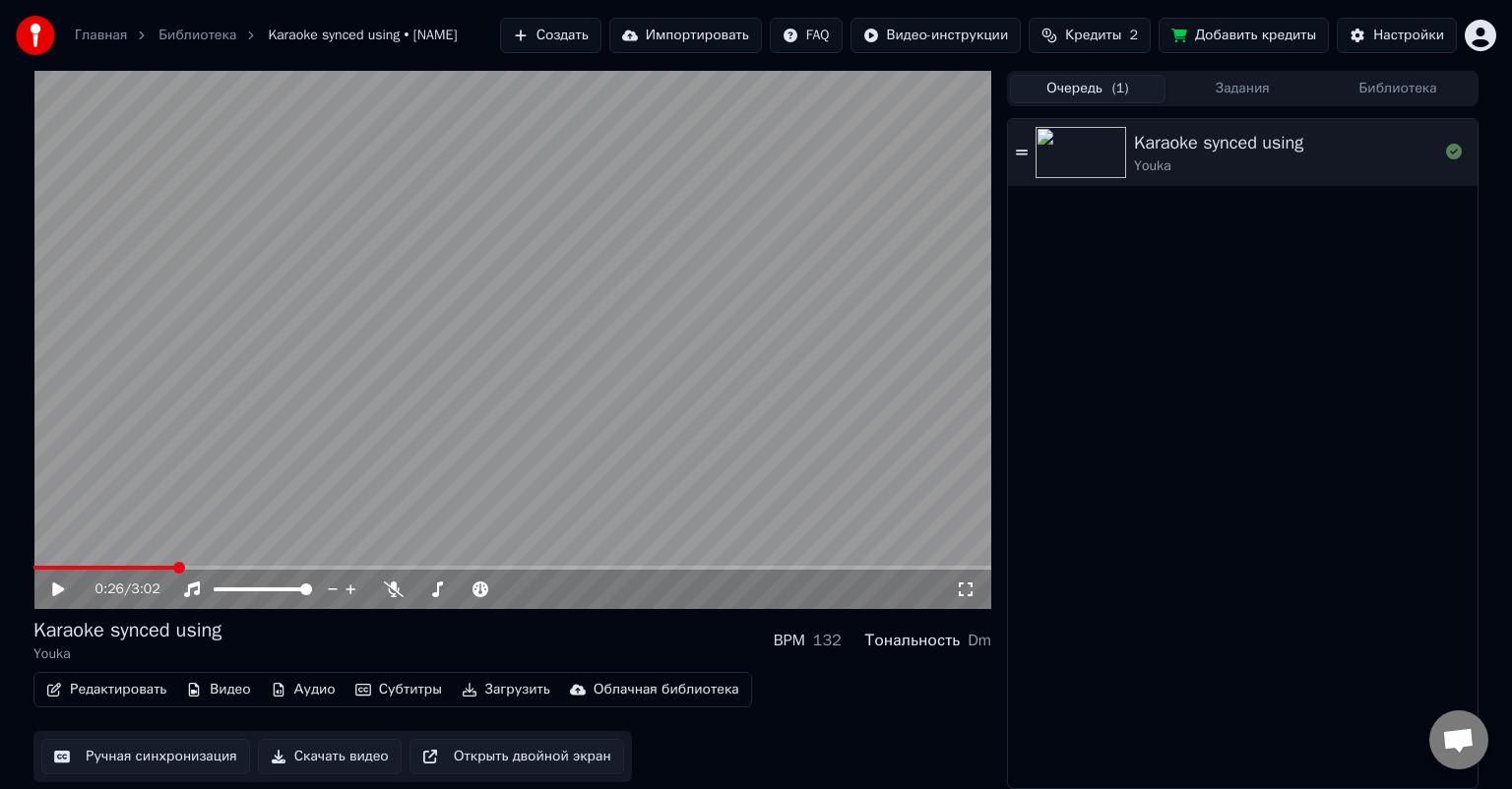 click on "Очередь ( 1 )" at bounding box center (1088, 89) 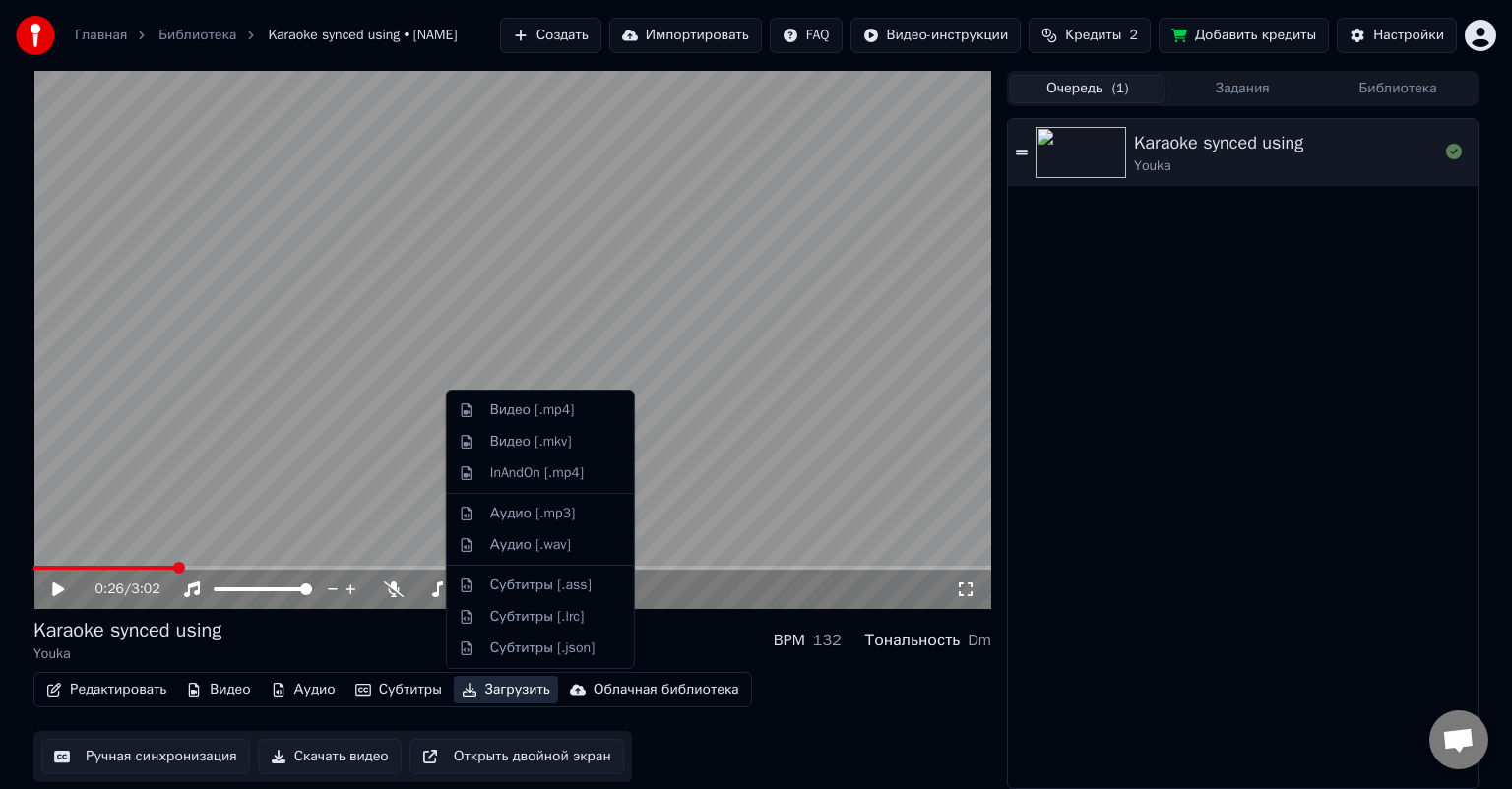 click on "Загрузить" at bounding box center (506, 690) 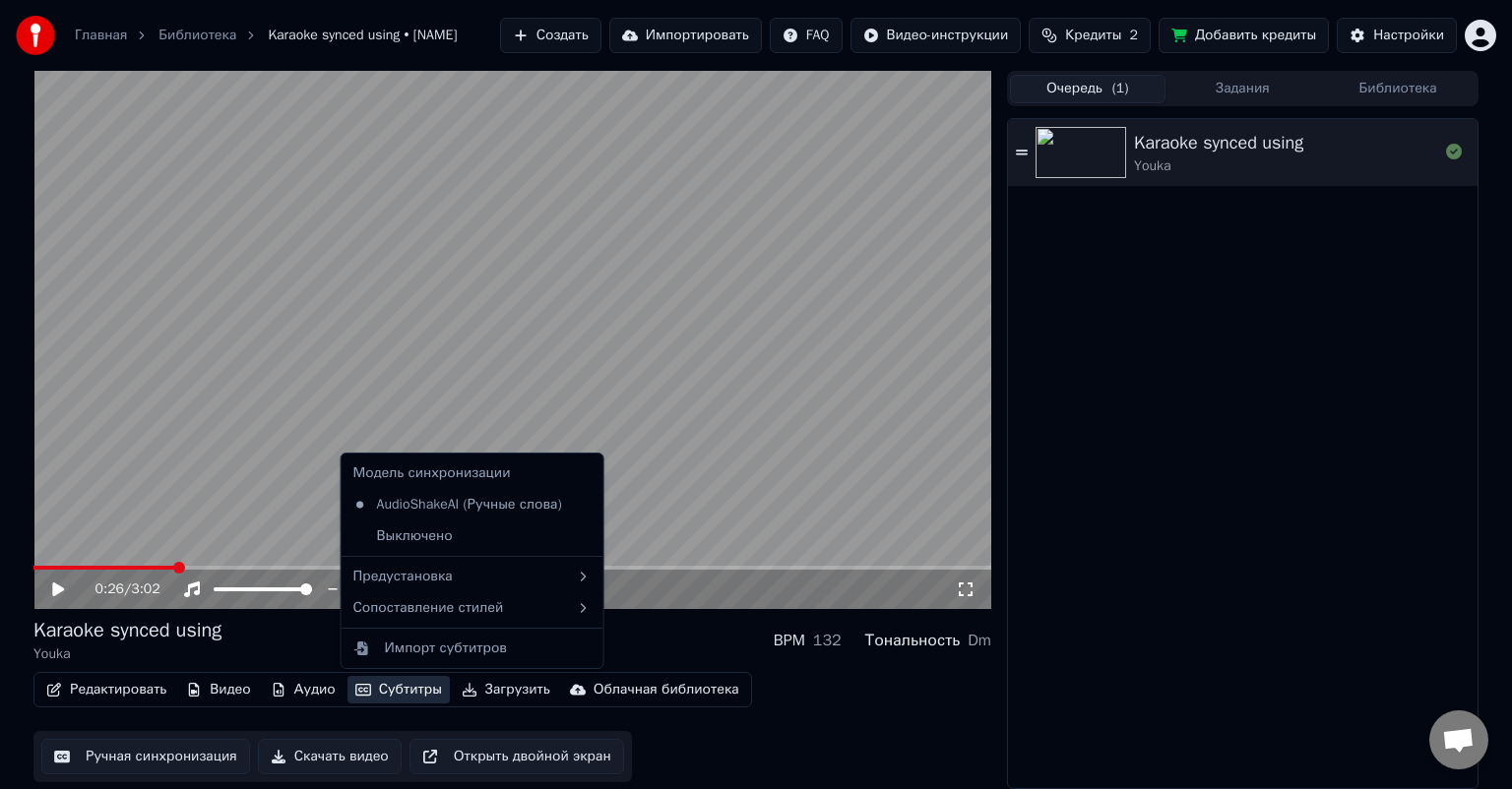 click on "Импорт субтитров" at bounding box center (472, 648) 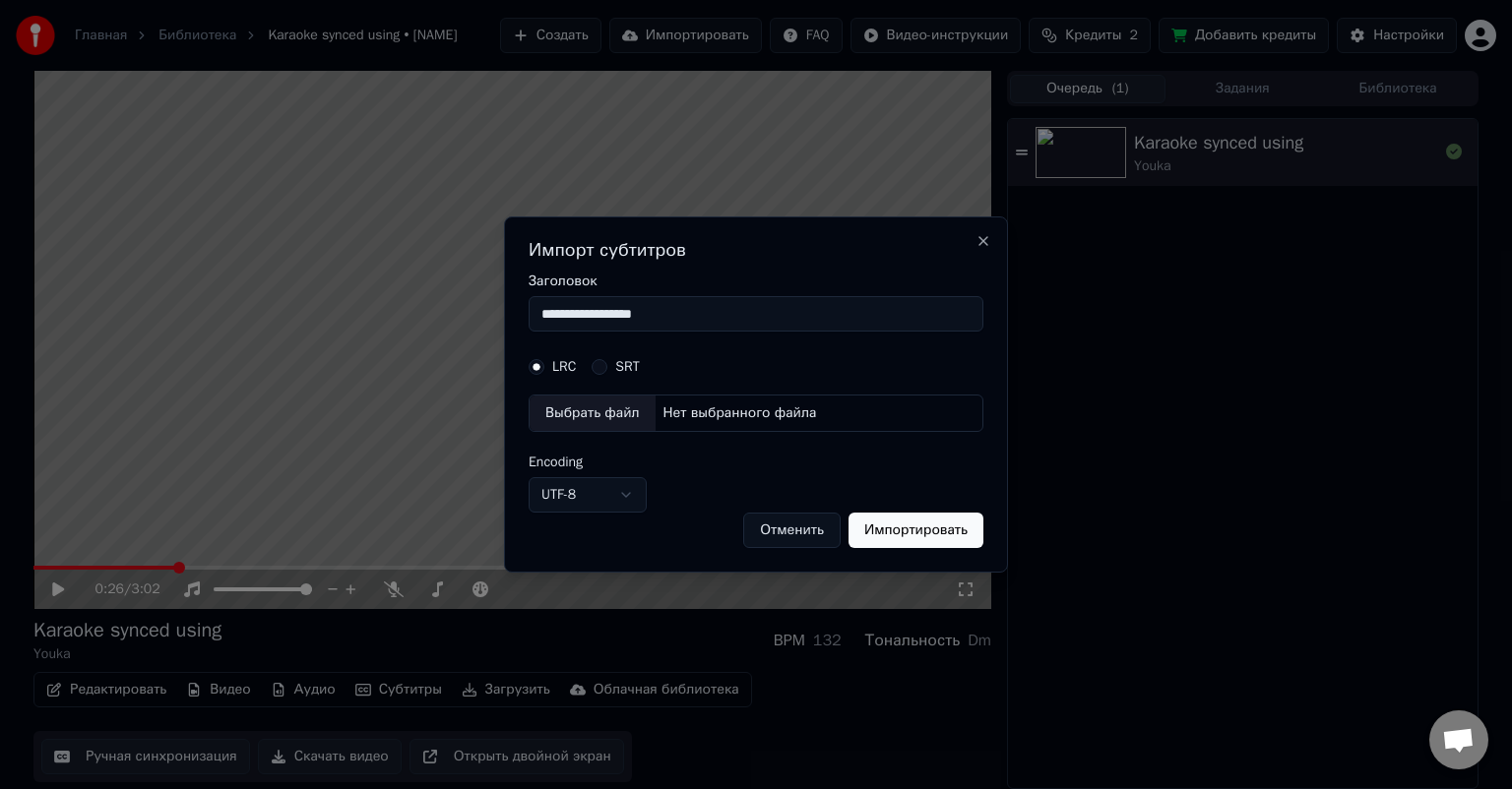 click on "Отменить" at bounding box center (791, 530) 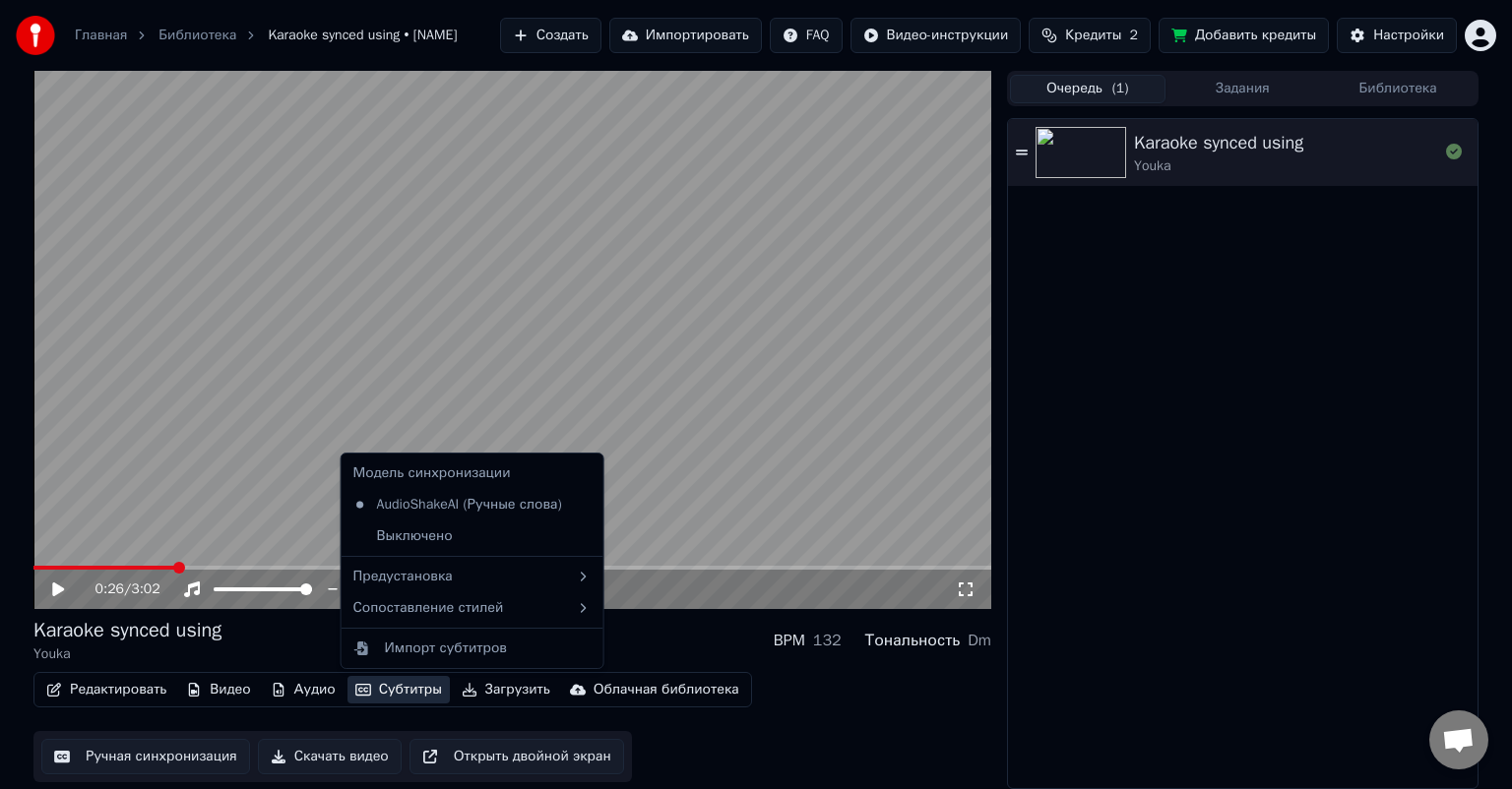 click on "Субтитры" at bounding box center (399, 690) 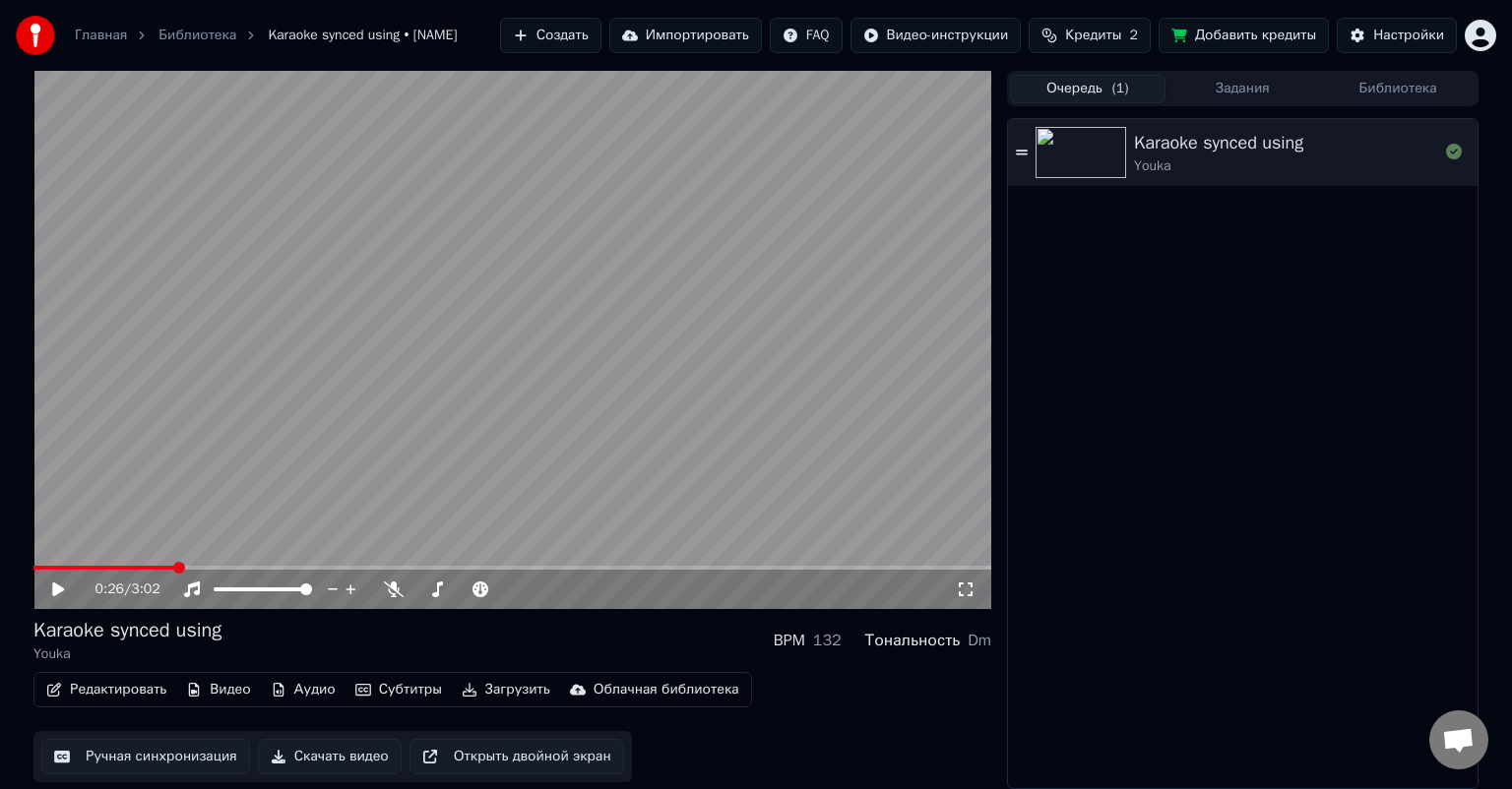 click on "Редактировать Видео Аудио Субтитры Загрузить Облачная библиотека Ручная синхронизация Скачать видео Открыть двойной экран" at bounding box center (512, 727) 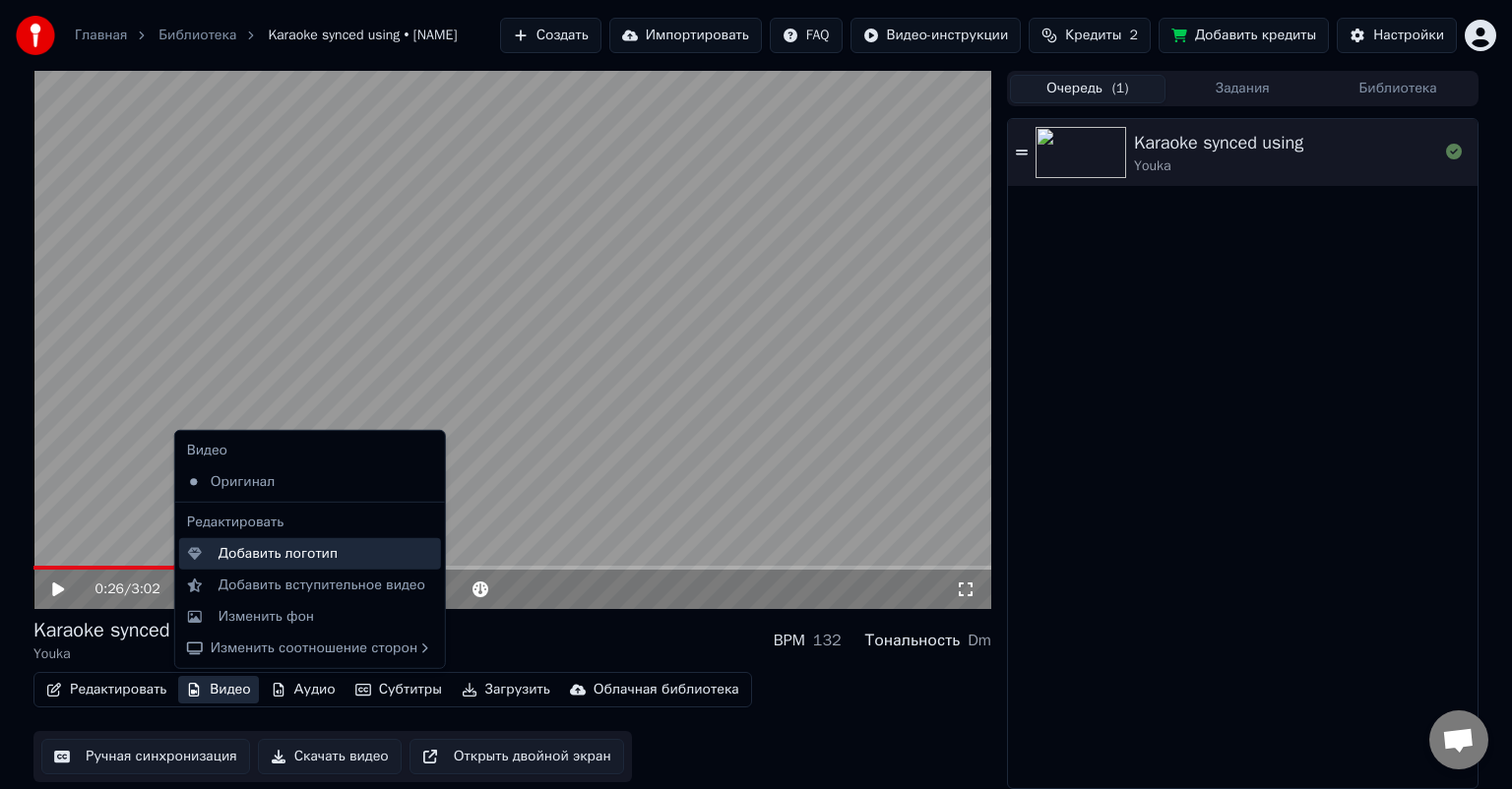 click on "Добавить логотип" at bounding box center (278, 554) 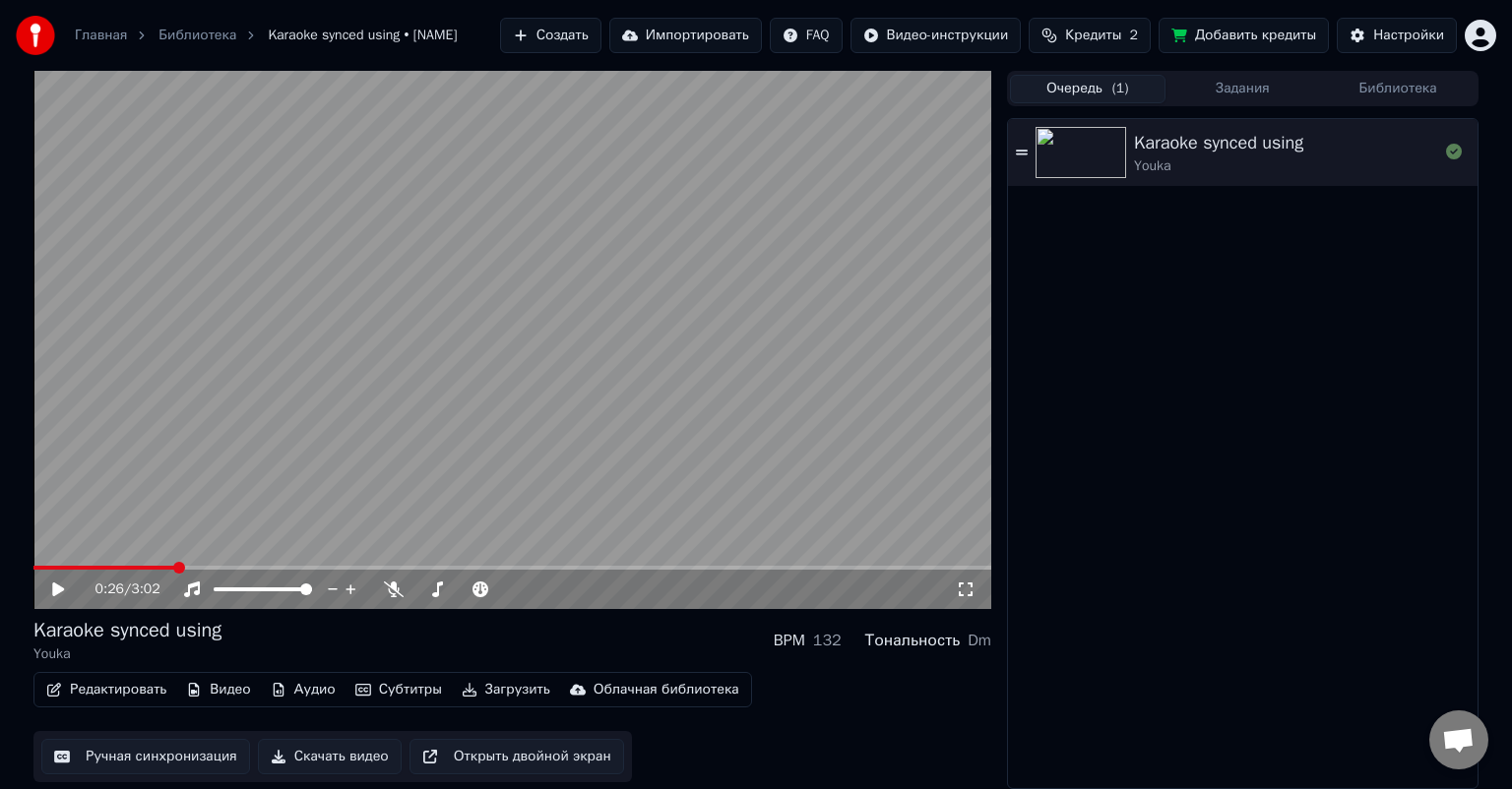 click on "Редактировать" at bounding box center (106, 690) 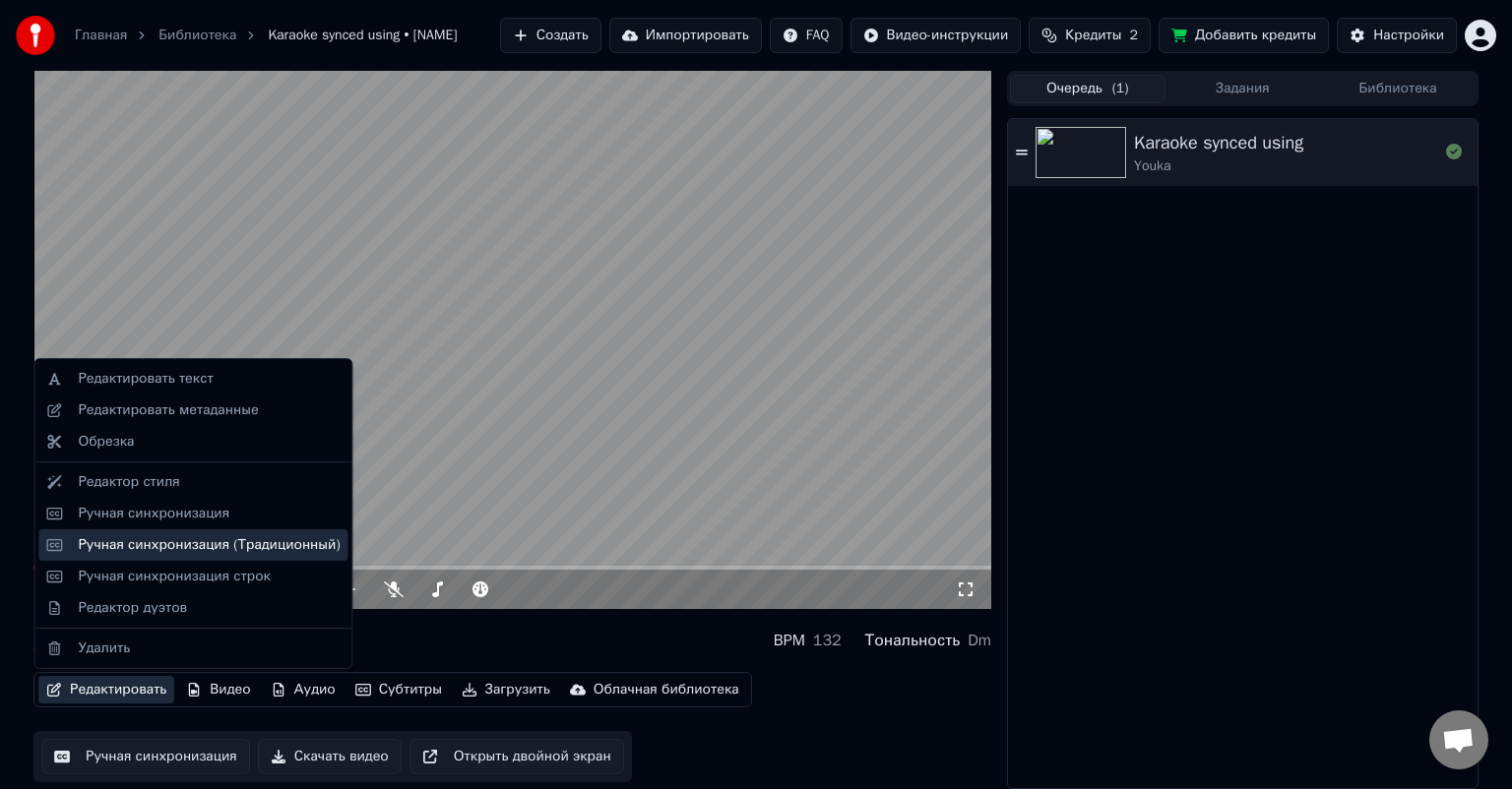 click on "Ручная синхронизация (Традиционный)" at bounding box center (209, 545) 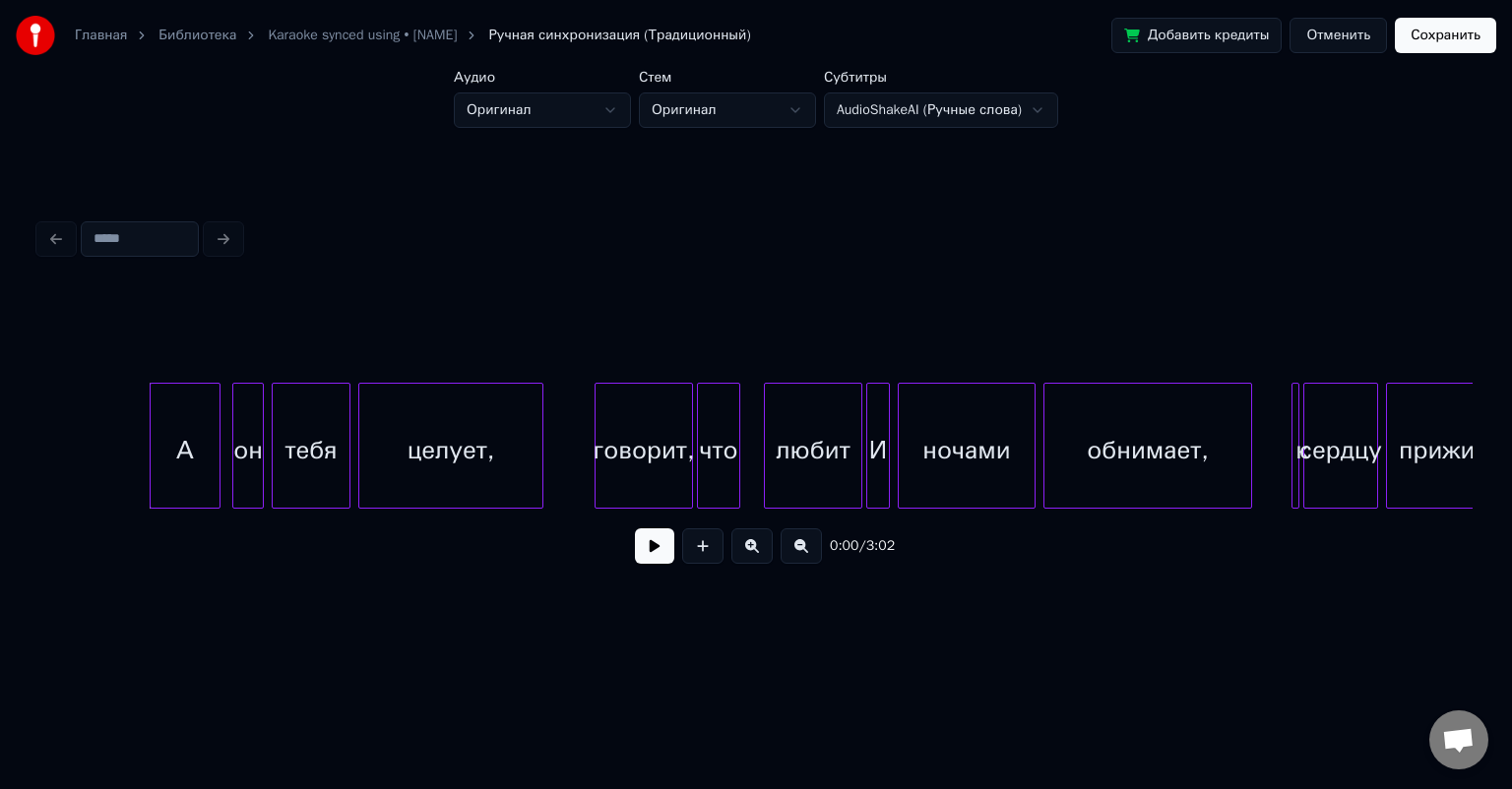 click at bounding box center (140, 239) 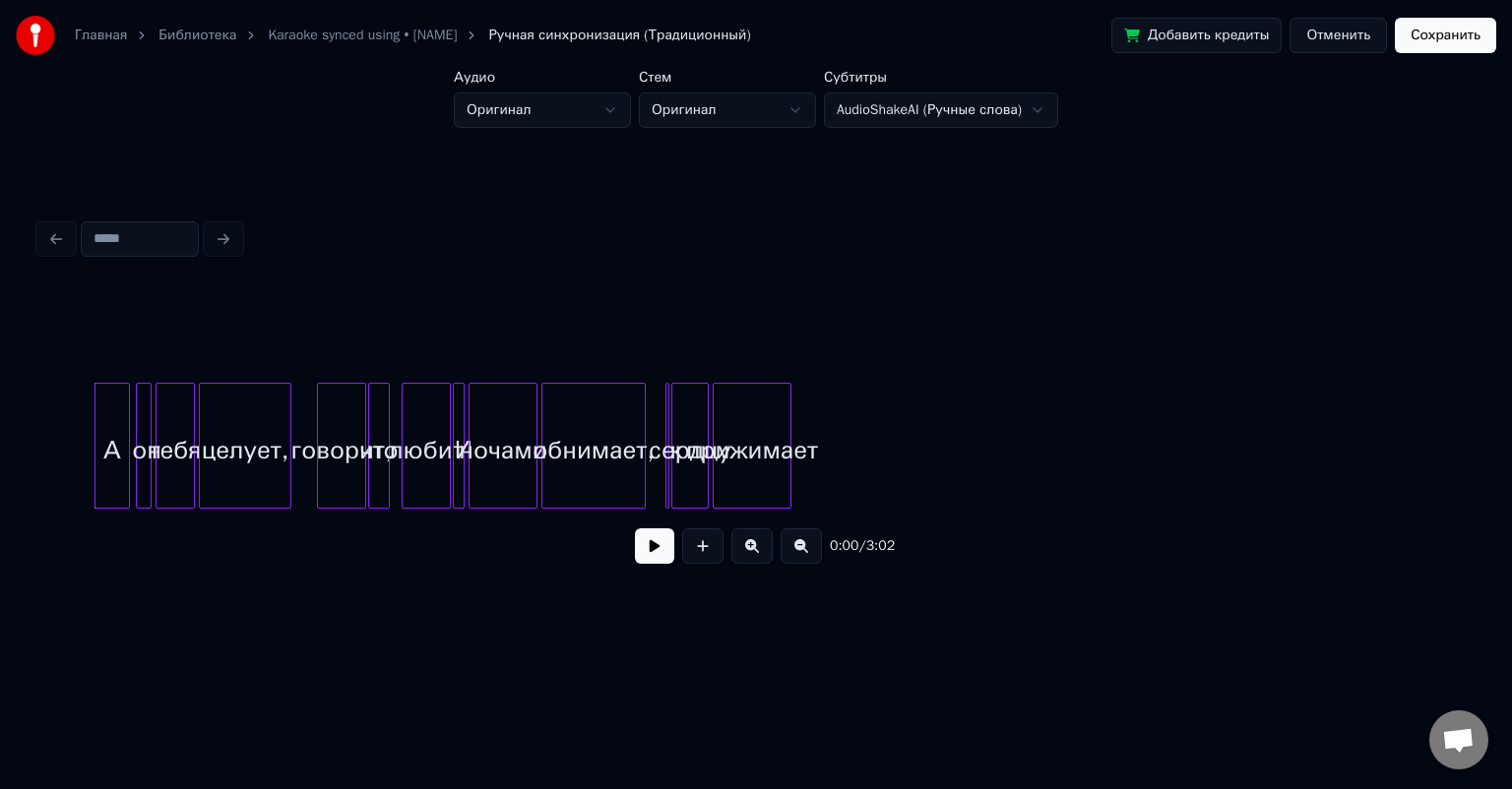 click at bounding box center [801, 546] 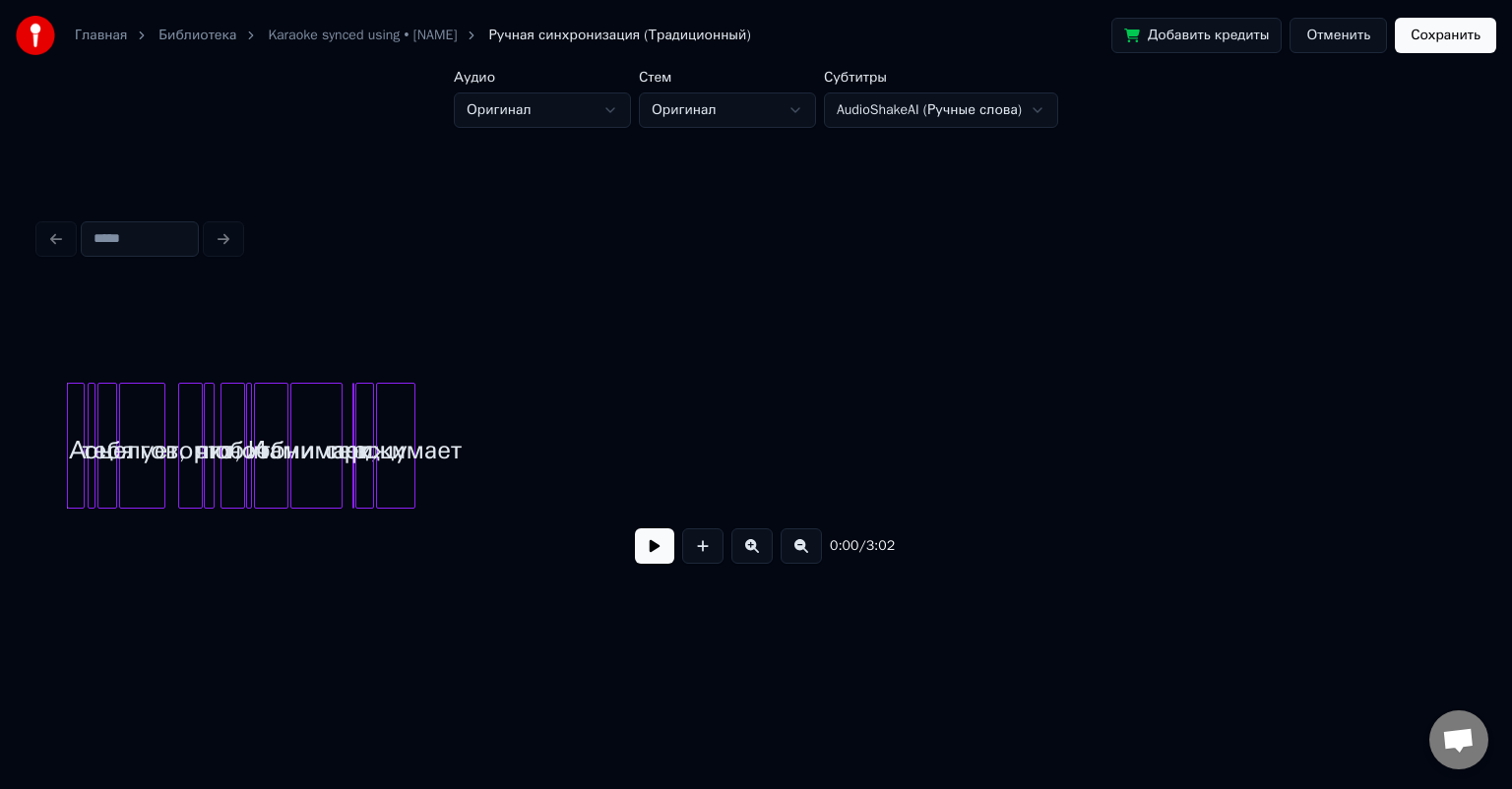 click at bounding box center [801, 546] 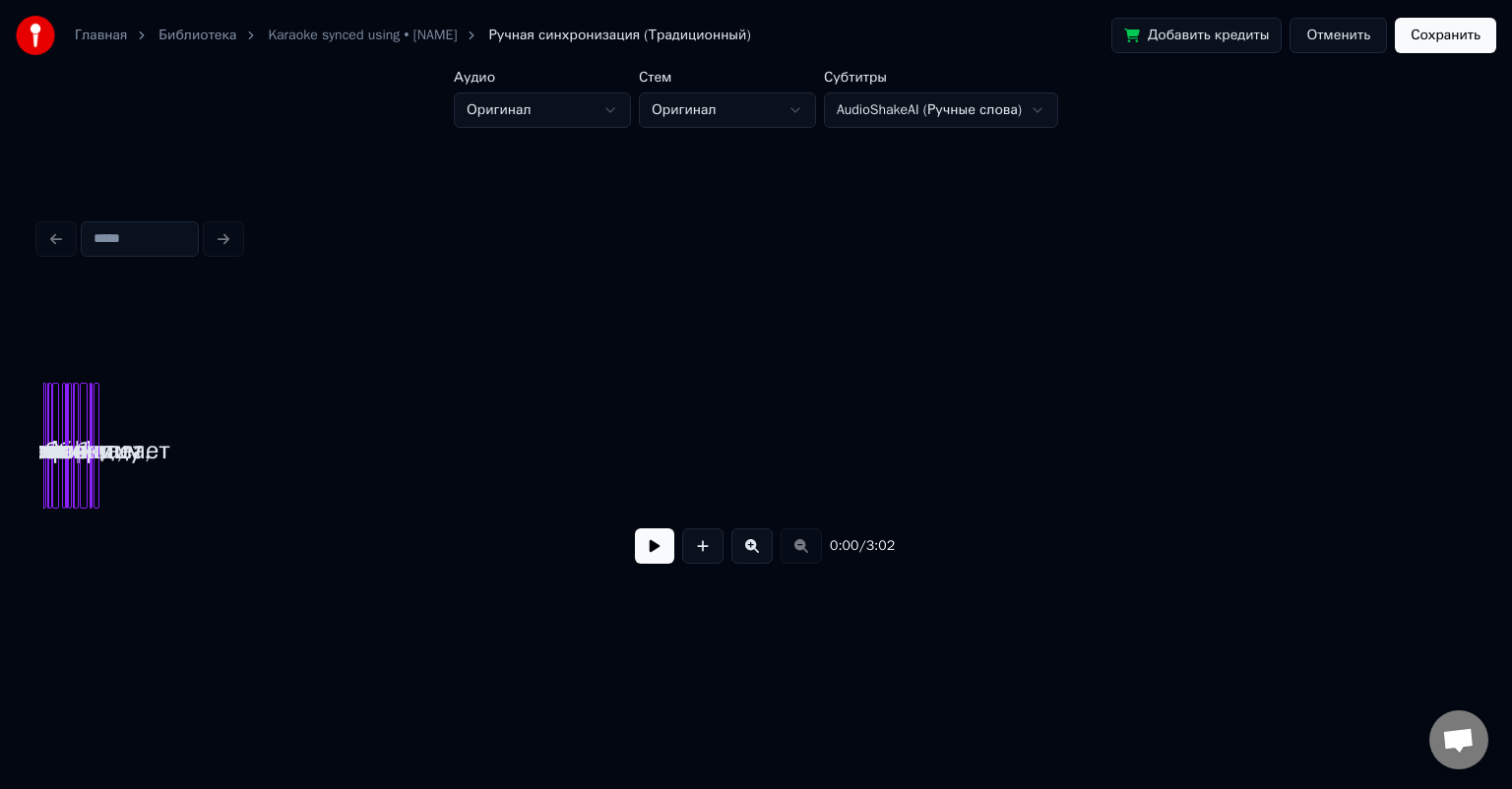 click on "0:00  /  3:02" at bounding box center (756, 546) 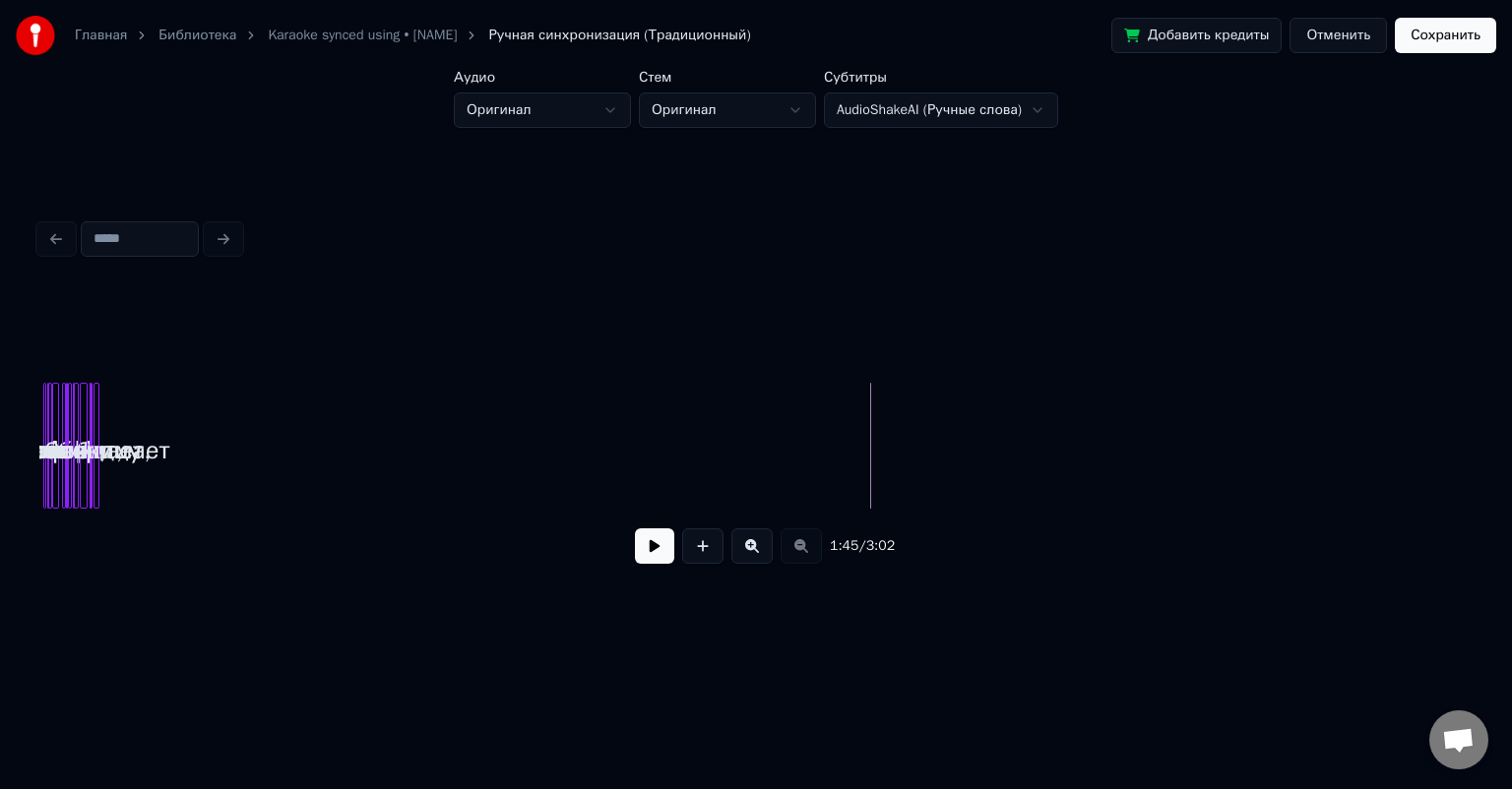 click on "Отменить" at bounding box center [1338, 35] 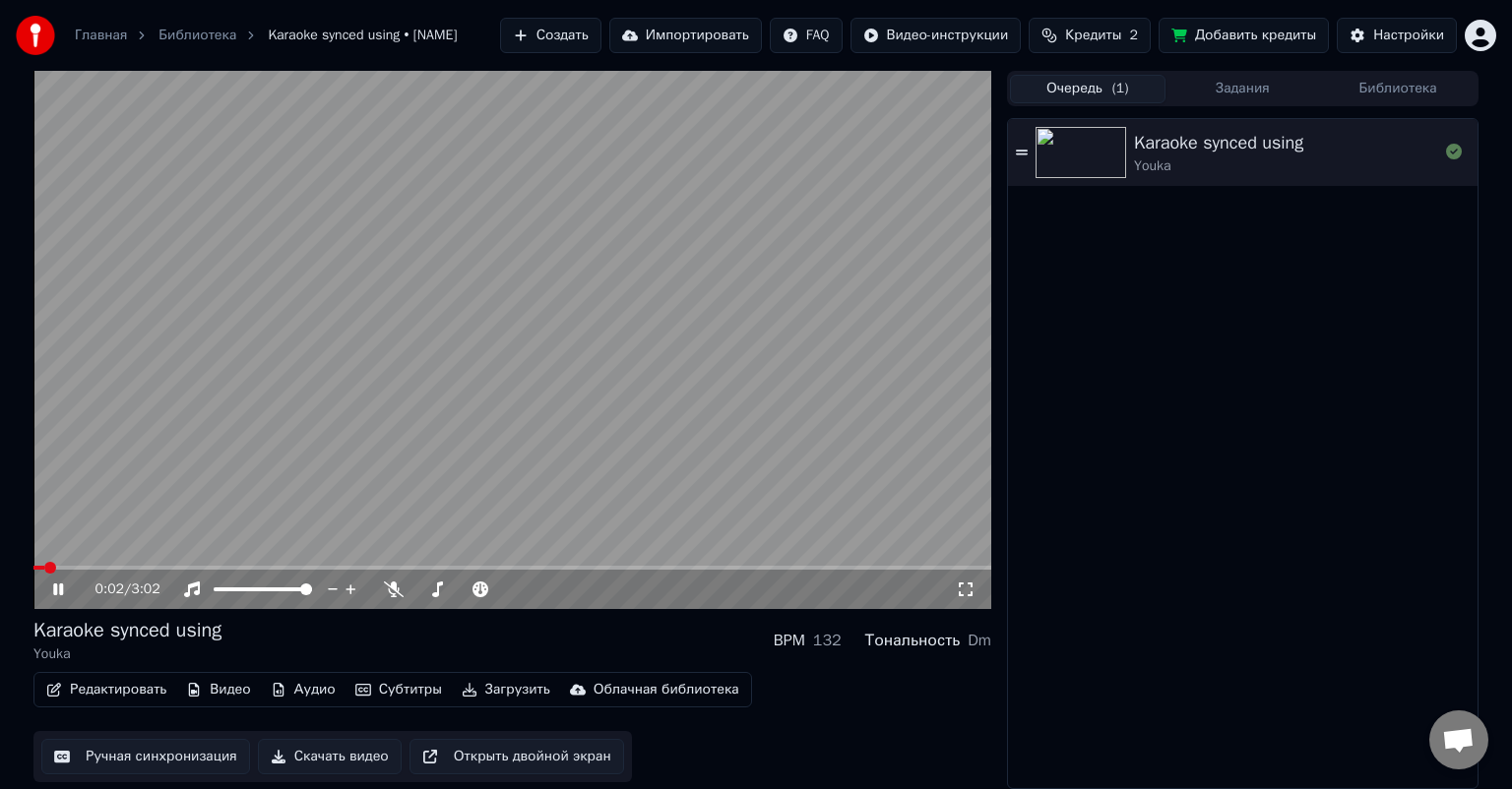 click 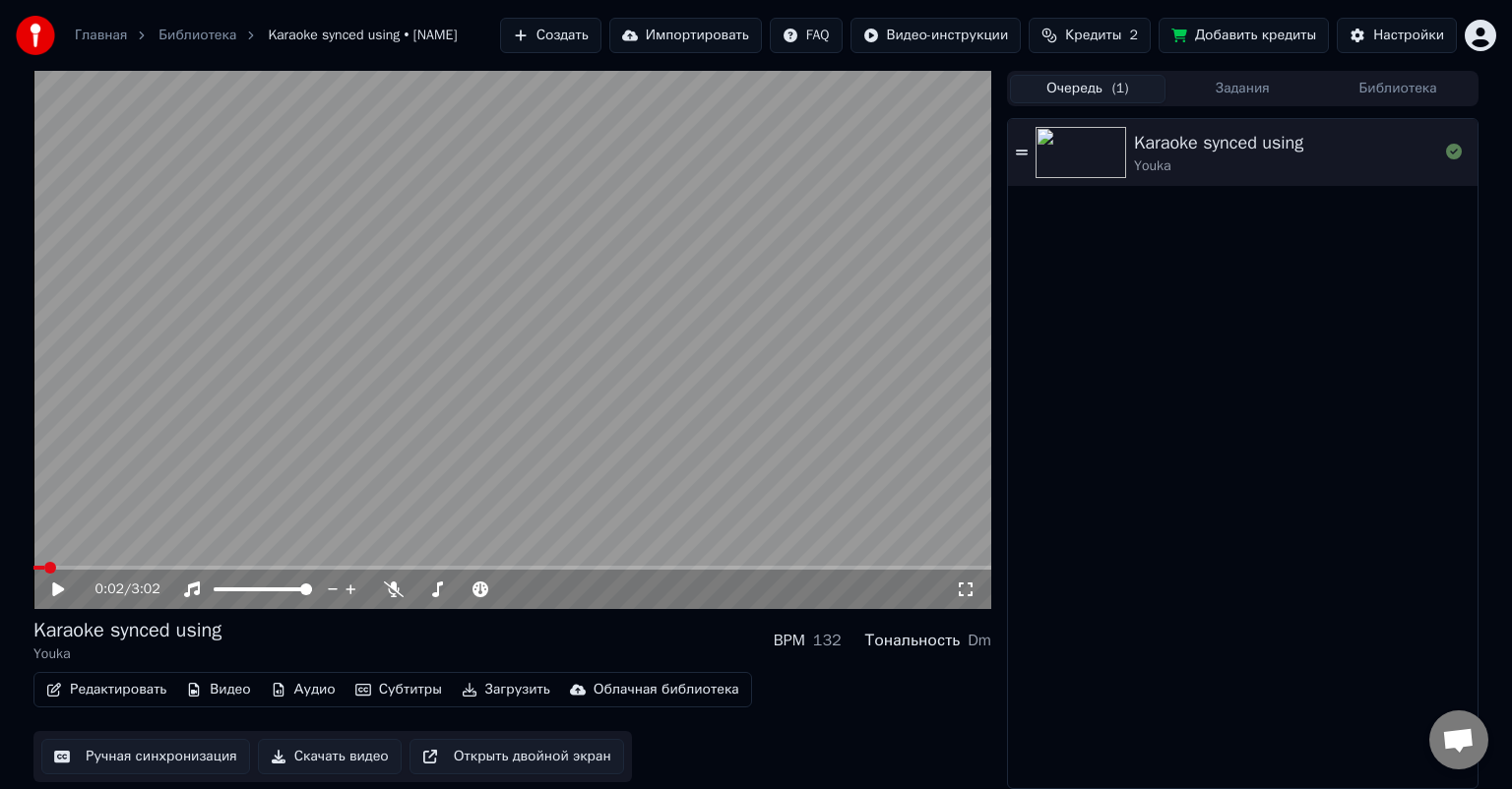 click on "Импортировать" at bounding box center (685, 35) 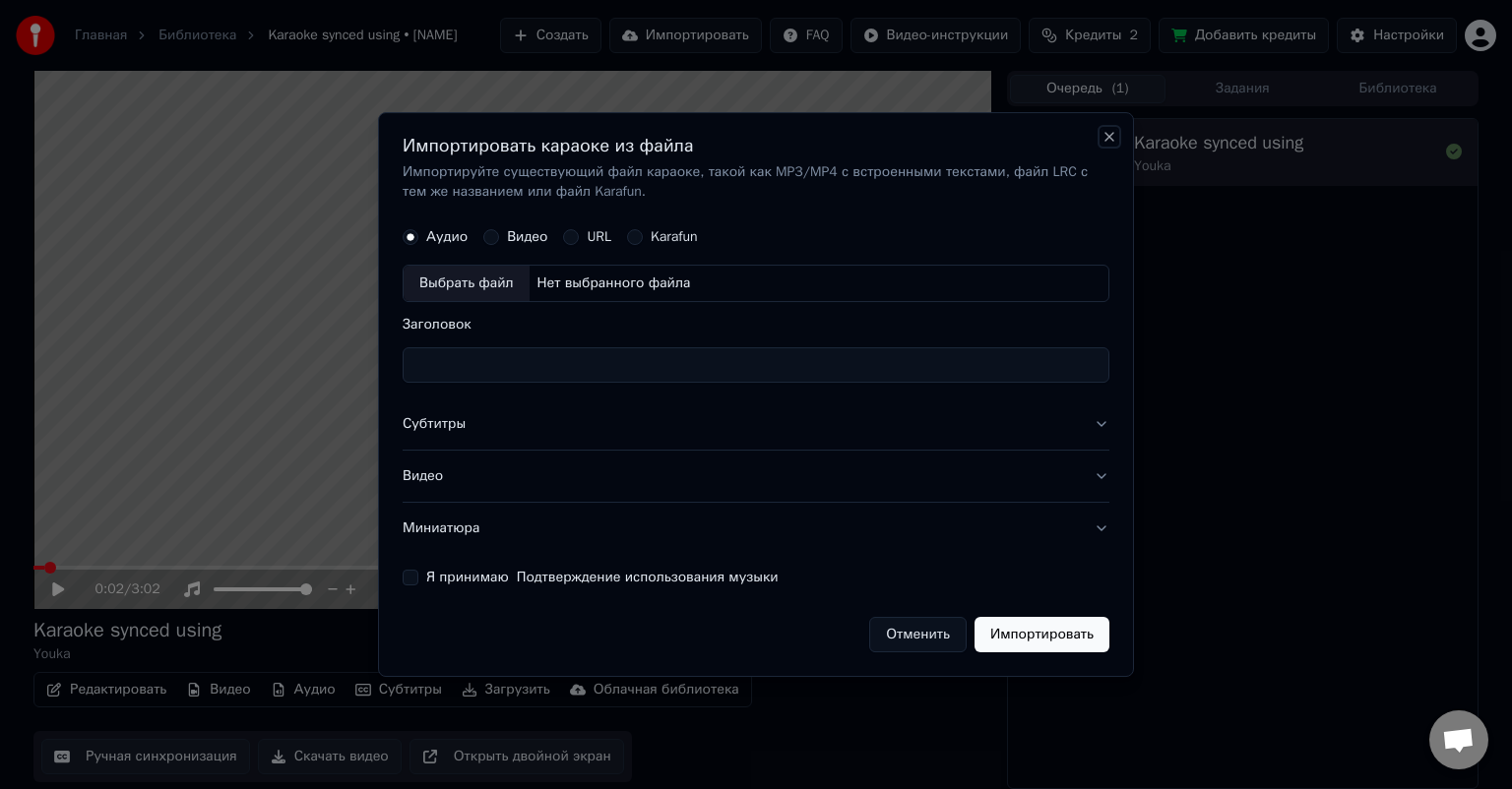 click on "Close" at bounding box center [1109, 137] 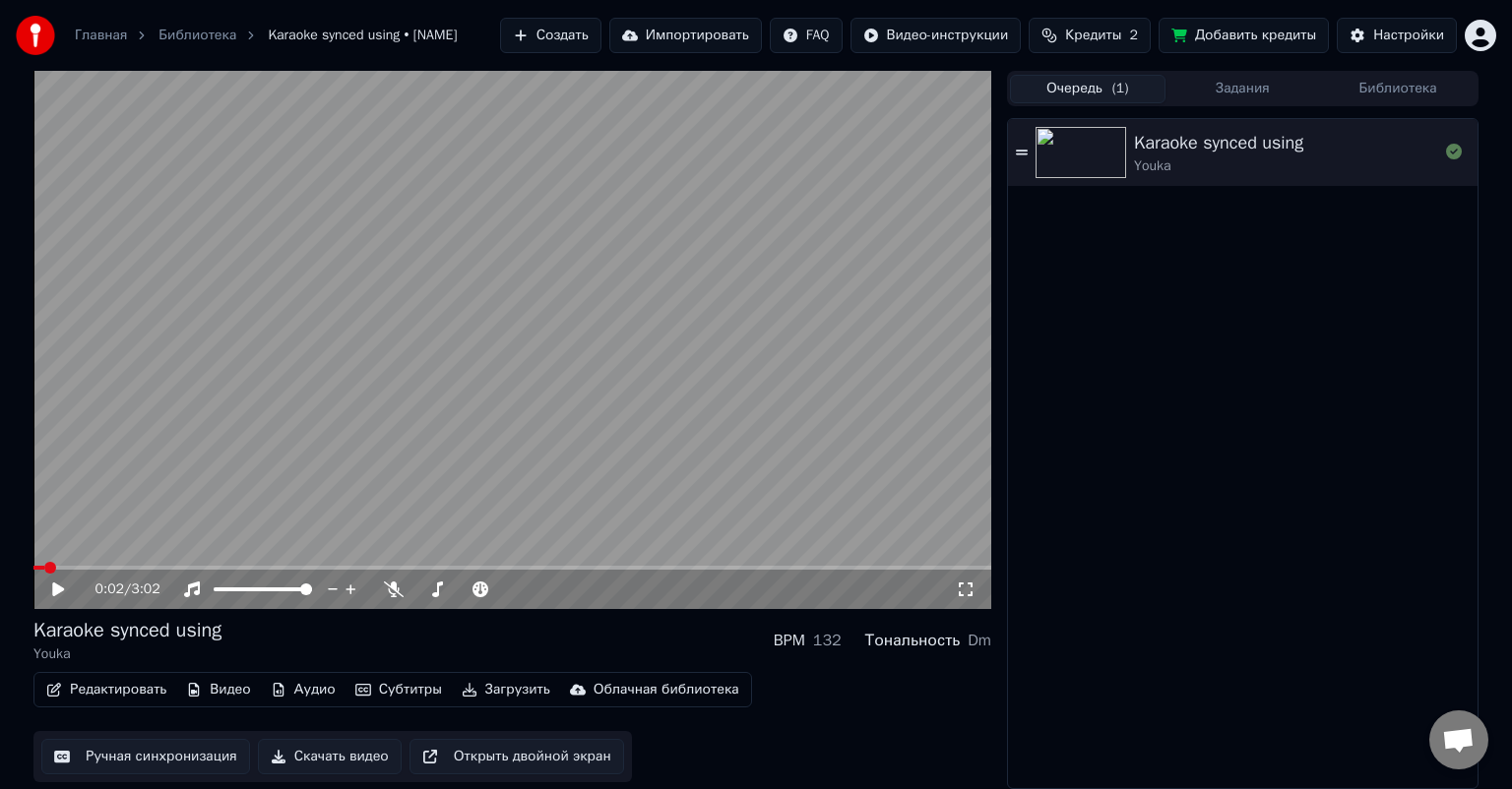 click on "Создать" at bounding box center (550, 35) 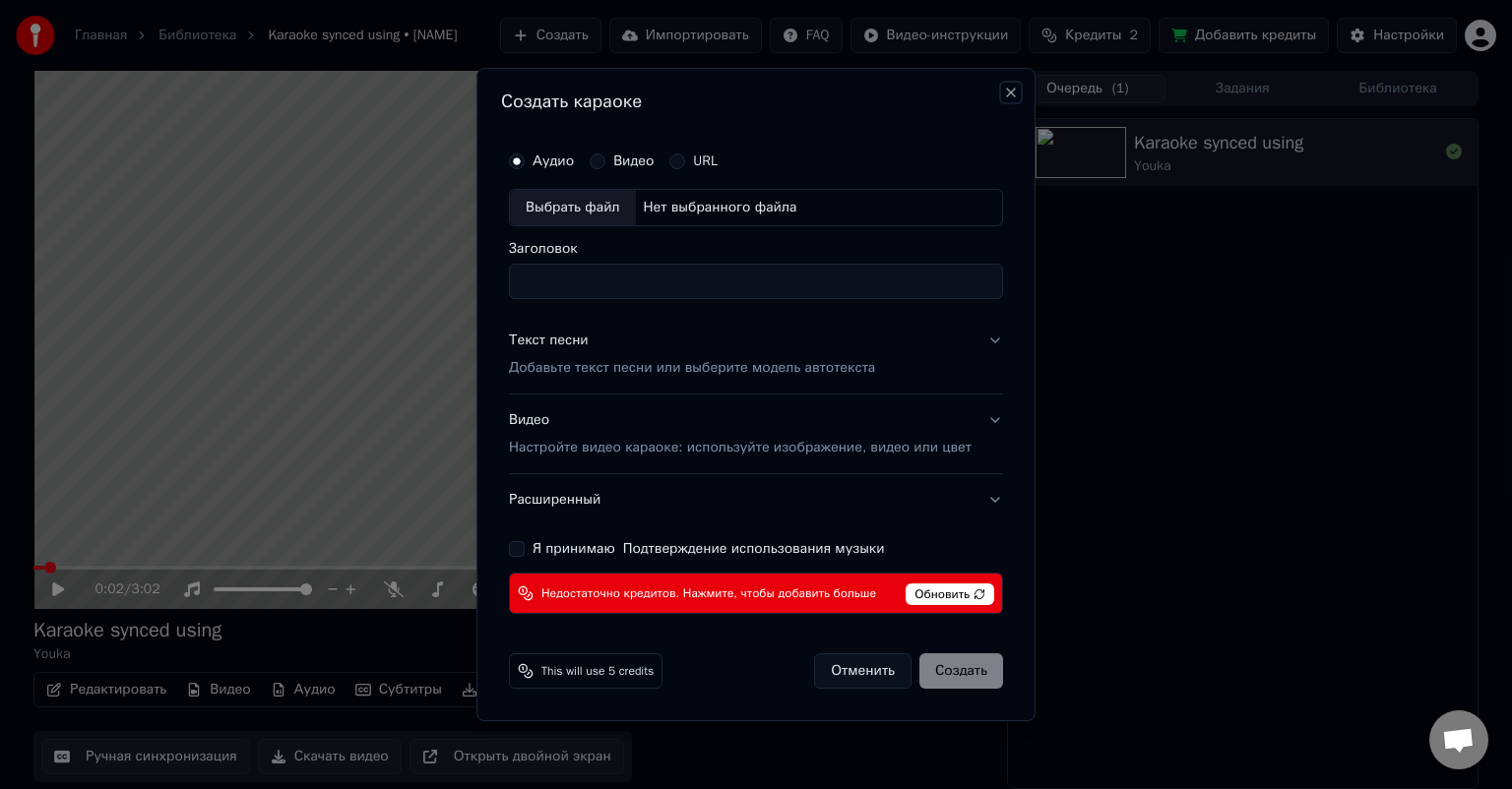 click on "Close" at bounding box center [1011, 92] 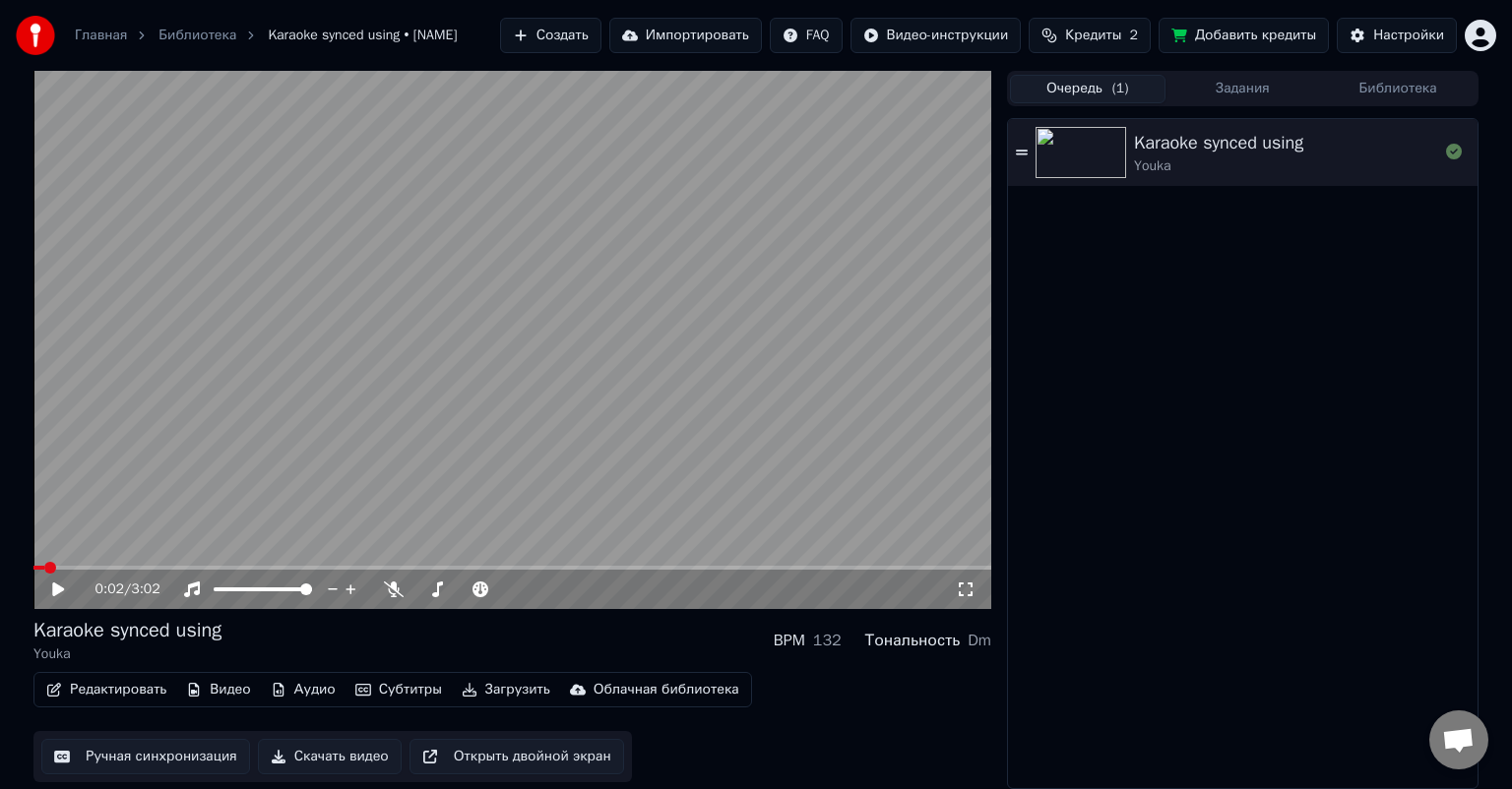 click on "Импортировать" at bounding box center [685, 35] 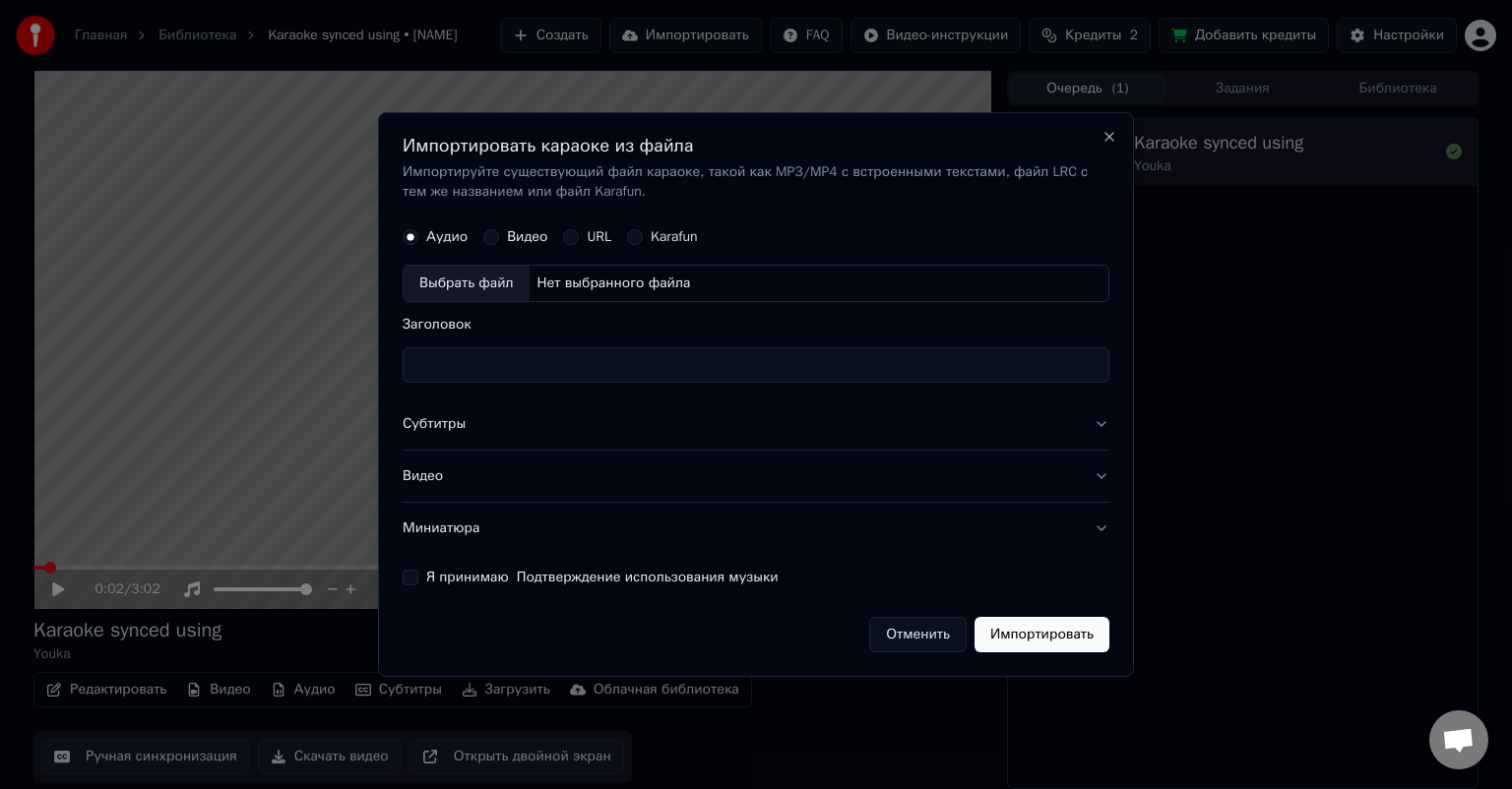click on "Видео" at bounding box center [756, 476] 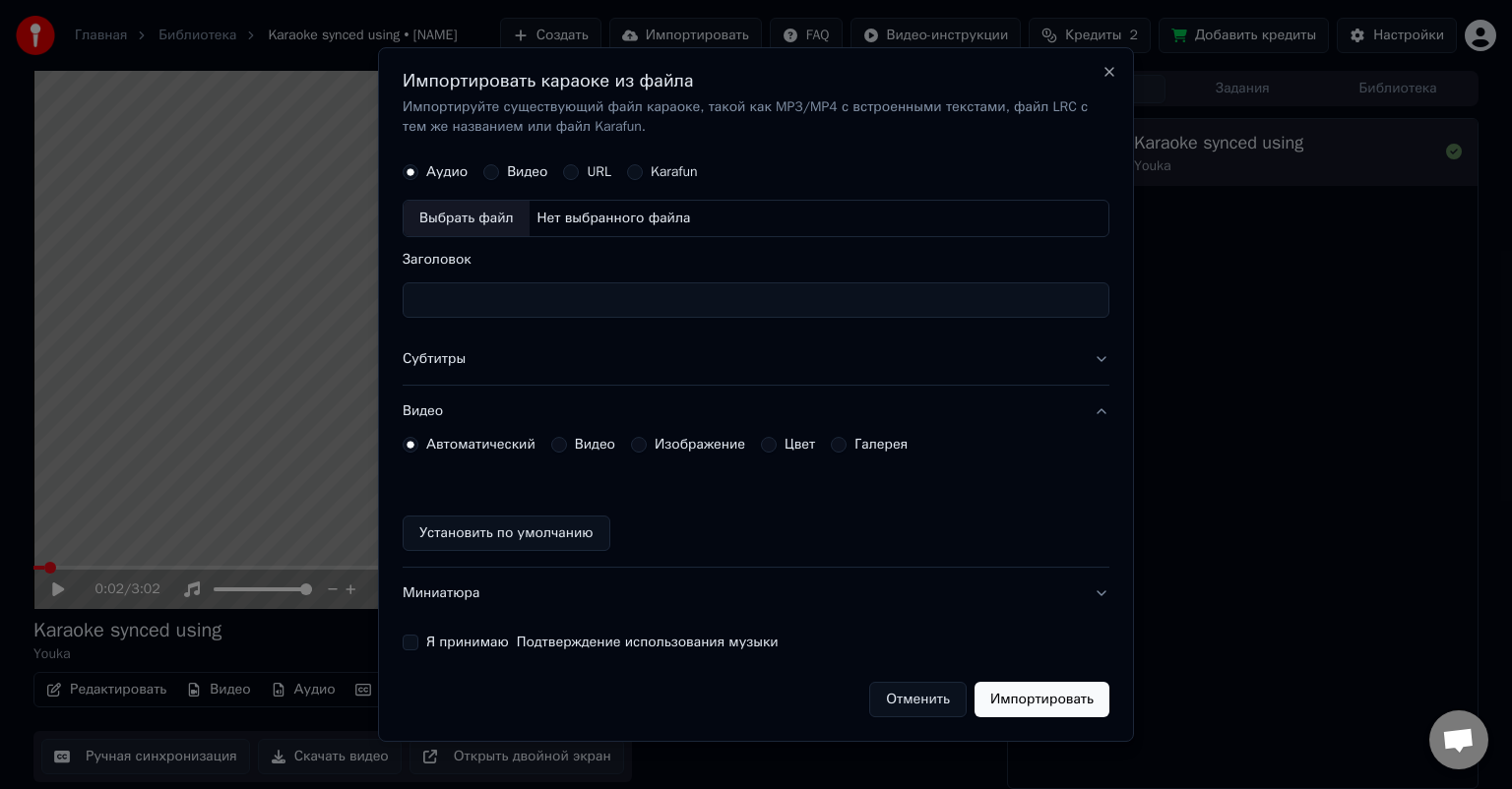 click on "Видео" at bounding box center [756, 411] 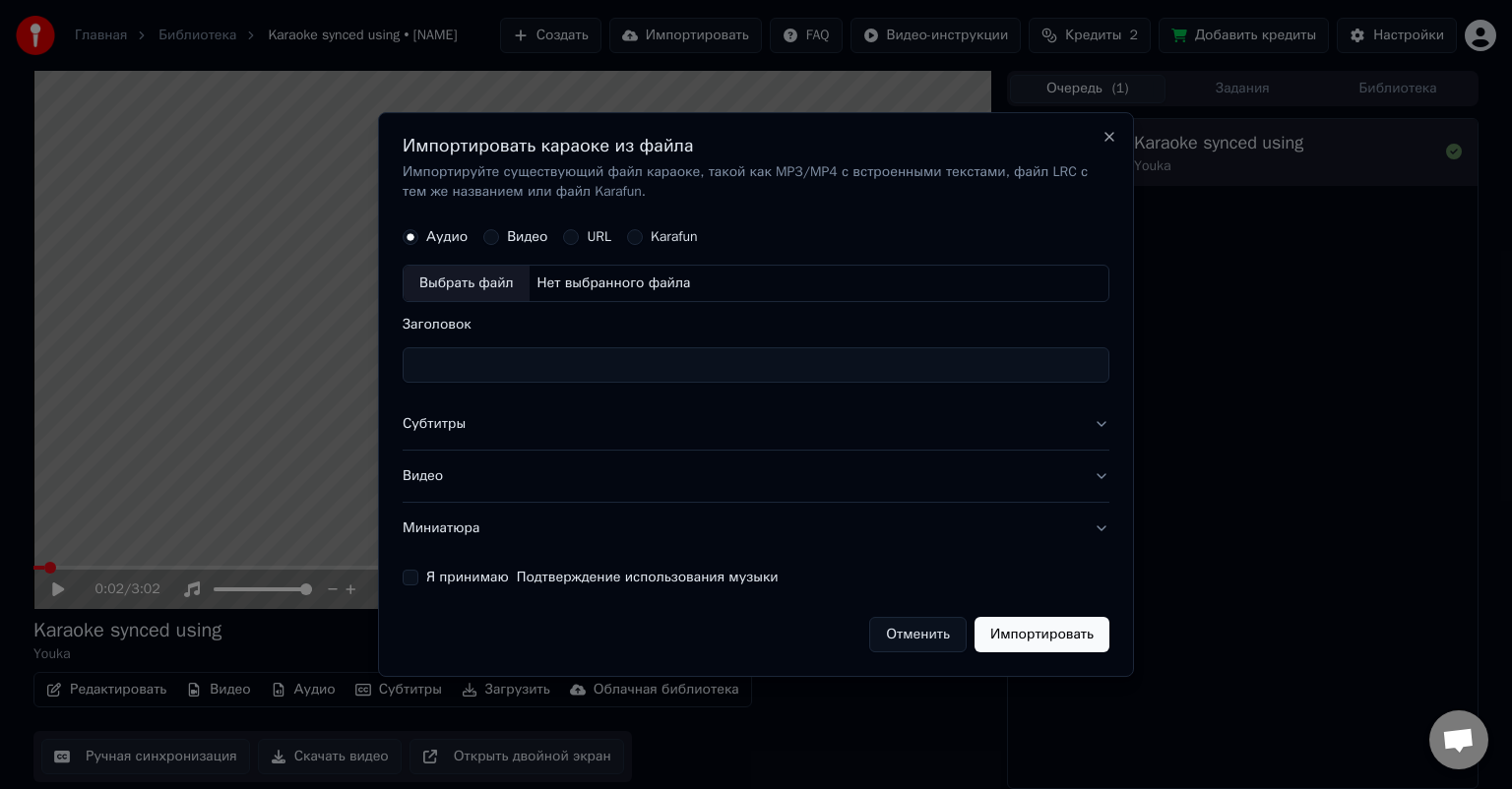 click on "Отменить" at bounding box center [917, 635] 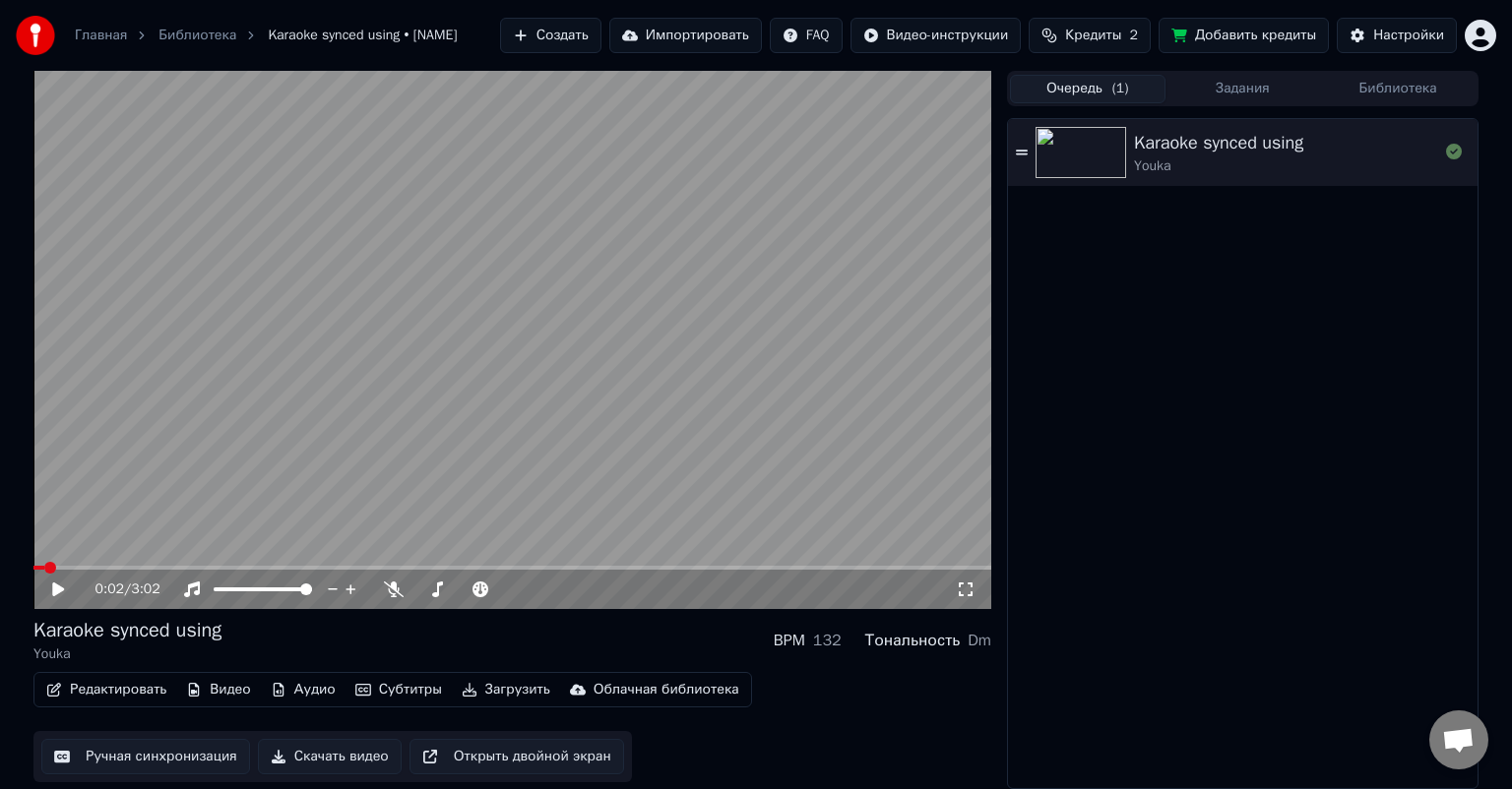 click on "Karaoke synced using Youka" at bounding box center (1242, 454) 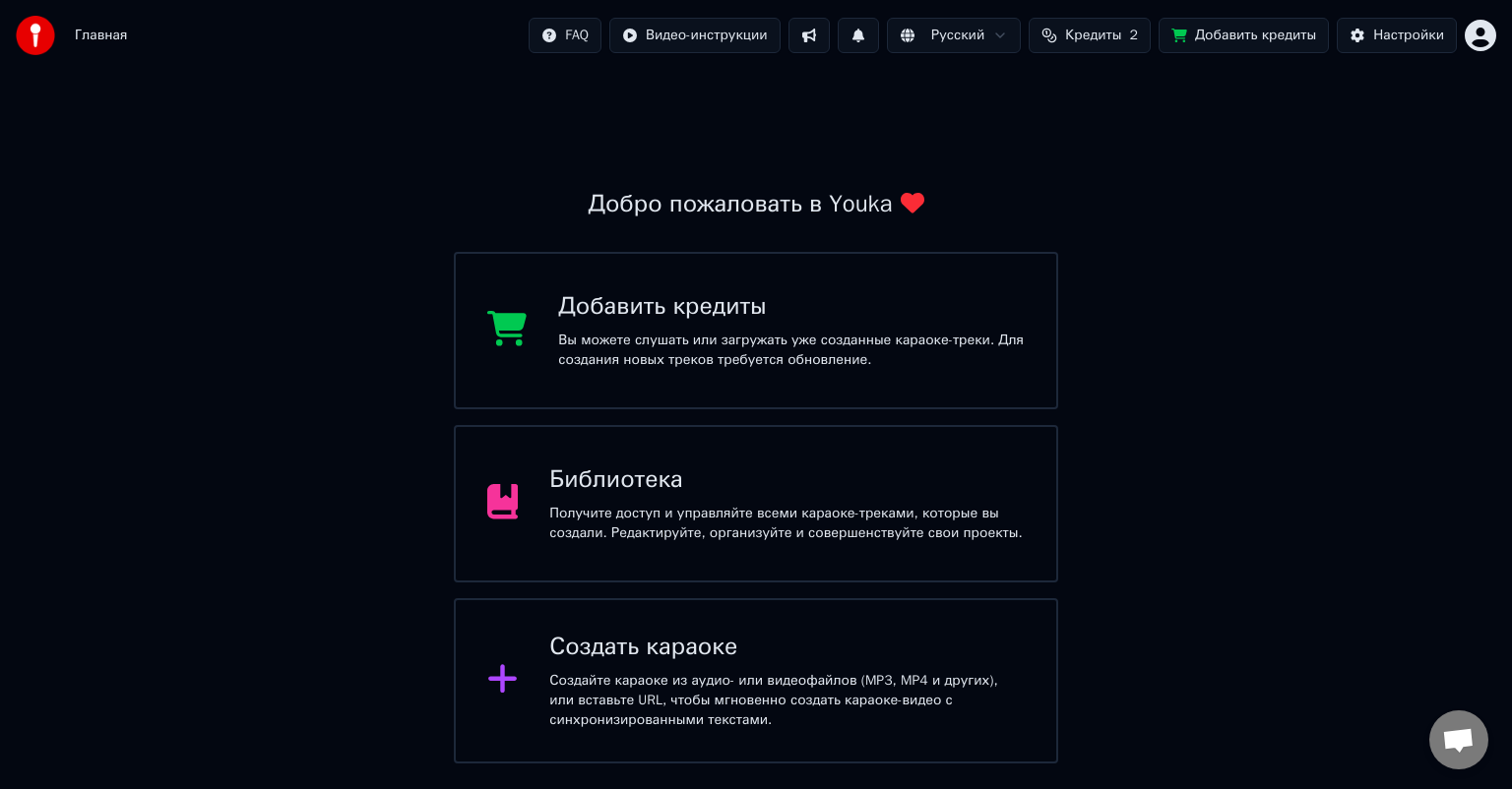 click on "Главная FAQ Видео-инструкции Русский Кредиты 2 Добавить кредиты Настройки Добро пожаловать в Youka Добавить кредиты Вы можете слушать или загружать уже созданные караоке-треки. Для создания новых треков требуется обновление. Библиотека Получите доступ и управляйте всеми караоке-треками, которые вы создали. Редактируйте, организуйте и совершенствуйте свои проекты. Создать караоке Создайте караоке из аудио- или видеофайлов (MP3, MP4 и других), или вставьте URL, чтобы мгновенно создать караоке-видео с синхронизированными текстами." at bounding box center (756, 382) 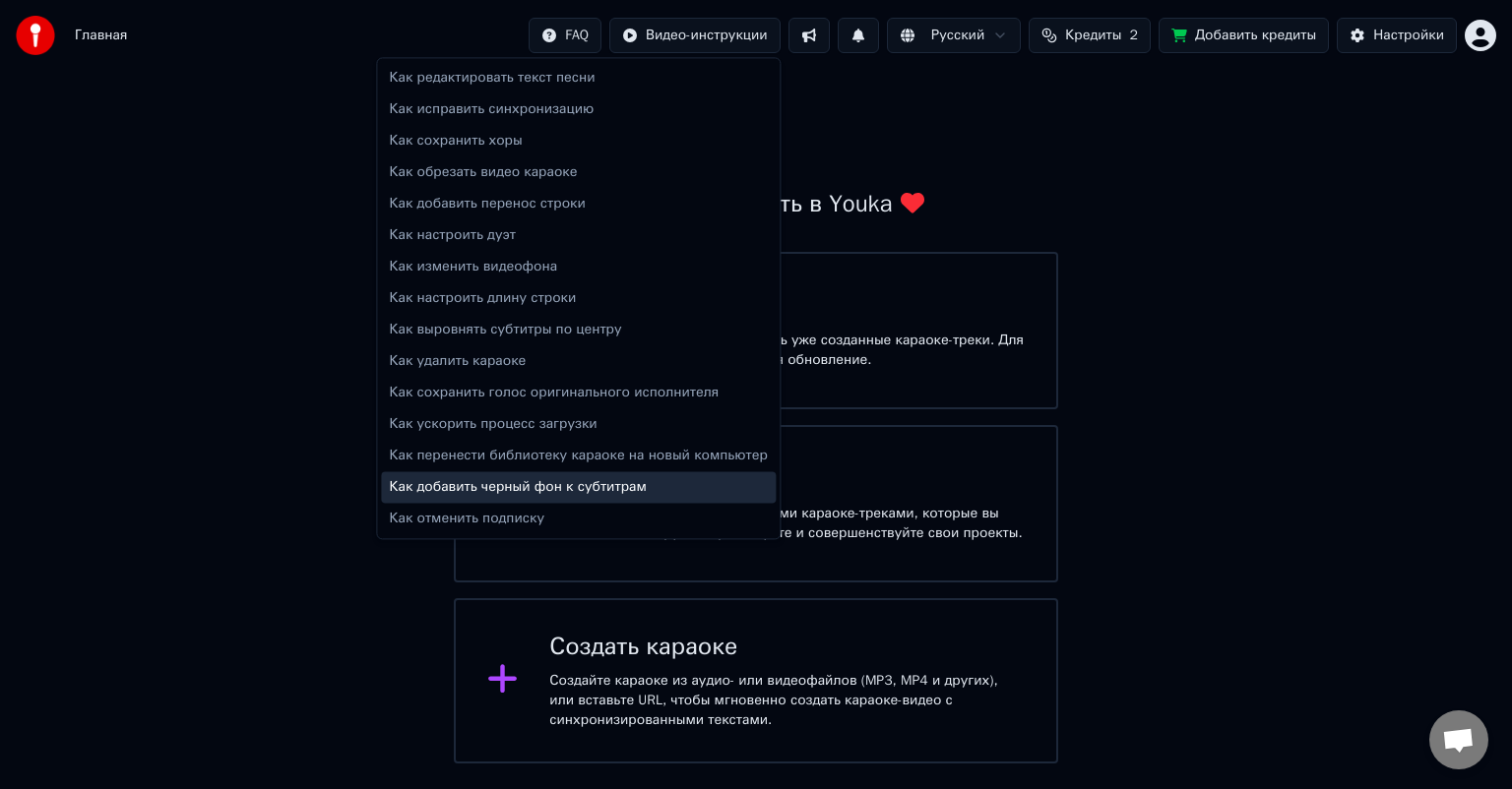click on "Как добавить черный фон к субтитрам" at bounding box center (578, 487) 